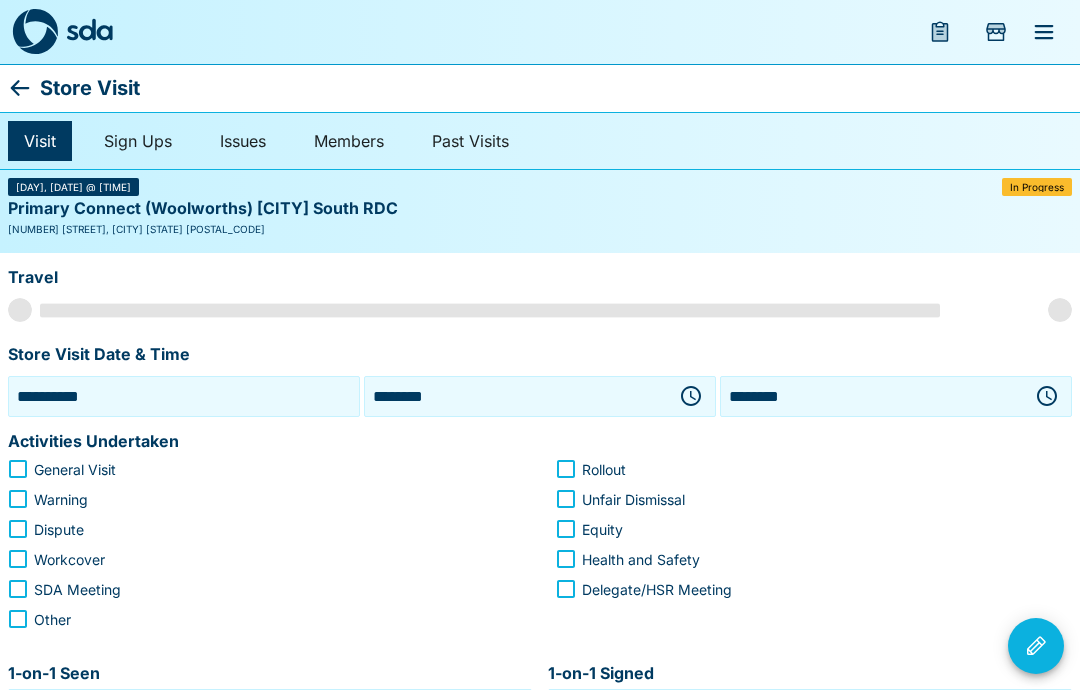 scroll, scrollTop: 0, scrollLeft: 0, axis: both 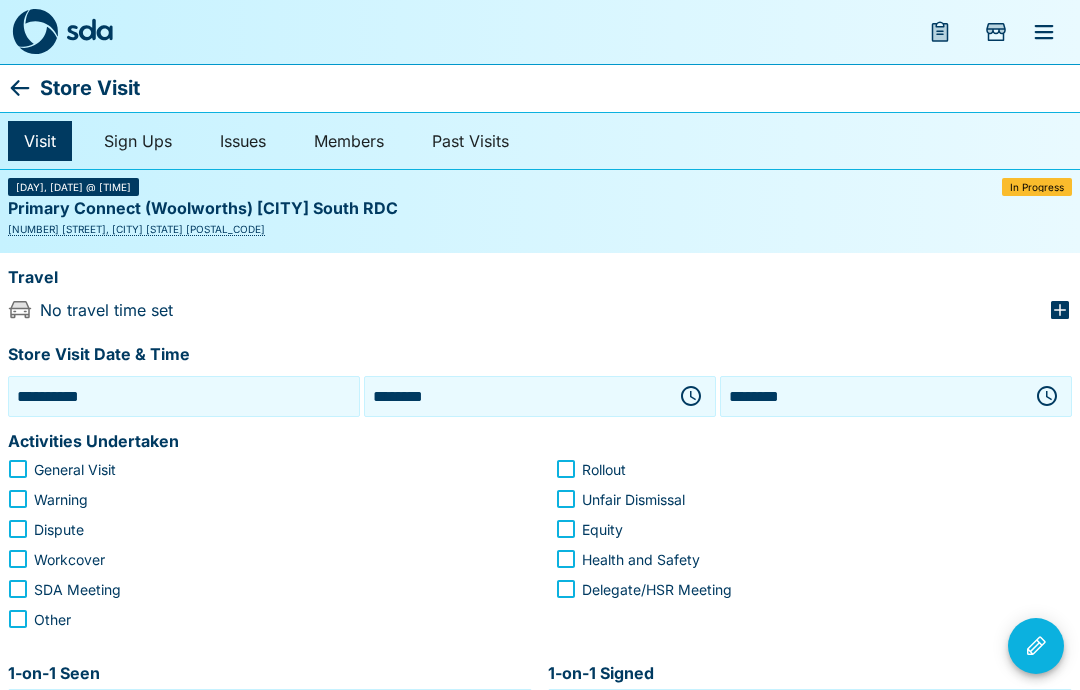 click on "**********" at bounding box center [184, 396] 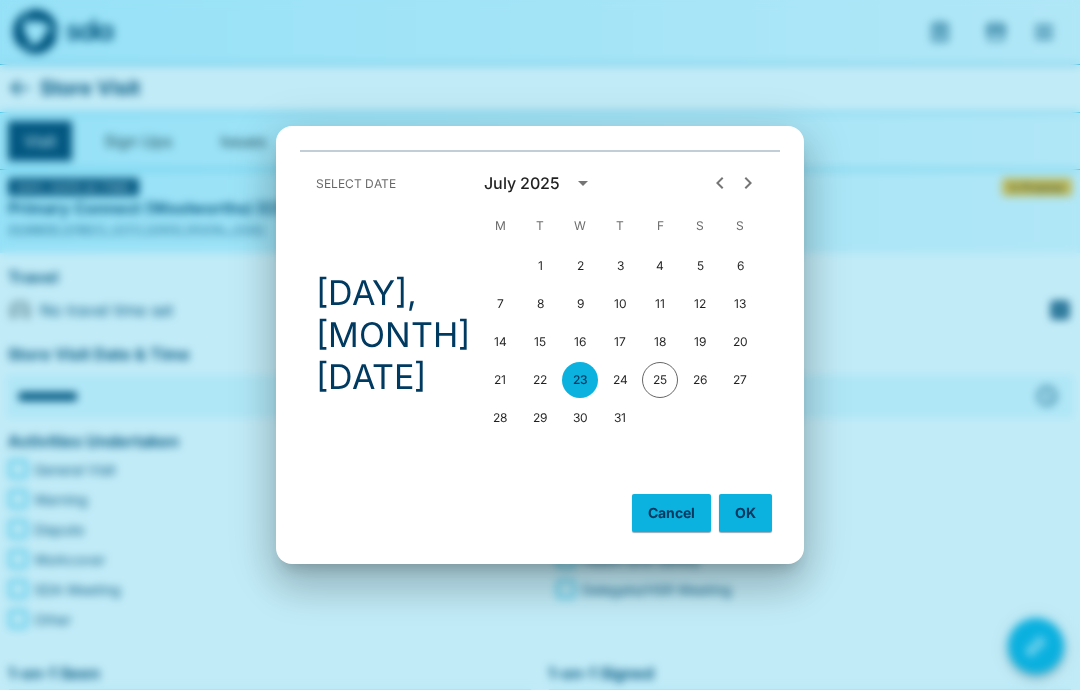 click on "OK" at bounding box center [745, 513] 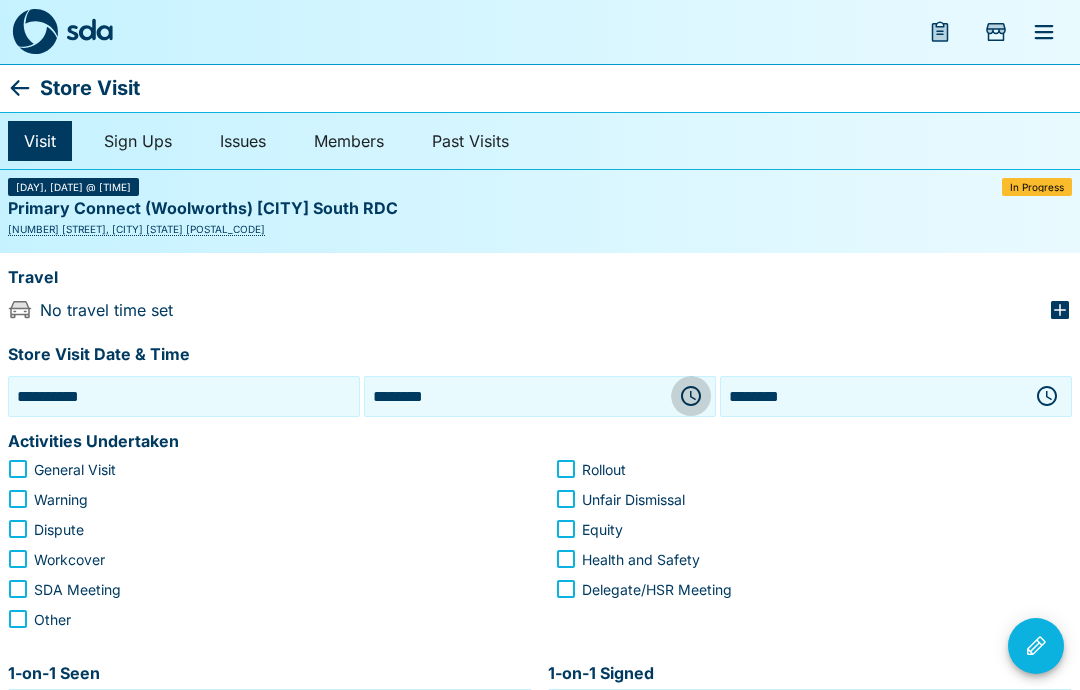 click 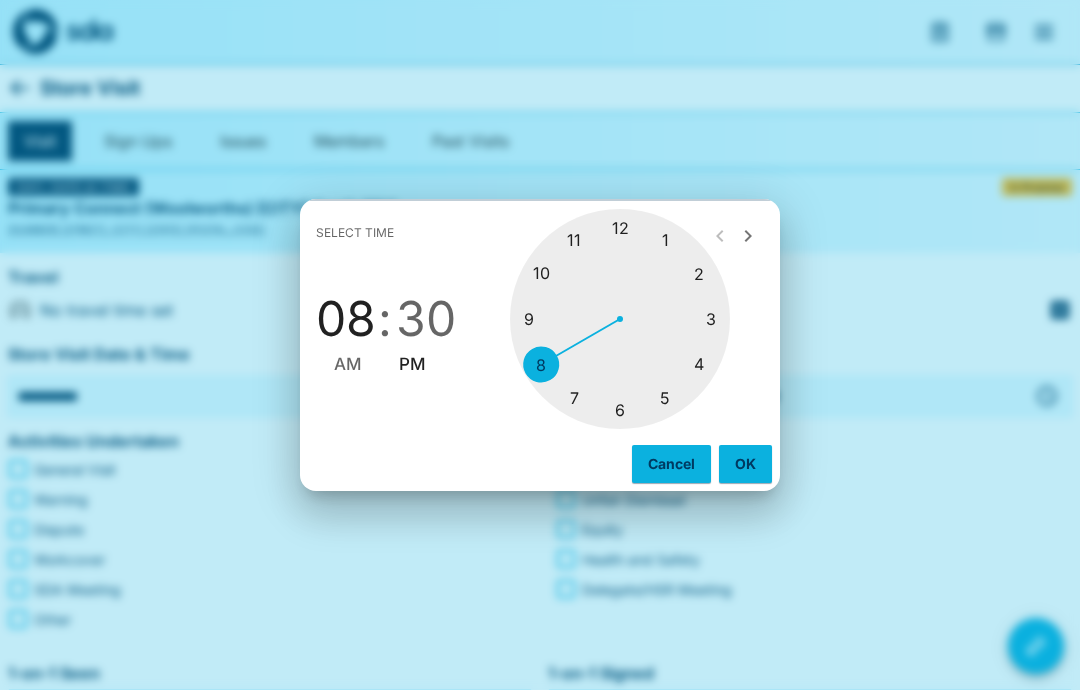 type on "********" 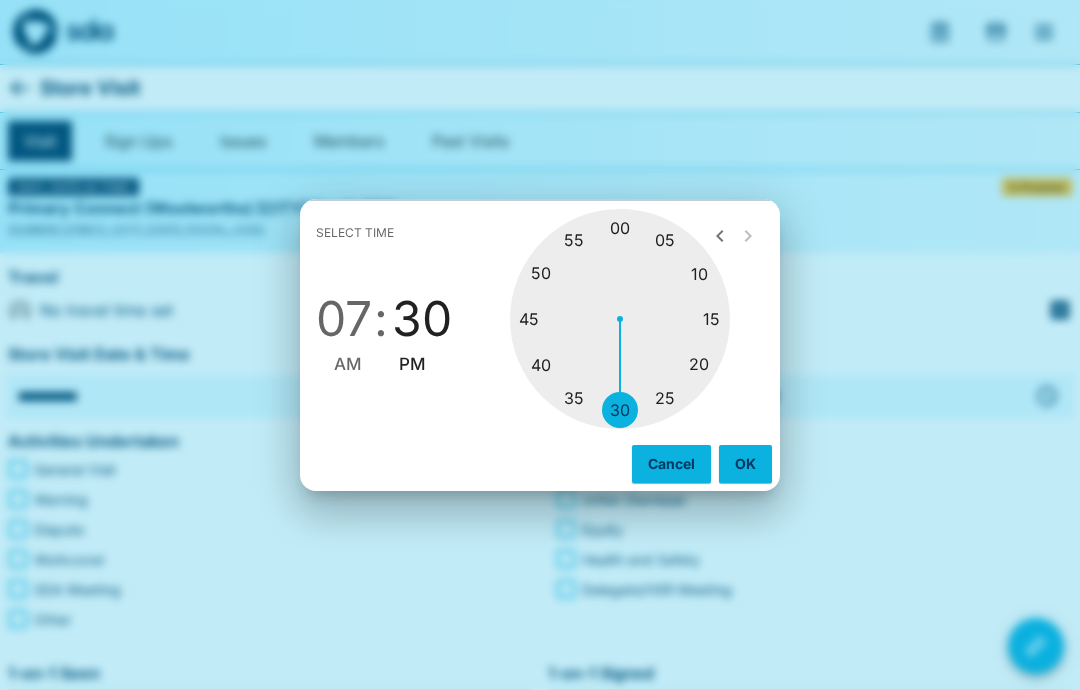 click on "PM" at bounding box center [412, 364] 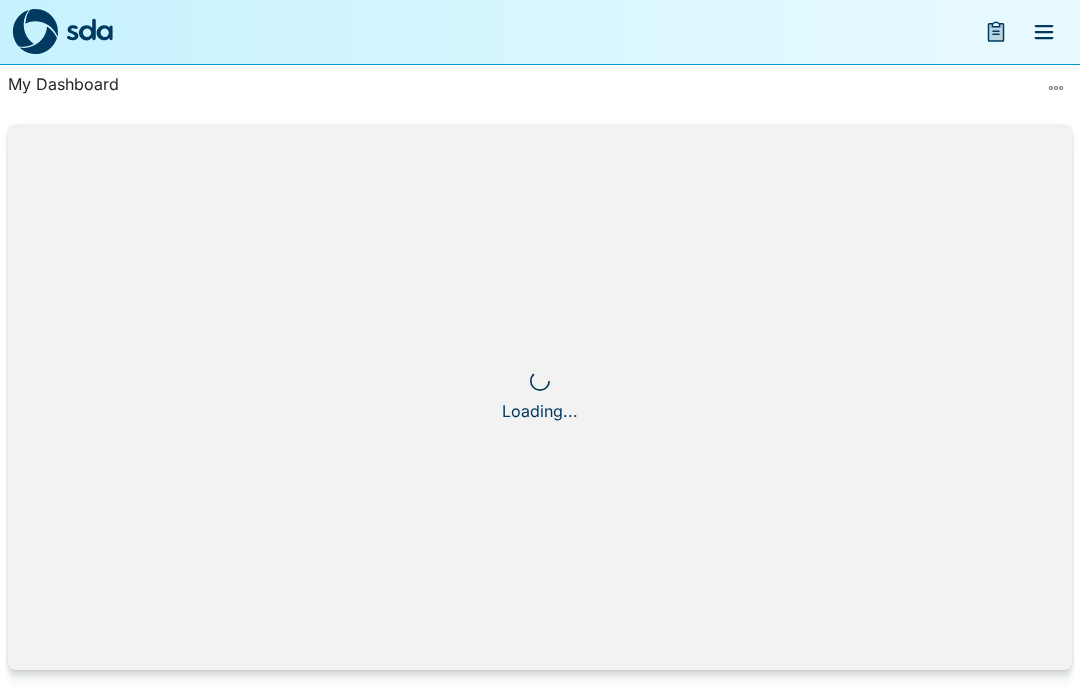 scroll, scrollTop: 0, scrollLeft: 0, axis: both 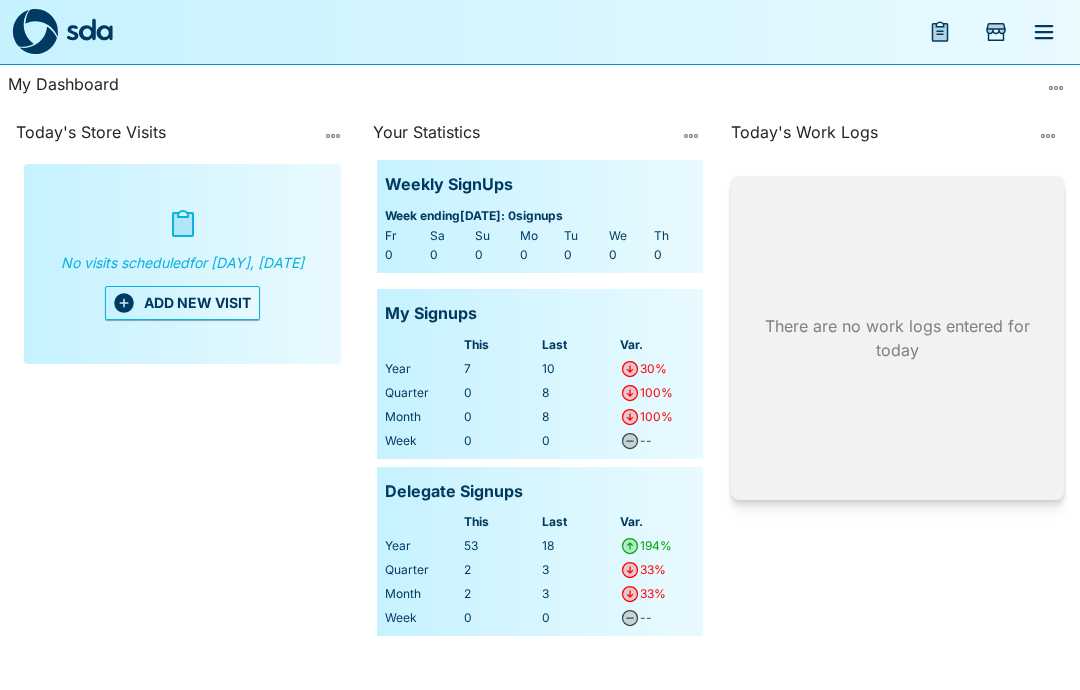 click at bounding box center (540, 32) 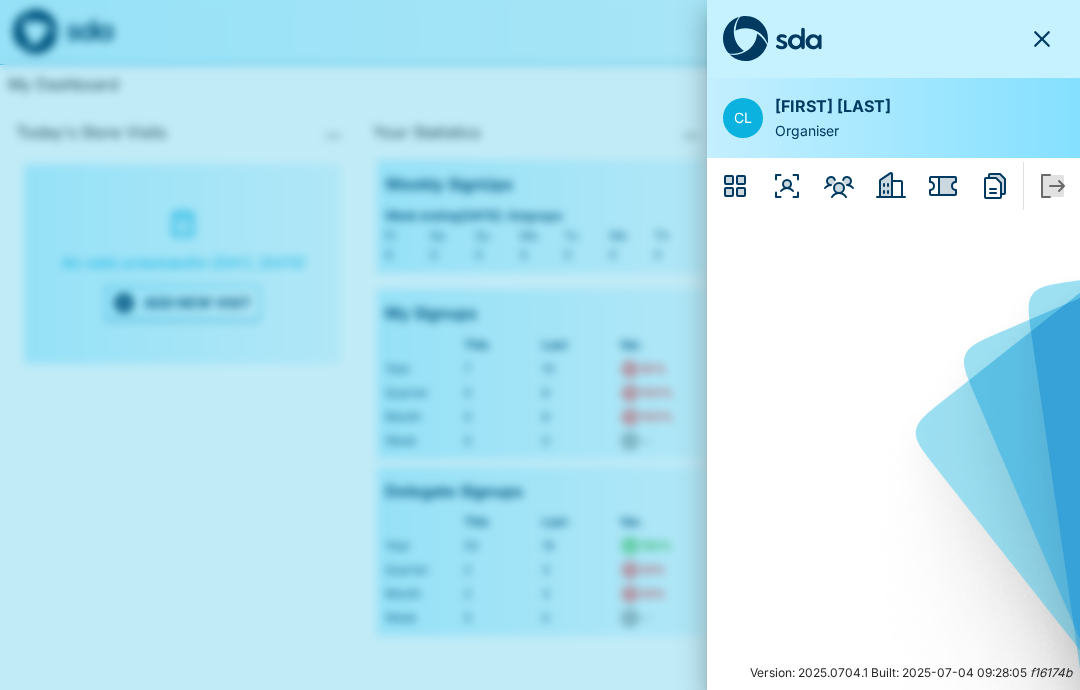click 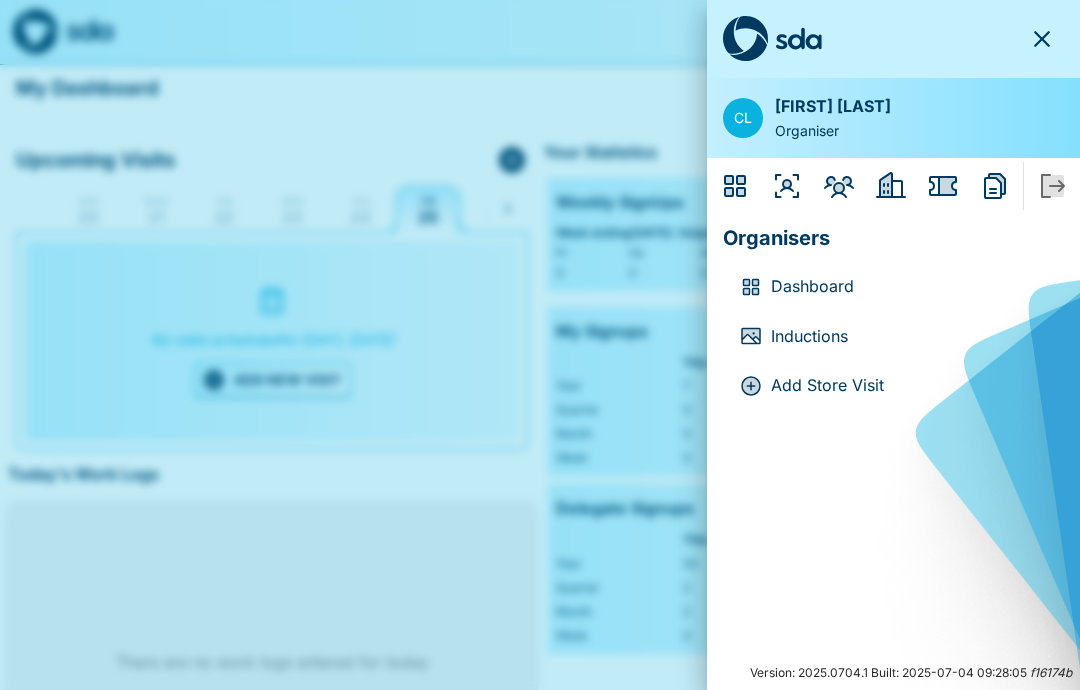 click on "CL Chris Lamb Organiser Organisers Dashboard Inductions Add Store Visit Version: 2025.0704.1 Built: 2025-07-04 09:28:05   f16174b" at bounding box center [893, 345] 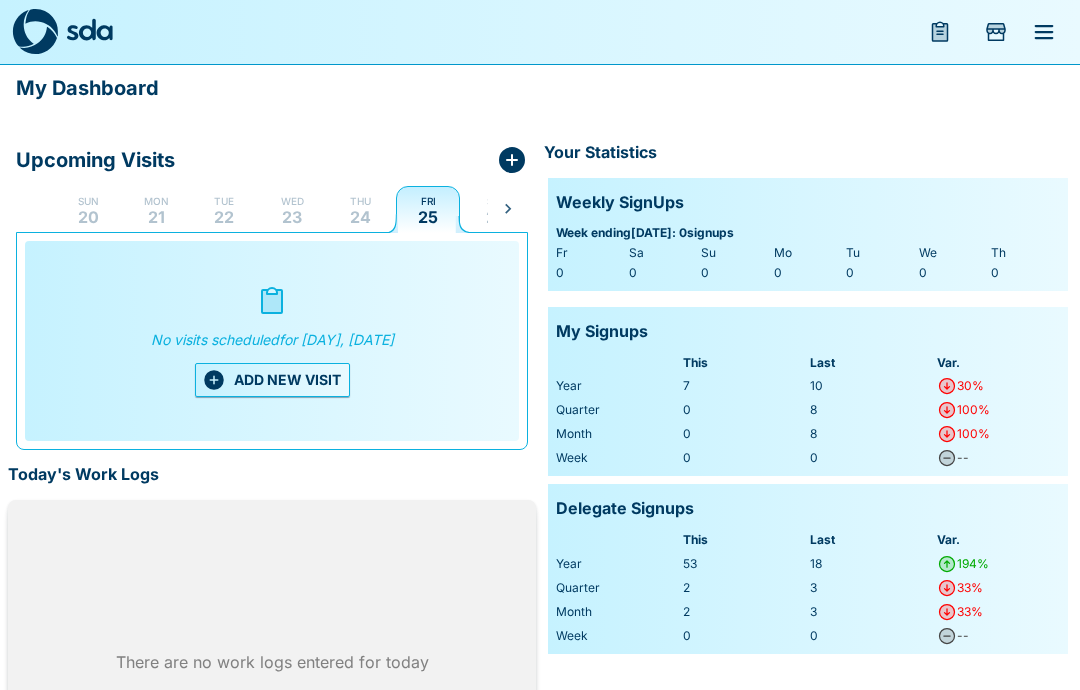 click on "Thu 24" at bounding box center (360, 209) 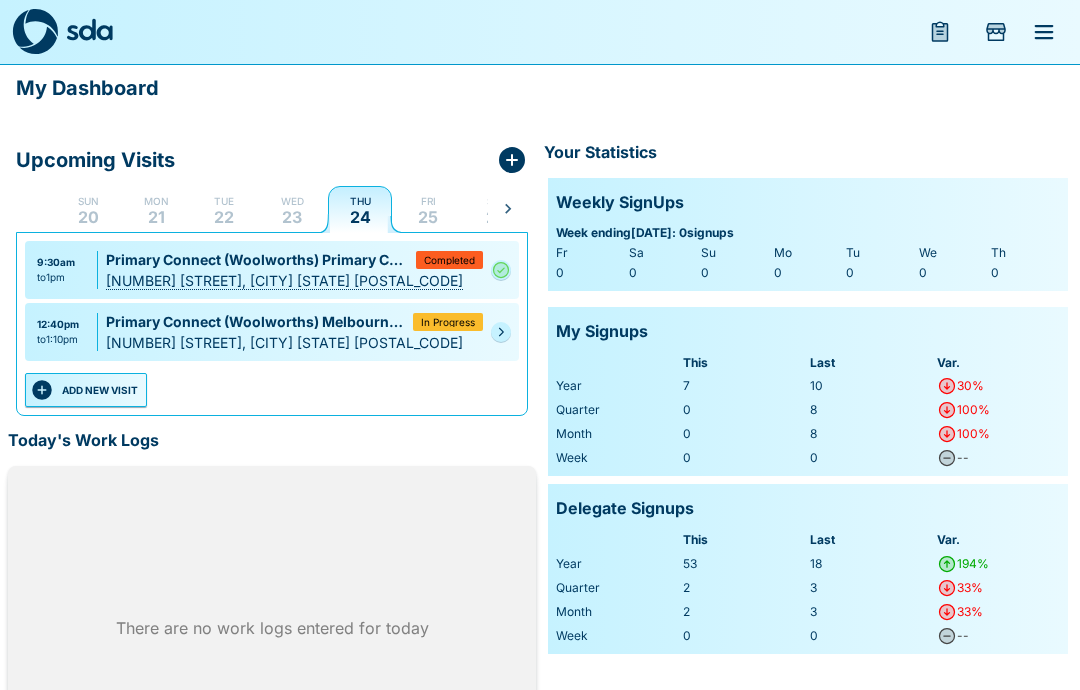 click on "Wed" at bounding box center (292, 201) 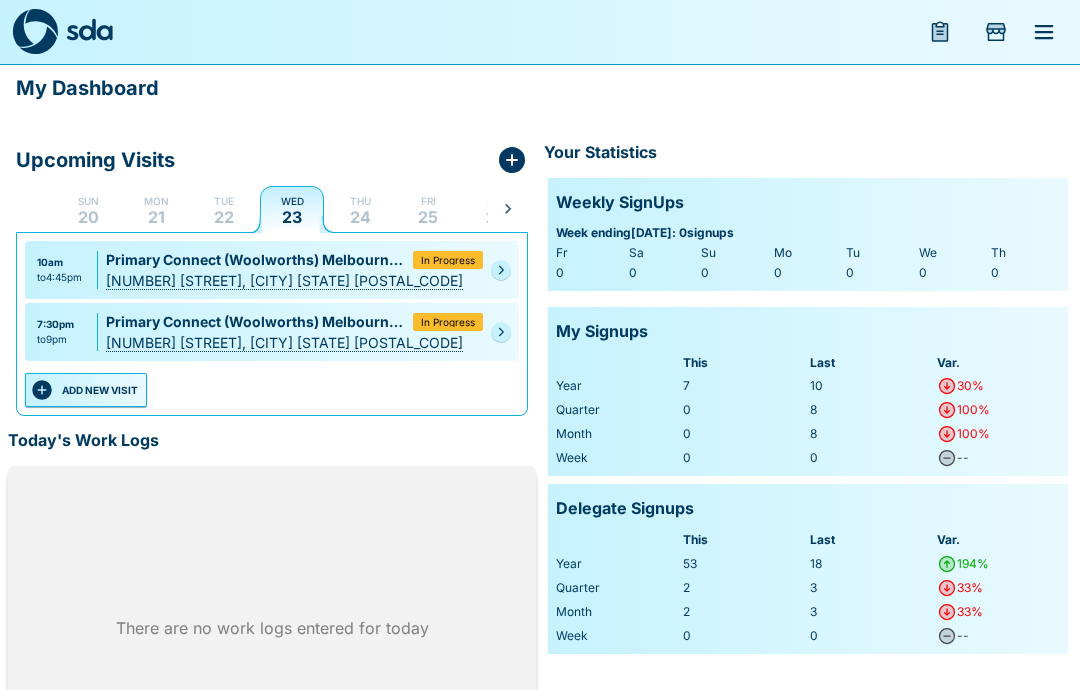 click 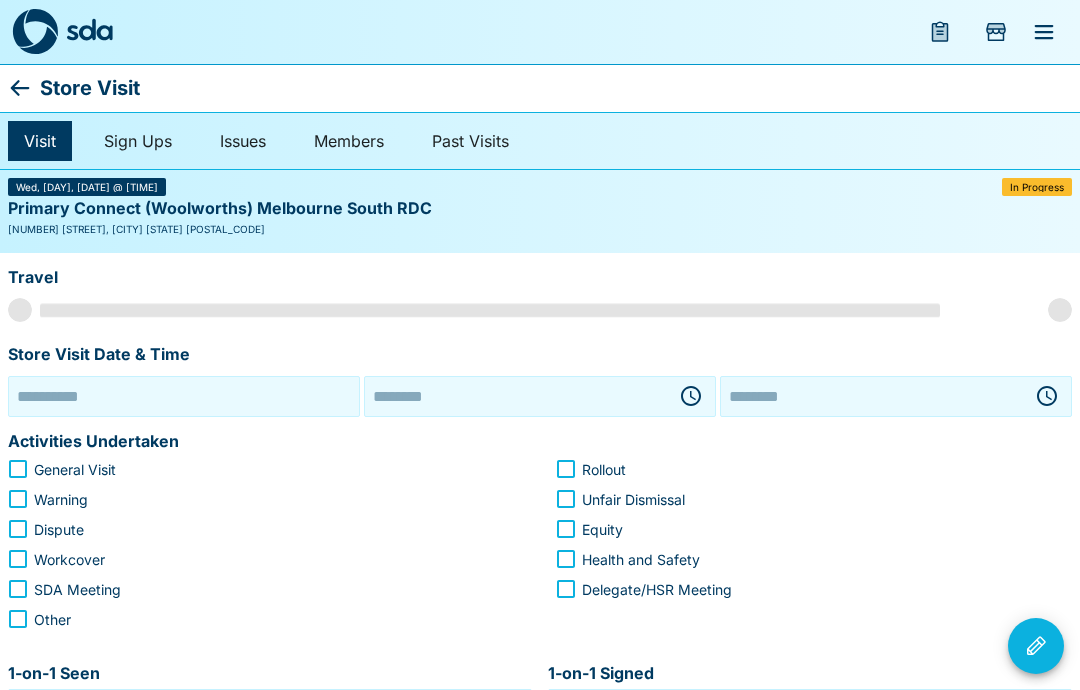 type on "**********" 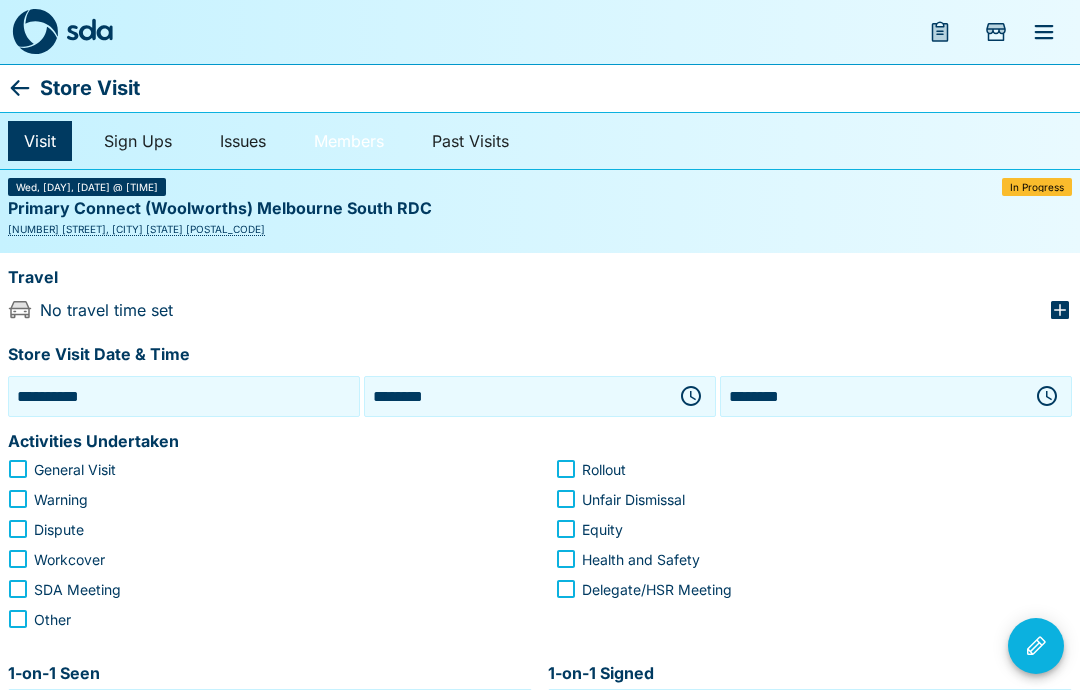 click on "Members" at bounding box center [349, 141] 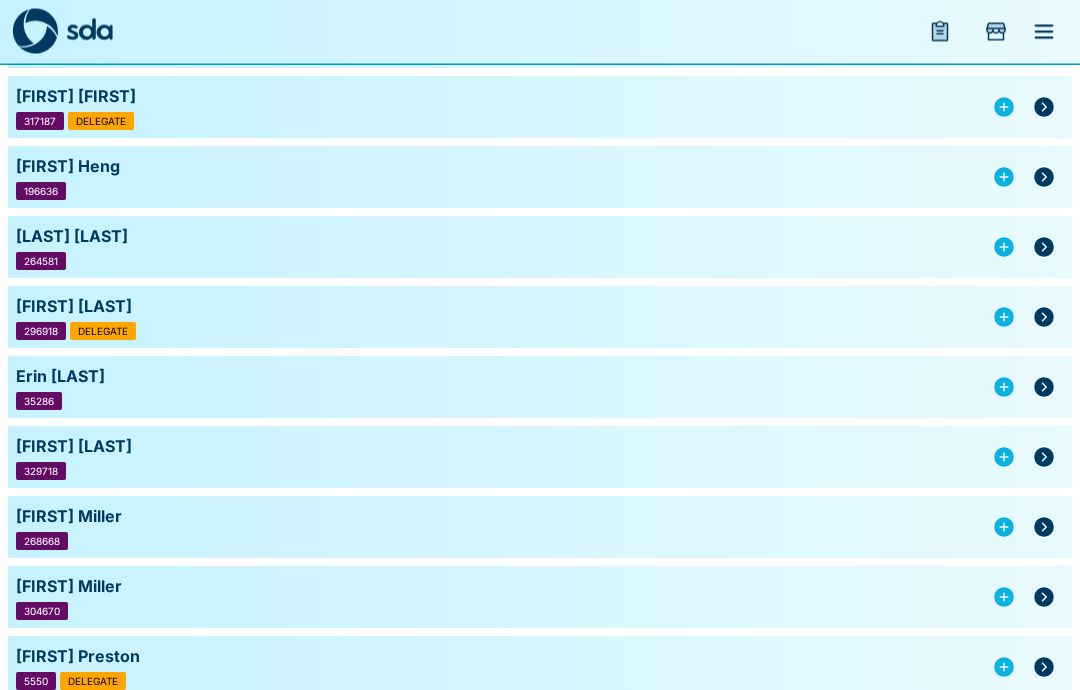 scroll, scrollTop: 839, scrollLeft: 0, axis: vertical 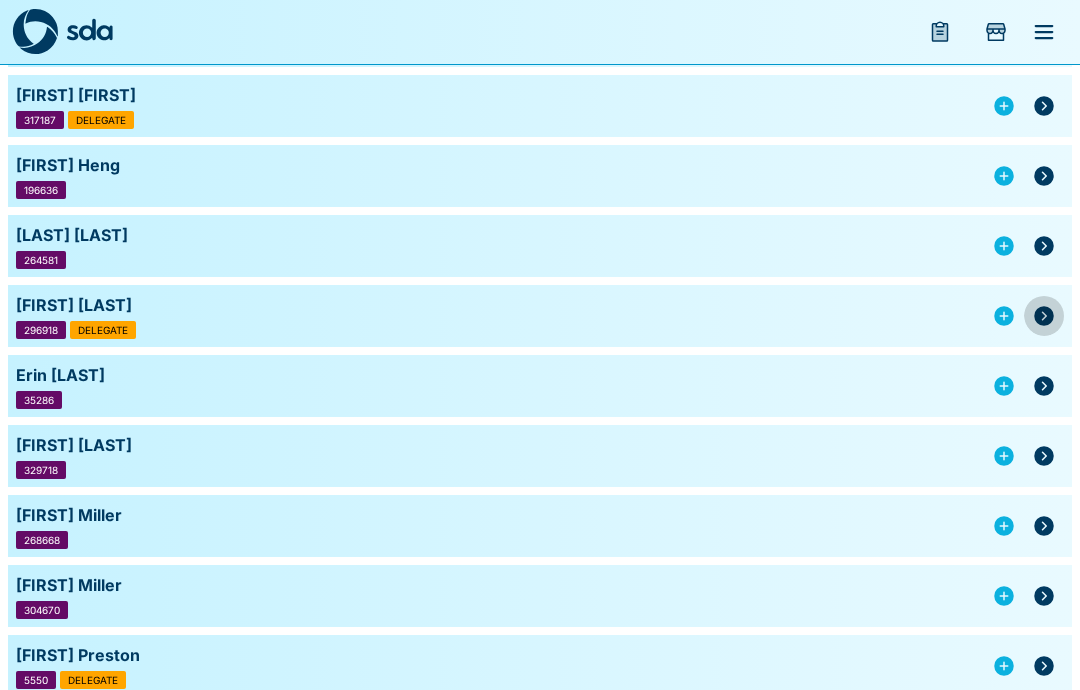 click 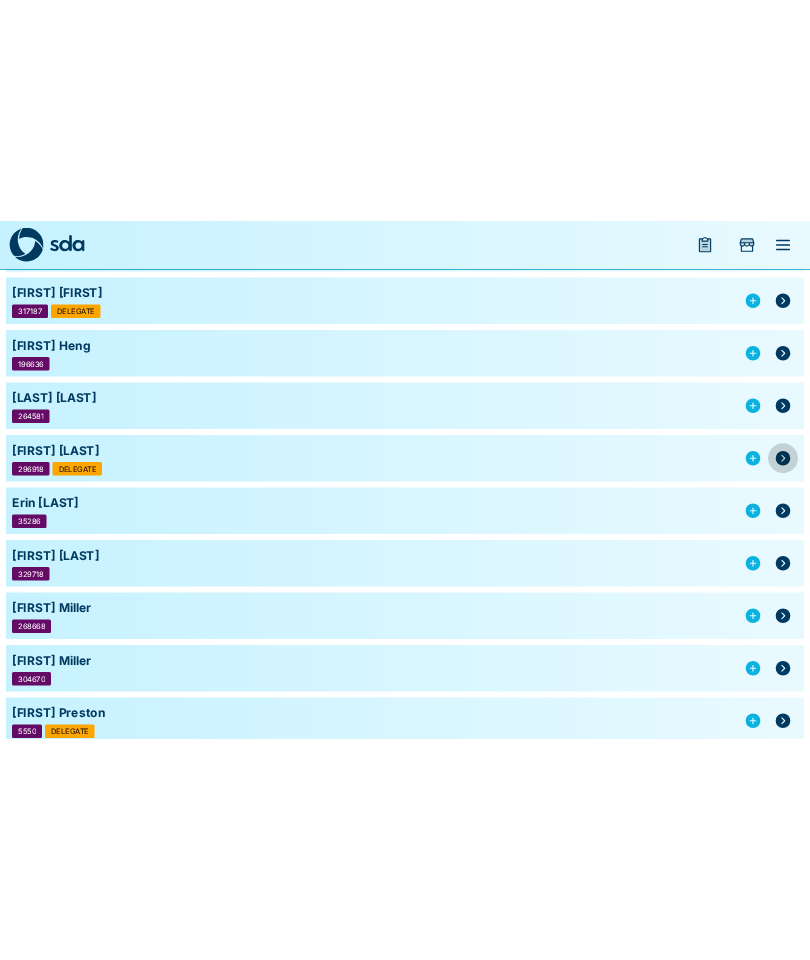 scroll, scrollTop: 0, scrollLeft: 0, axis: both 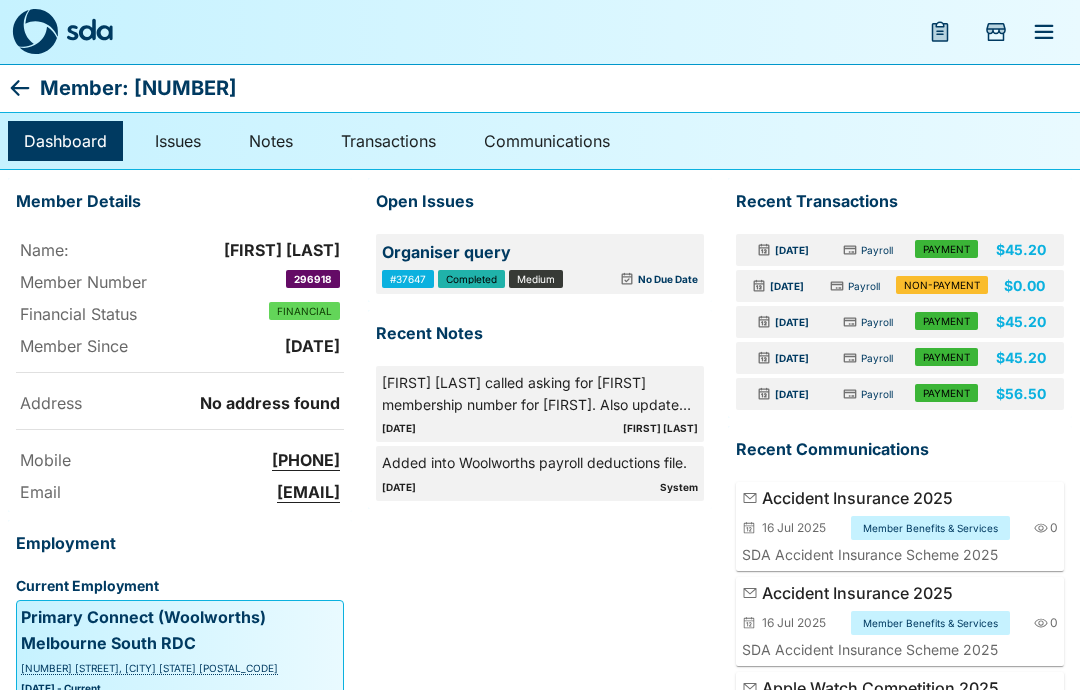 click on "Organiser query" at bounding box center [540, 253] 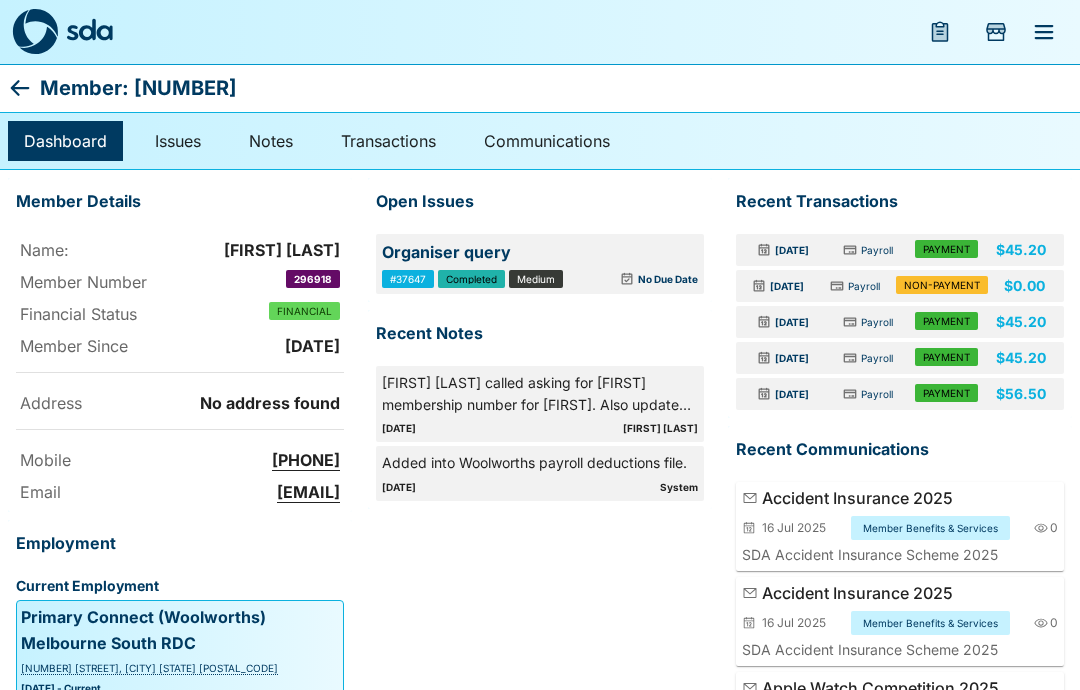 click on "Organiser query" at bounding box center (540, 253) 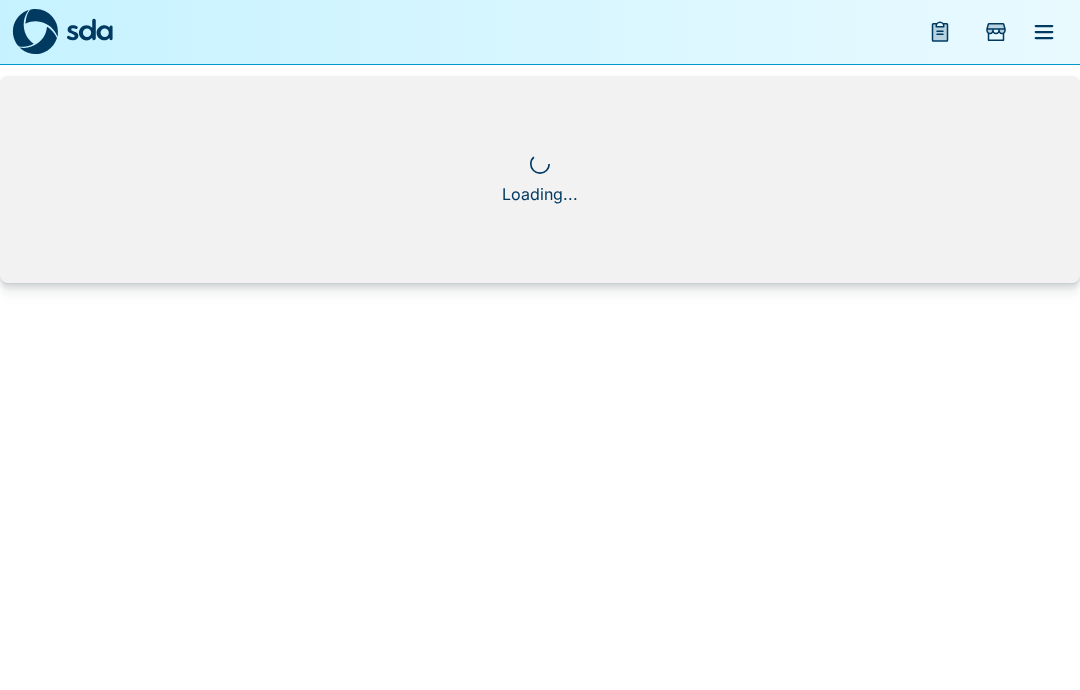 scroll, scrollTop: 0, scrollLeft: 0, axis: both 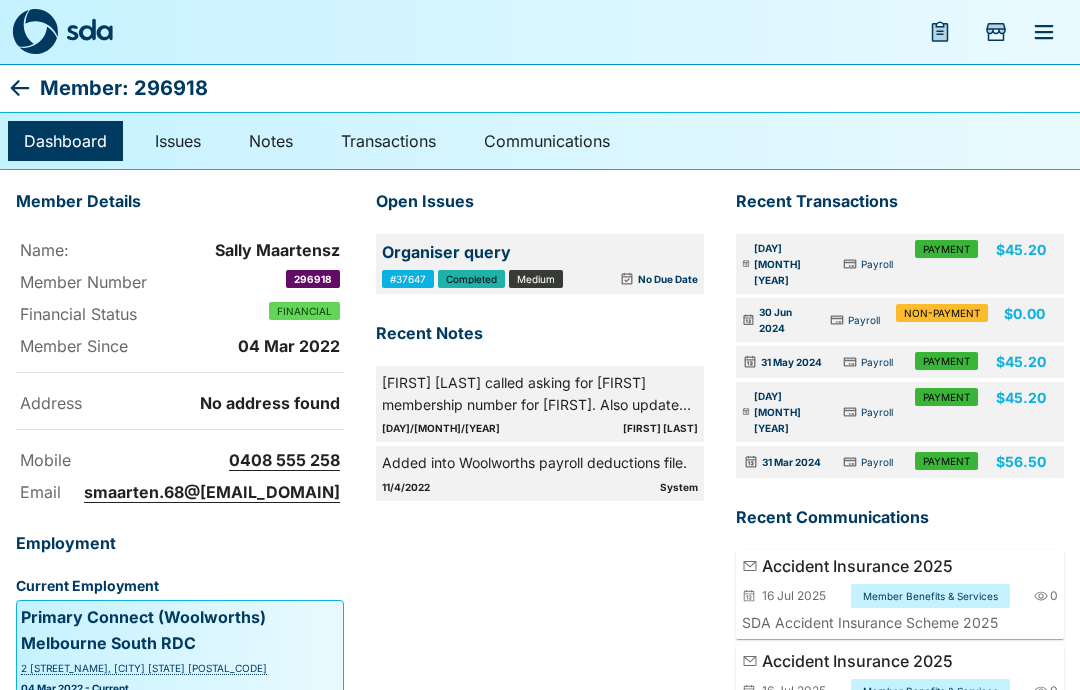 click 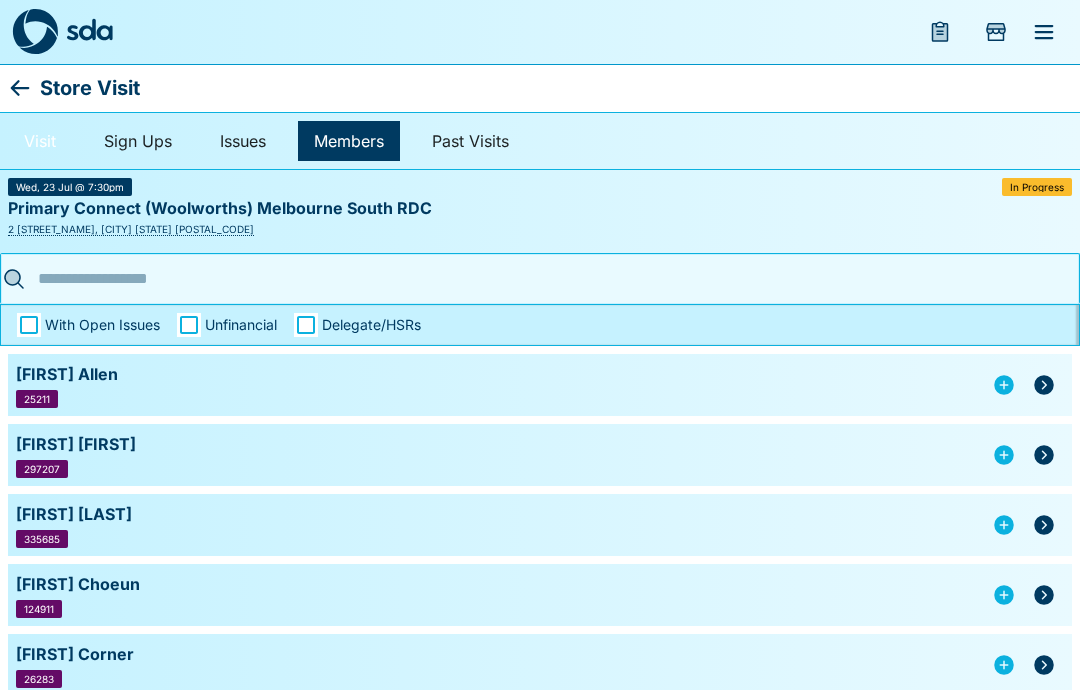 click on "Visit" at bounding box center [40, 141] 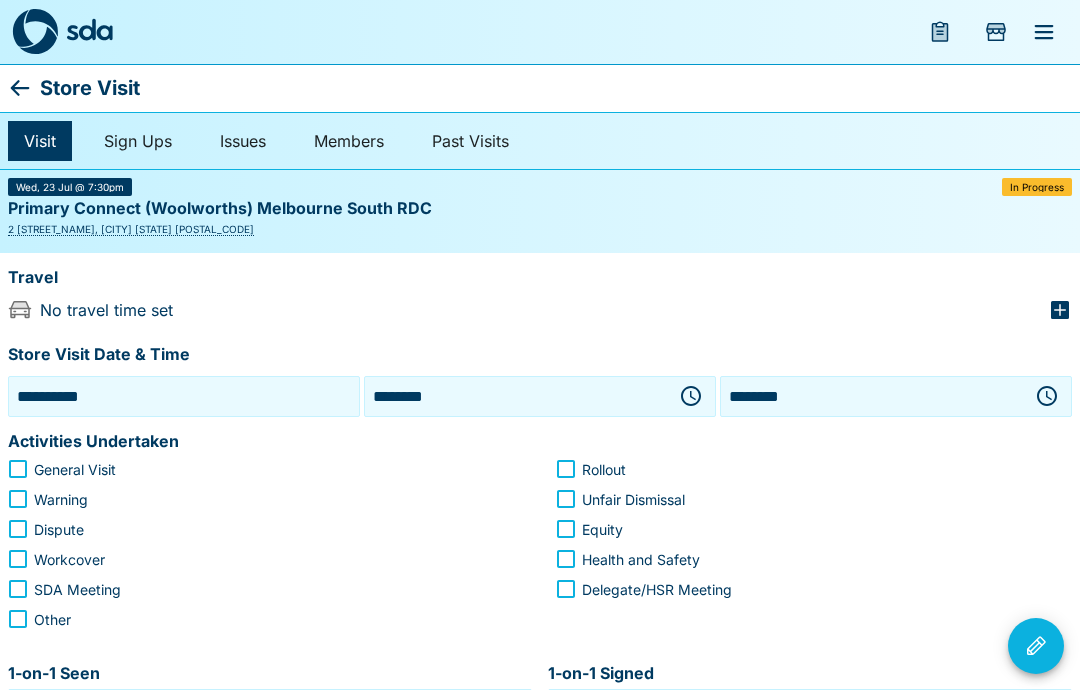 click 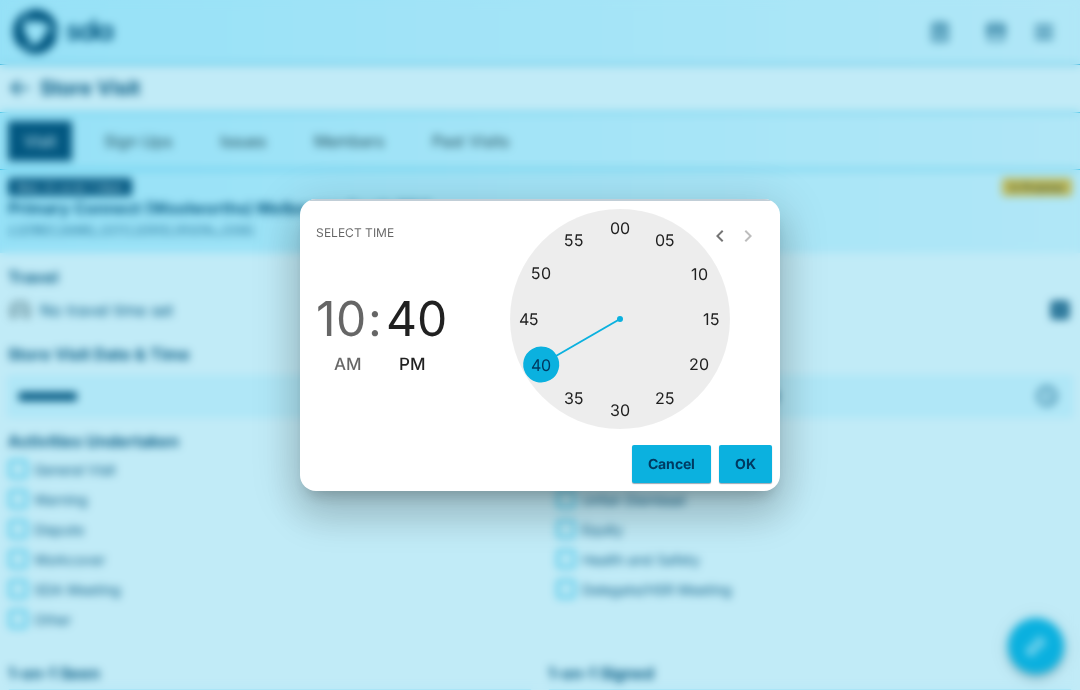 type on "********" 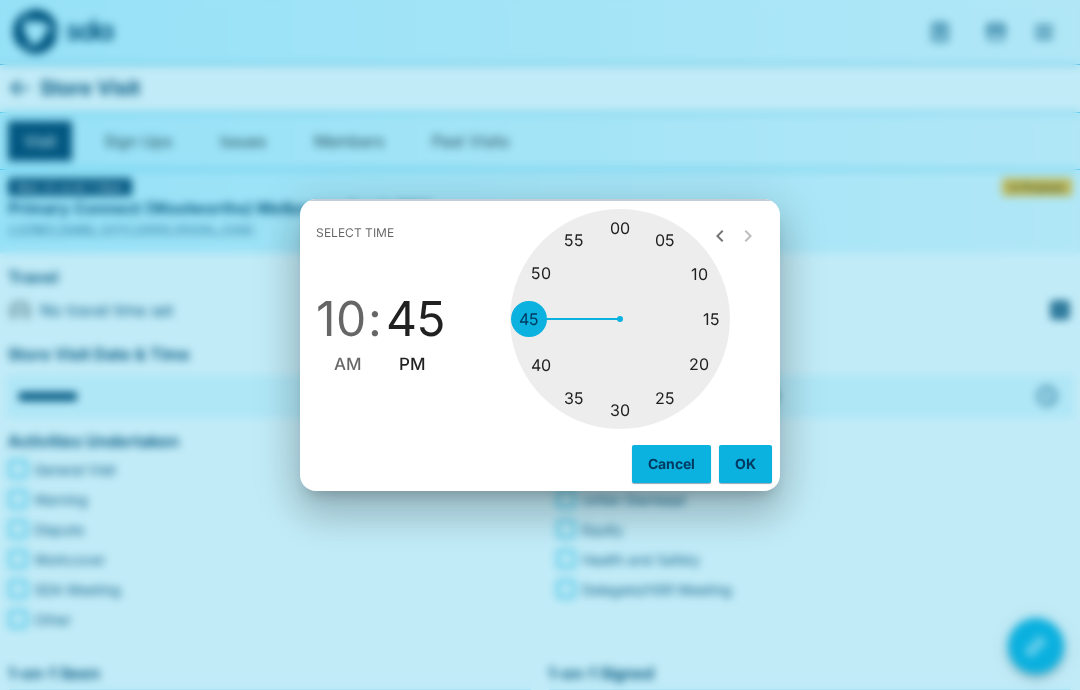 click on "PM" at bounding box center (412, 364) 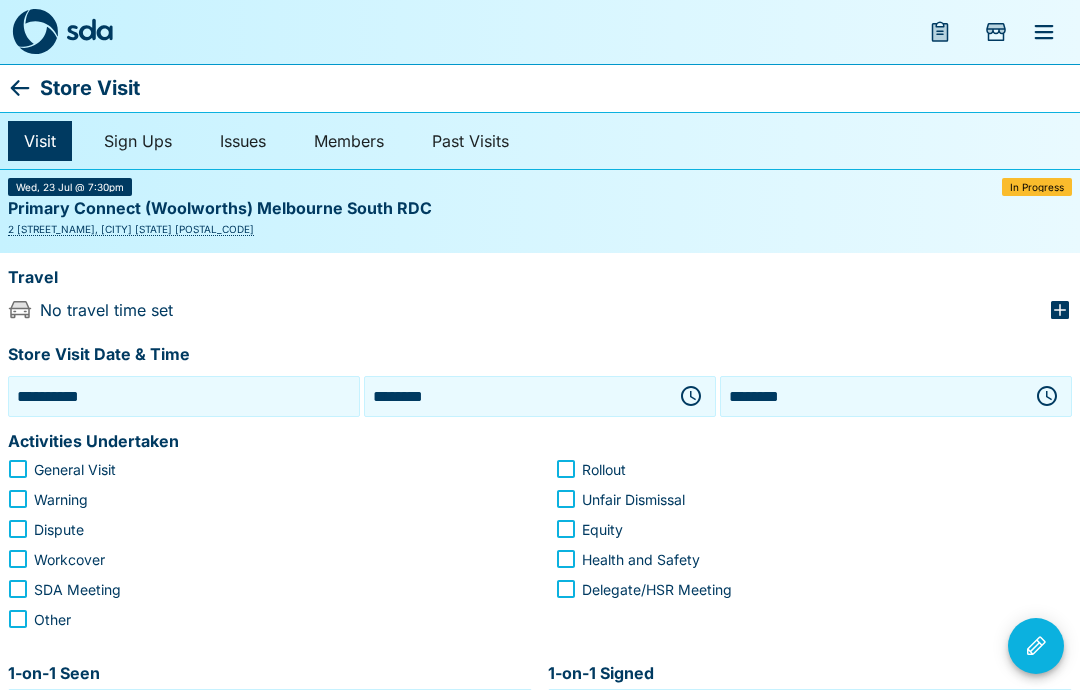 click 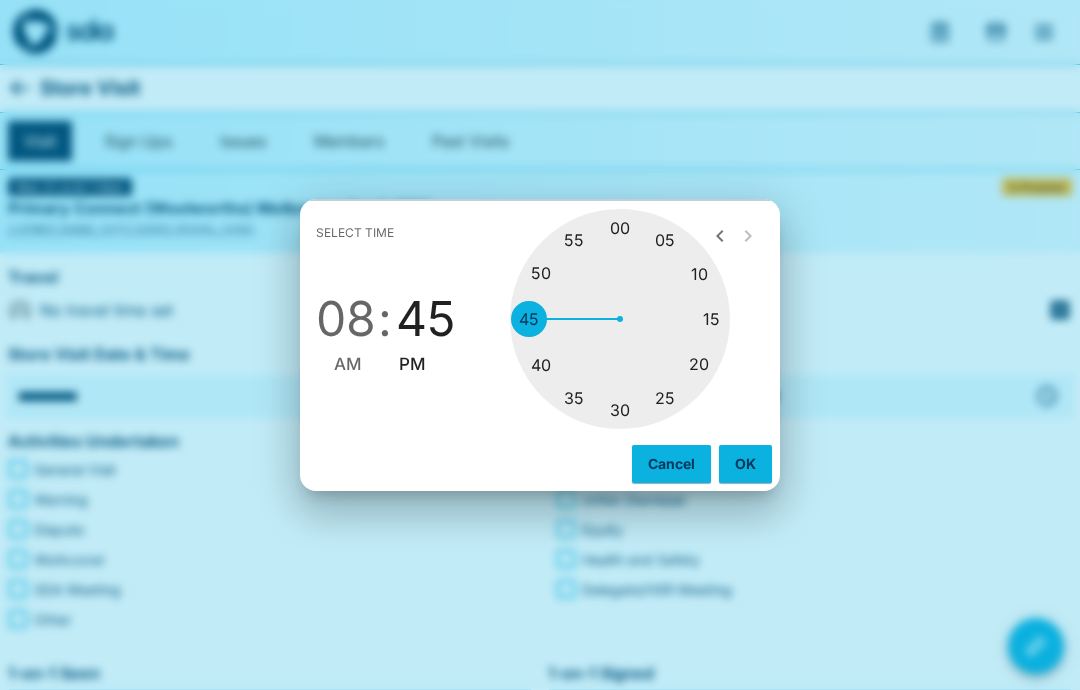 click on "08" at bounding box center [346, 319] 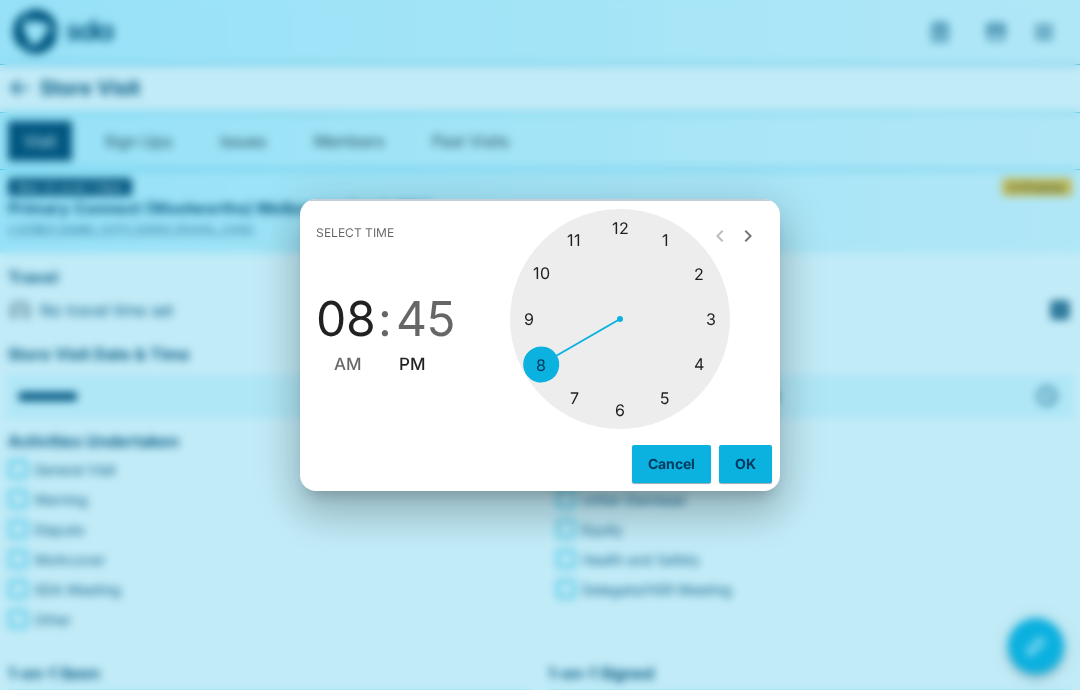 type on "********" 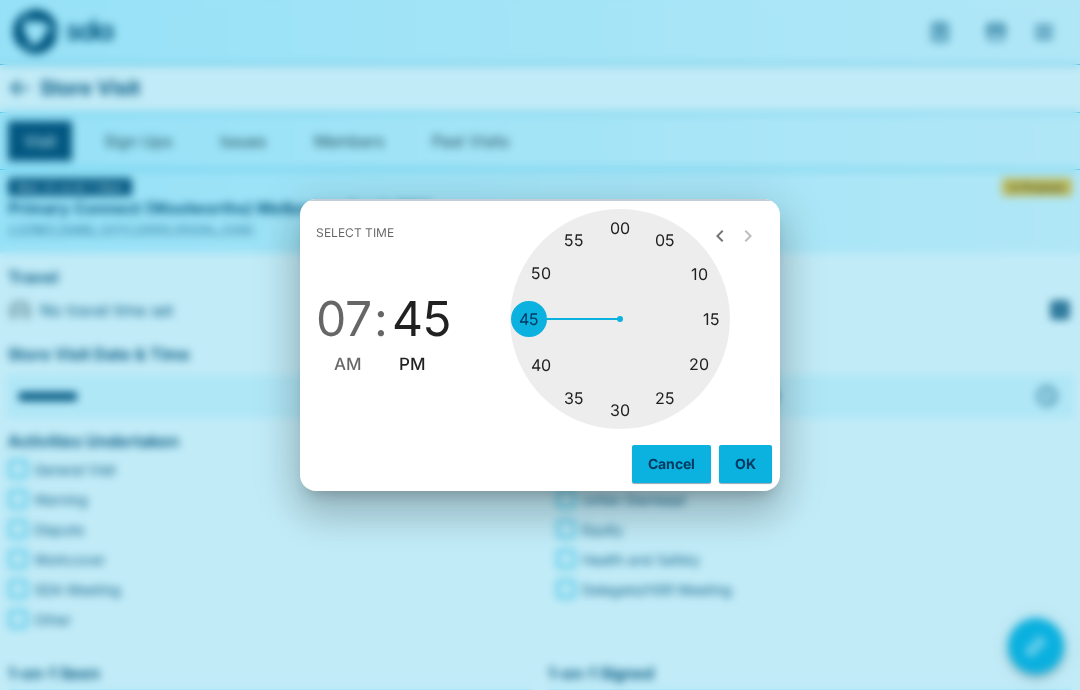 click on "OK" at bounding box center (745, 464) 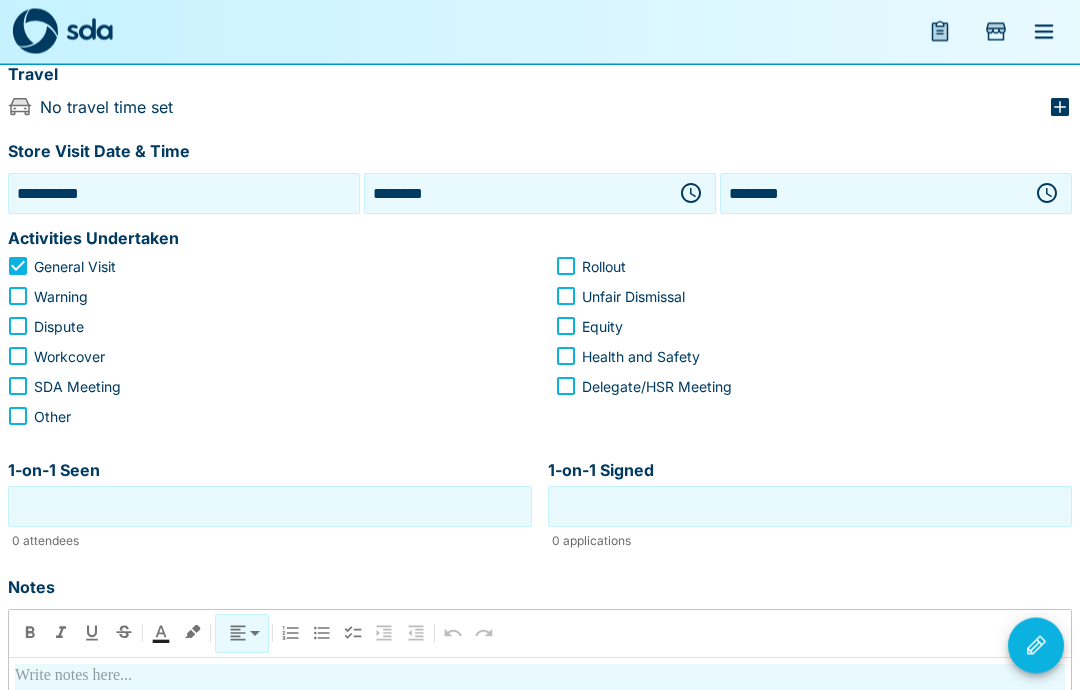 scroll, scrollTop: 203, scrollLeft: 0, axis: vertical 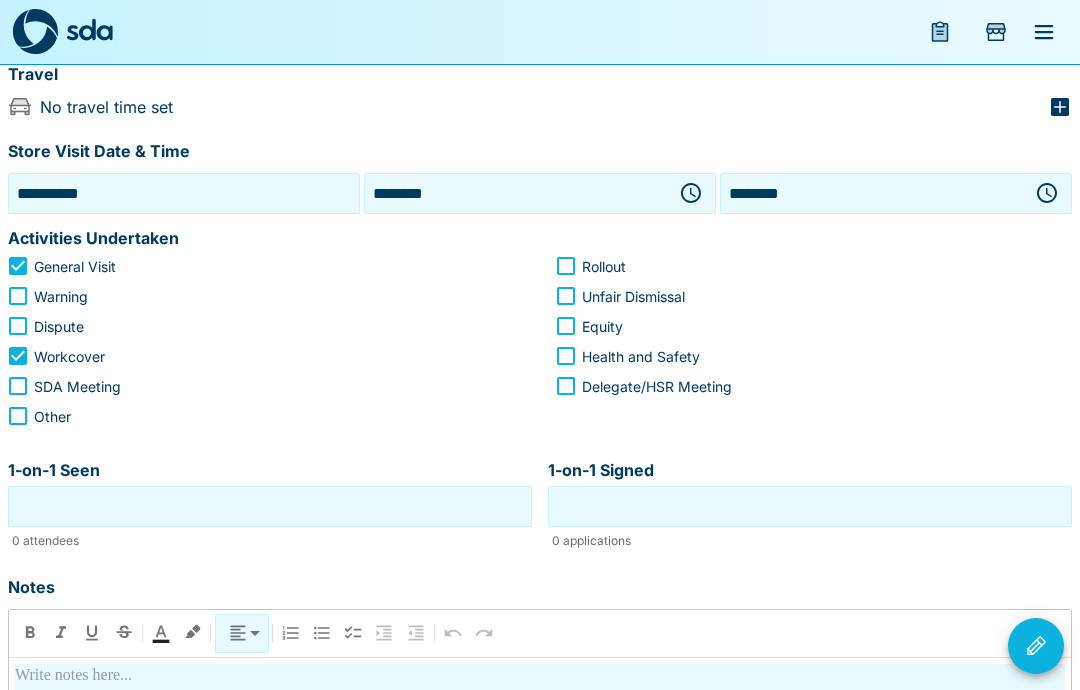 click at bounding box center (540, 676) 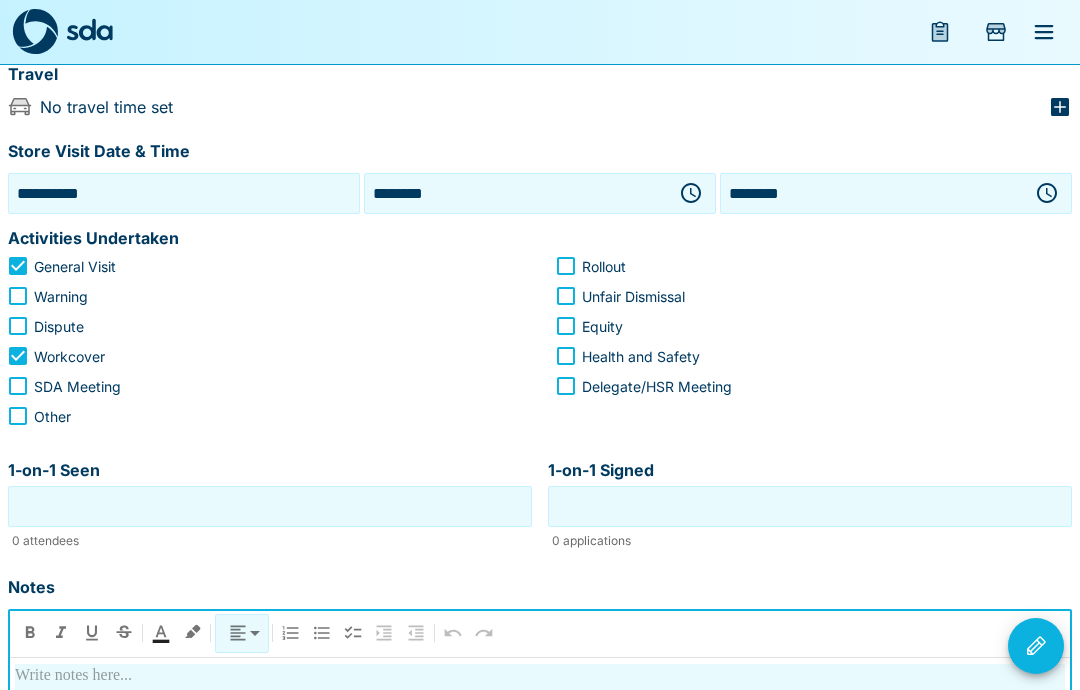 scroll, scrollTop: 490, scrollLeft: 0, axis: vertical 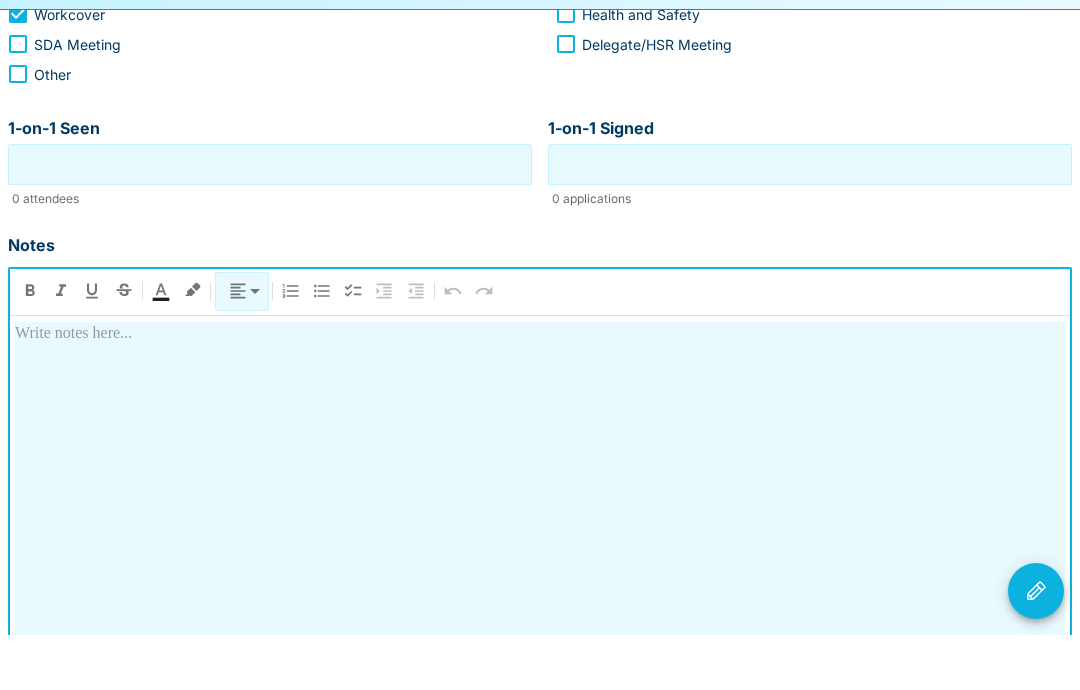 type 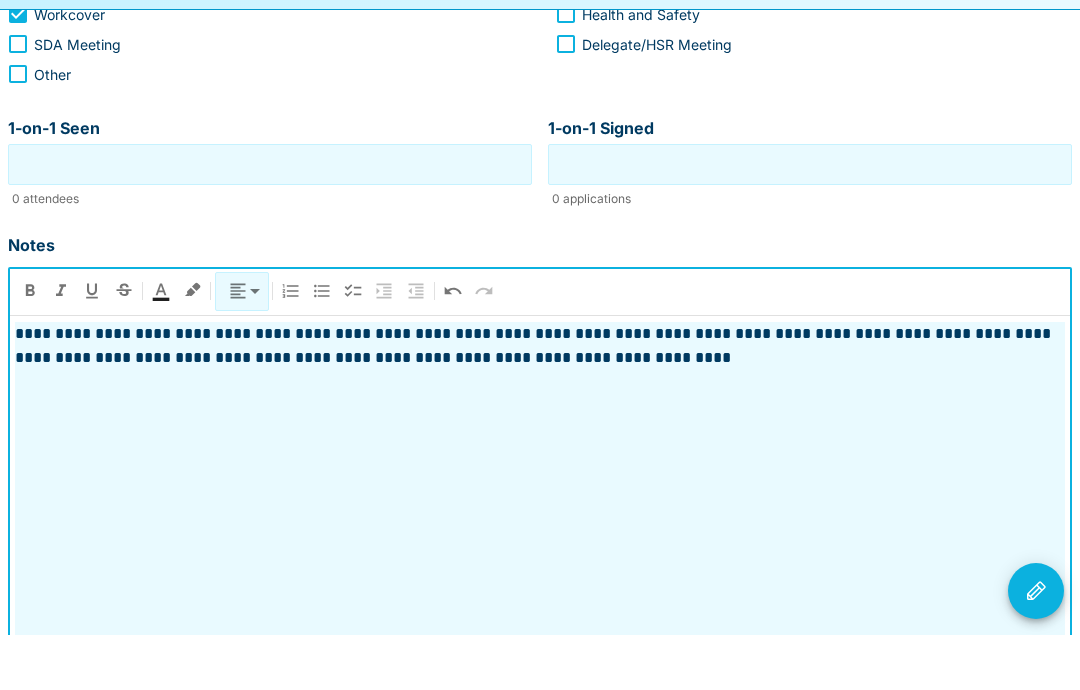 click on "1-on-1 Signed" at bounding box center (810, 219) 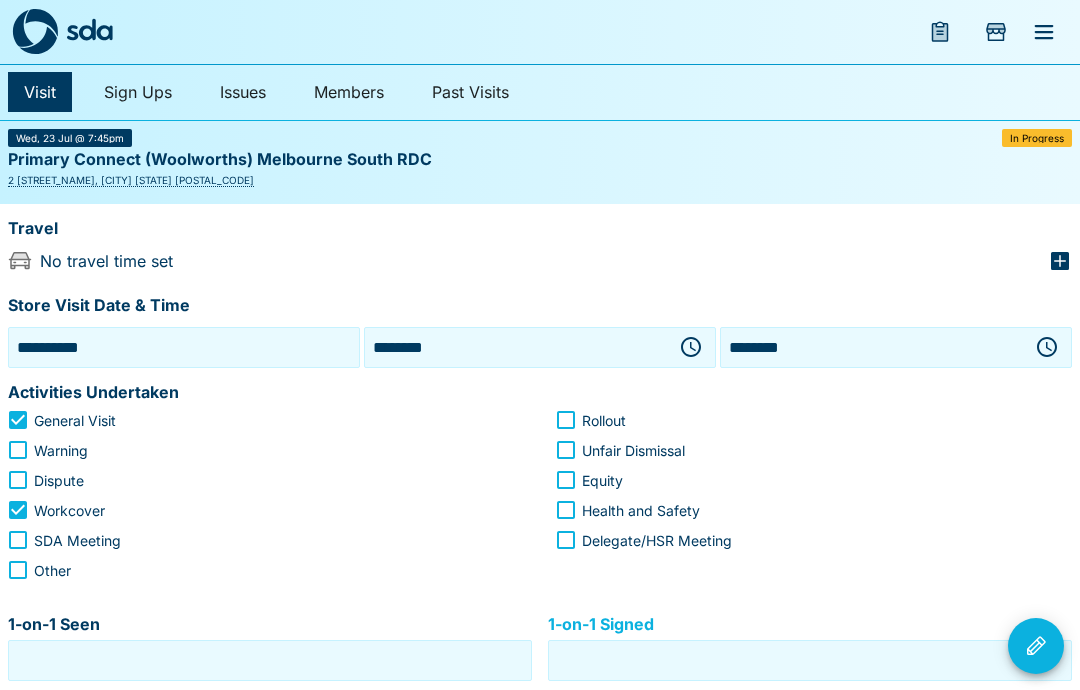 scroll, scrollTop: 8, scrollLeft: 0, axis: vertical 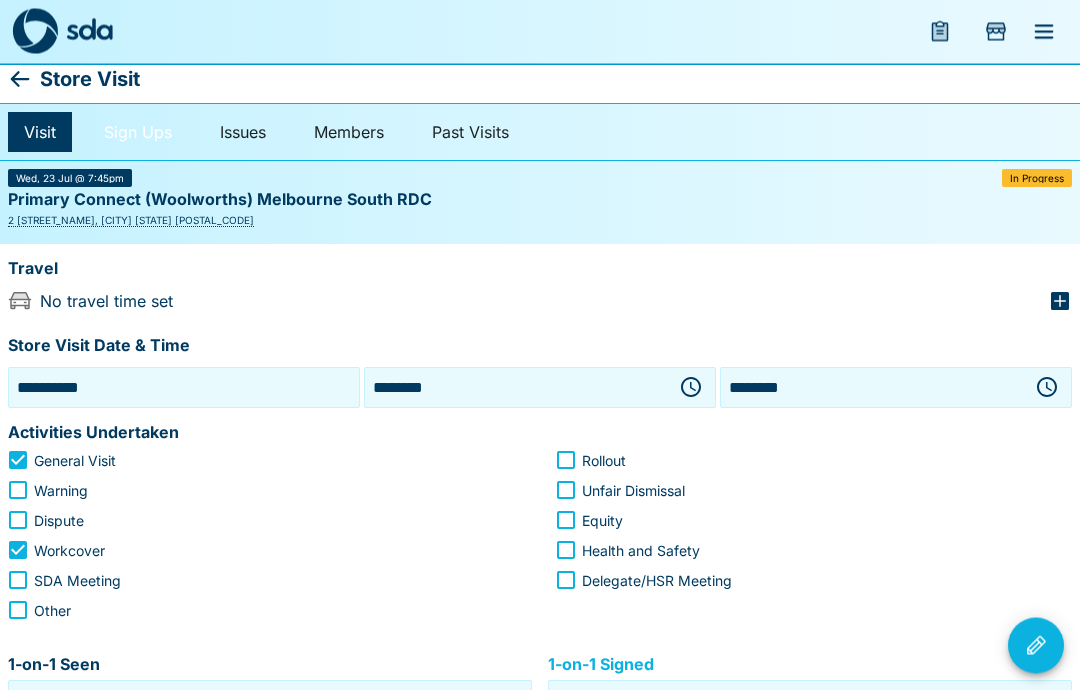 click on "Sign Ups" at bounding box center [138, 133] 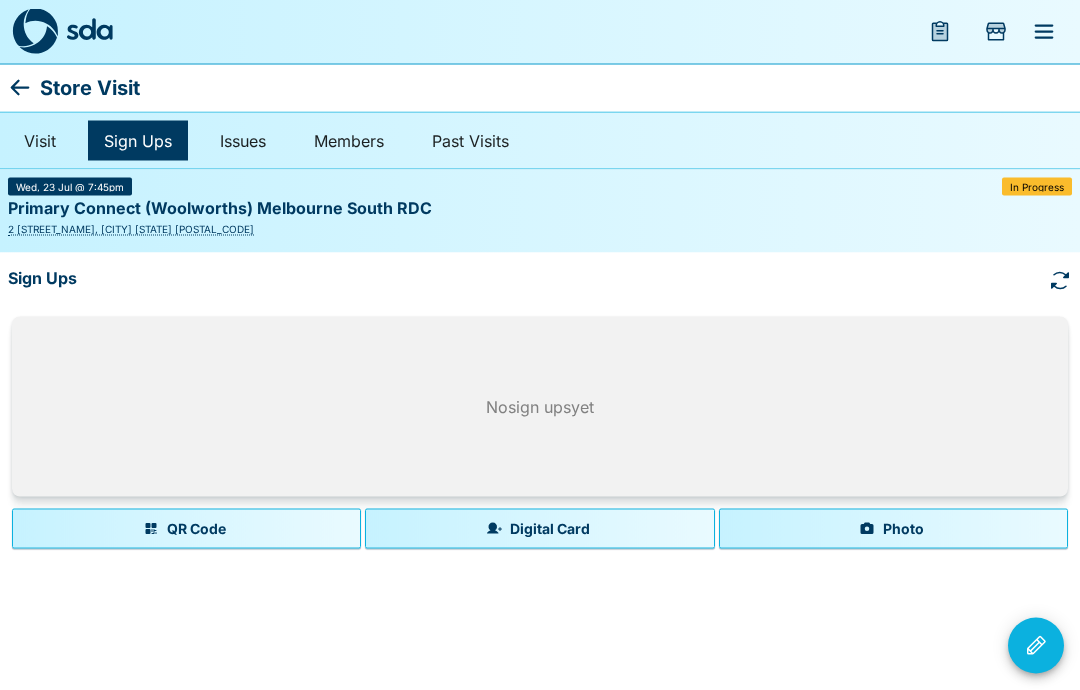 scroll, scrollTop: 0, scrollLeft: 0, axis: both 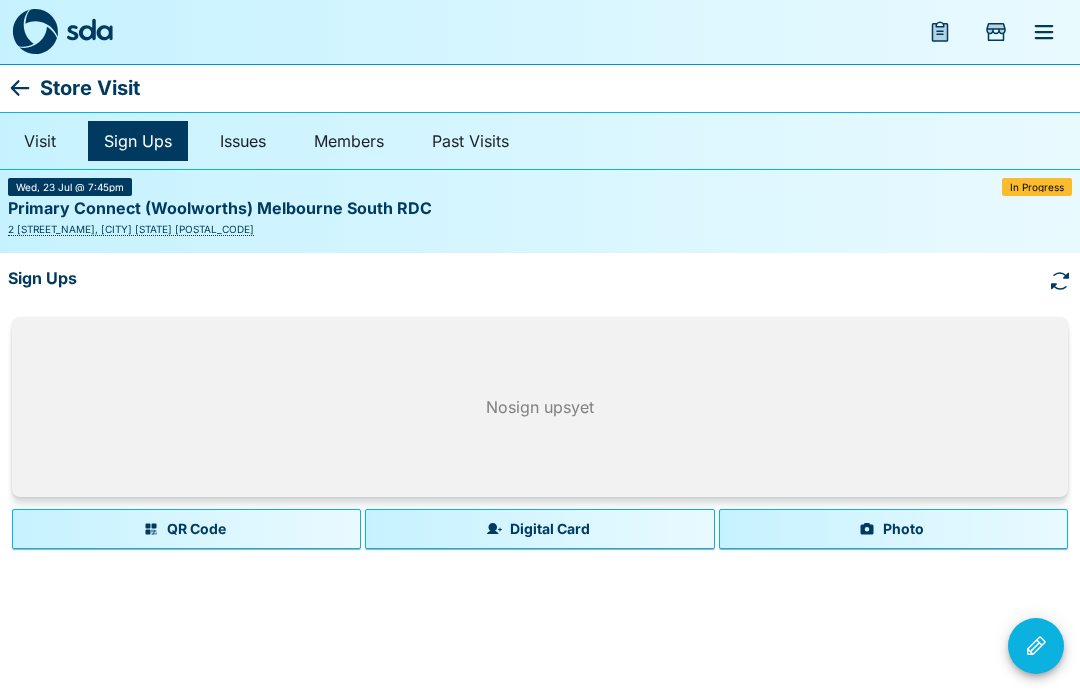 click on "Photo" at bounding box center (893, 529) 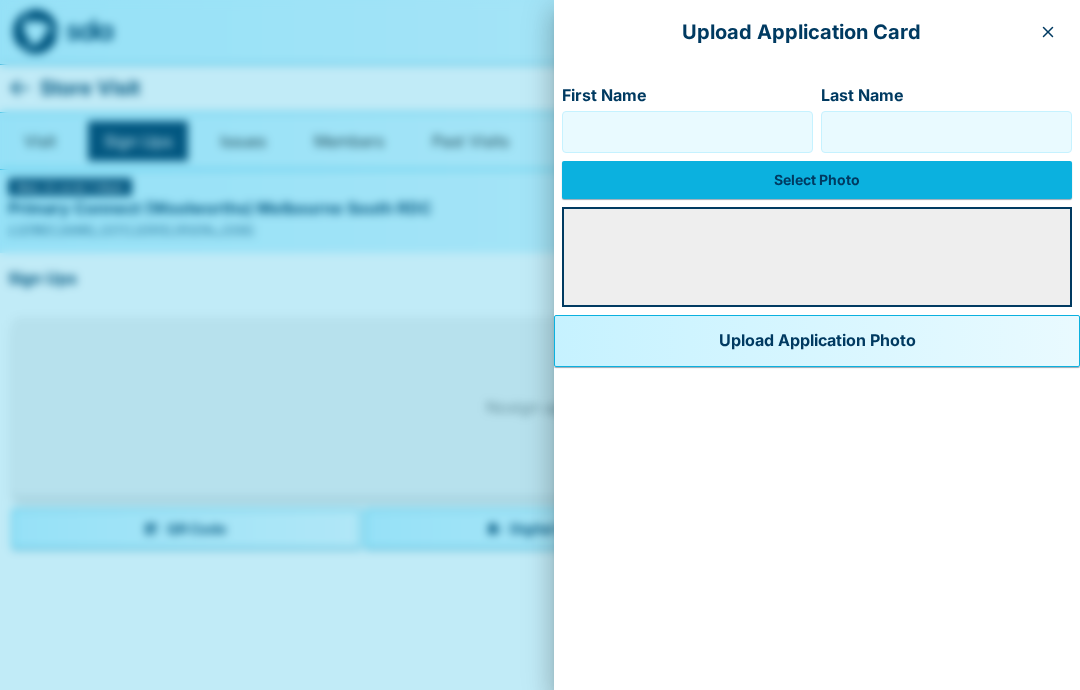 click on "Select Photo" at bounding box center (817, 180) 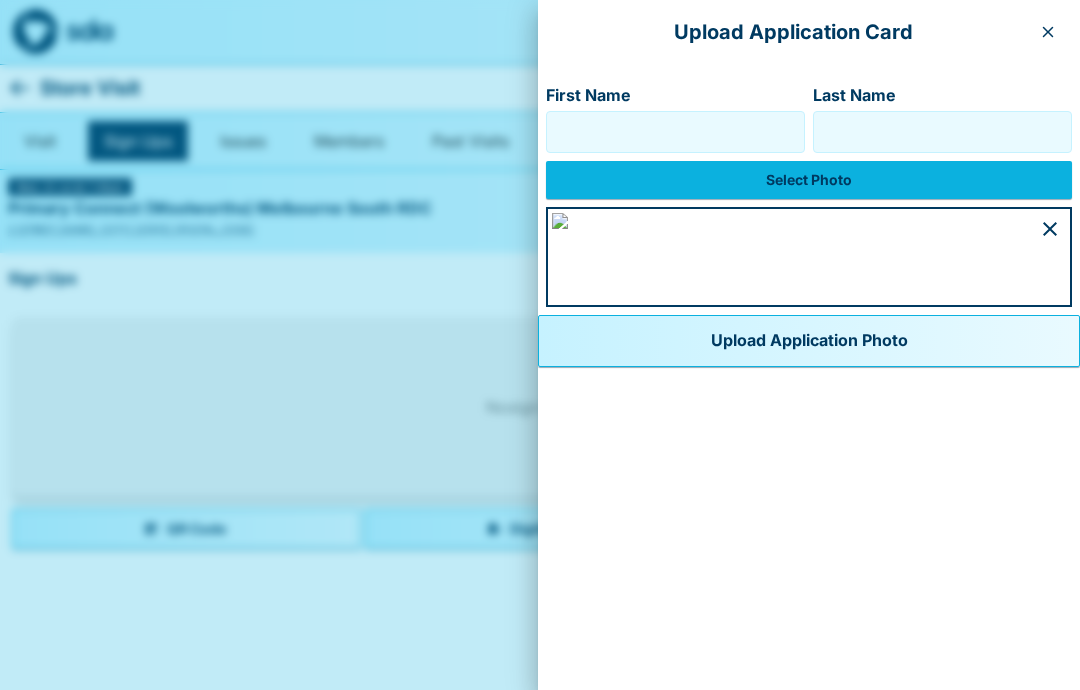 click on "First Name" at bounding box center (675, 132) 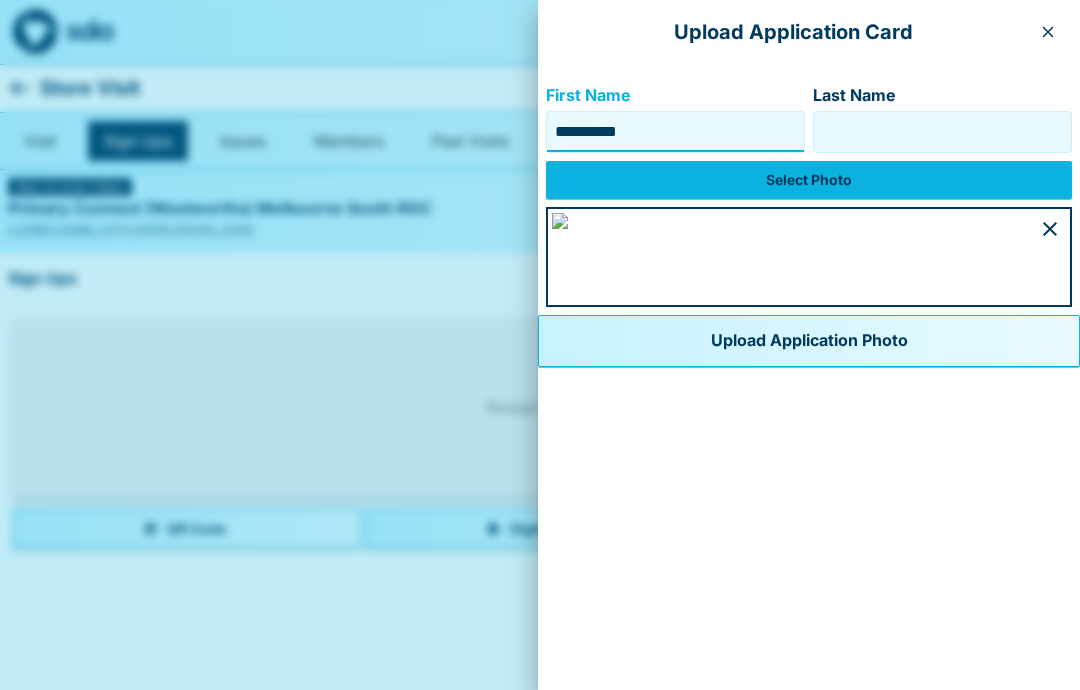 type on "*********" 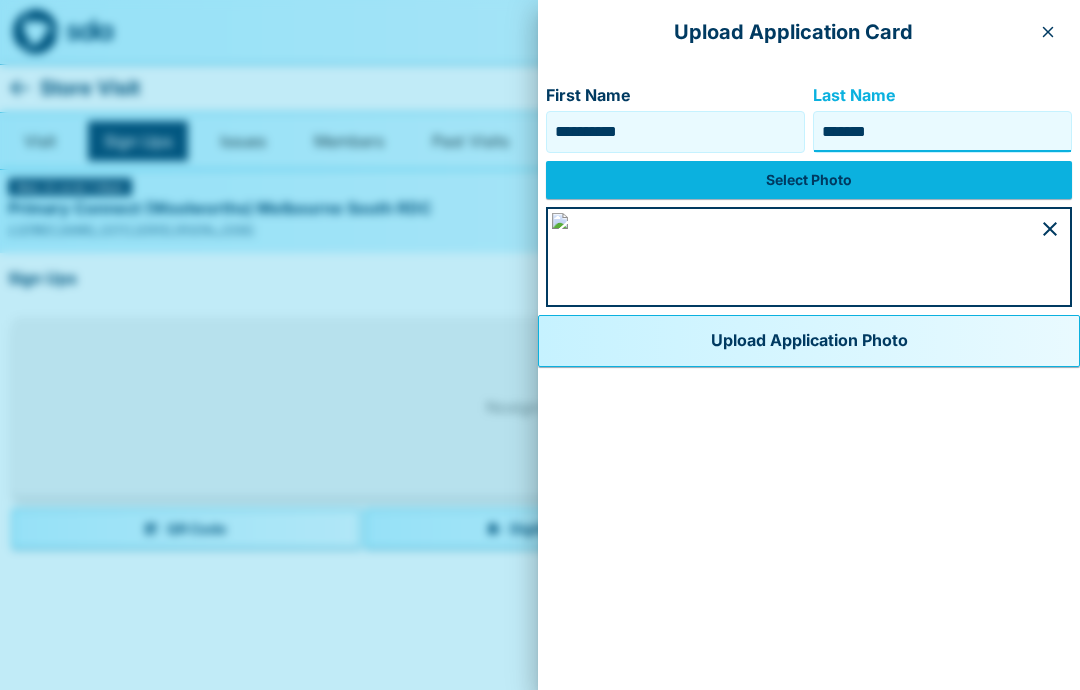 scroll, scrollTop: 94, scrollLeft: 0, axis: vertical 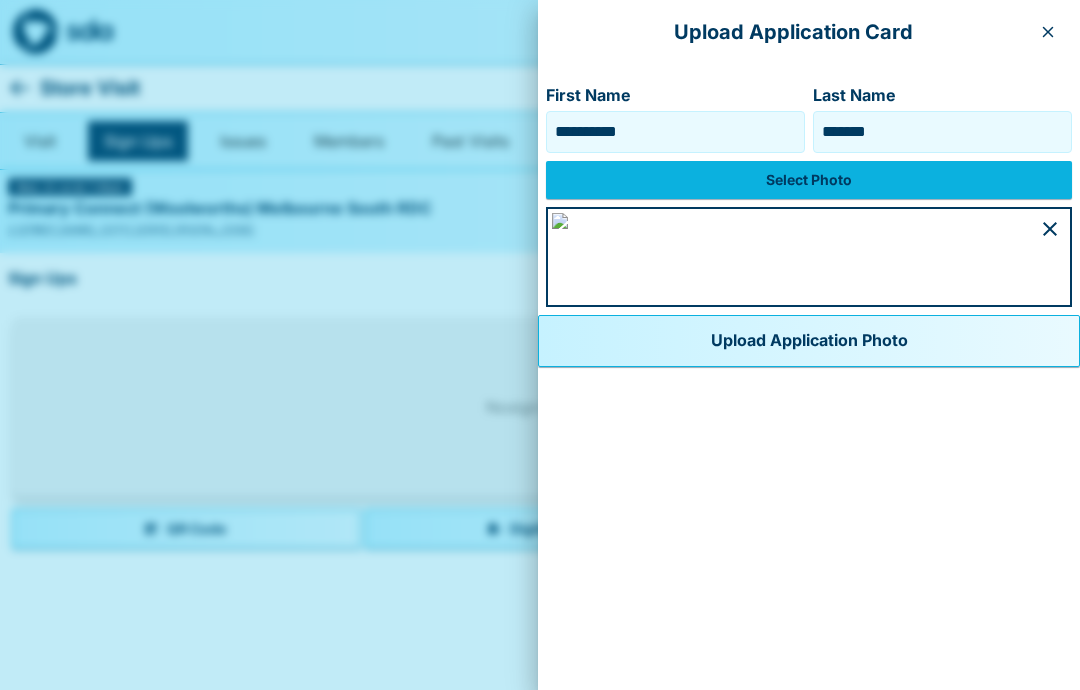 click at bounding box center (560, 221) 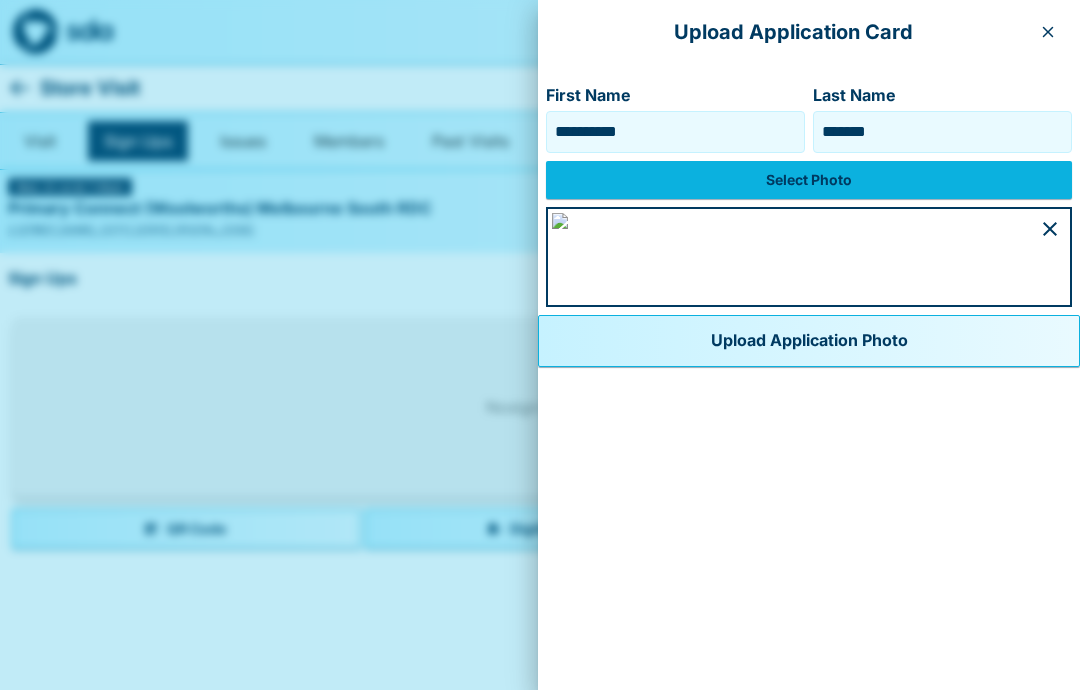 scroll, scrollTop: 1115, scrollLeft: 0, axis: vertical 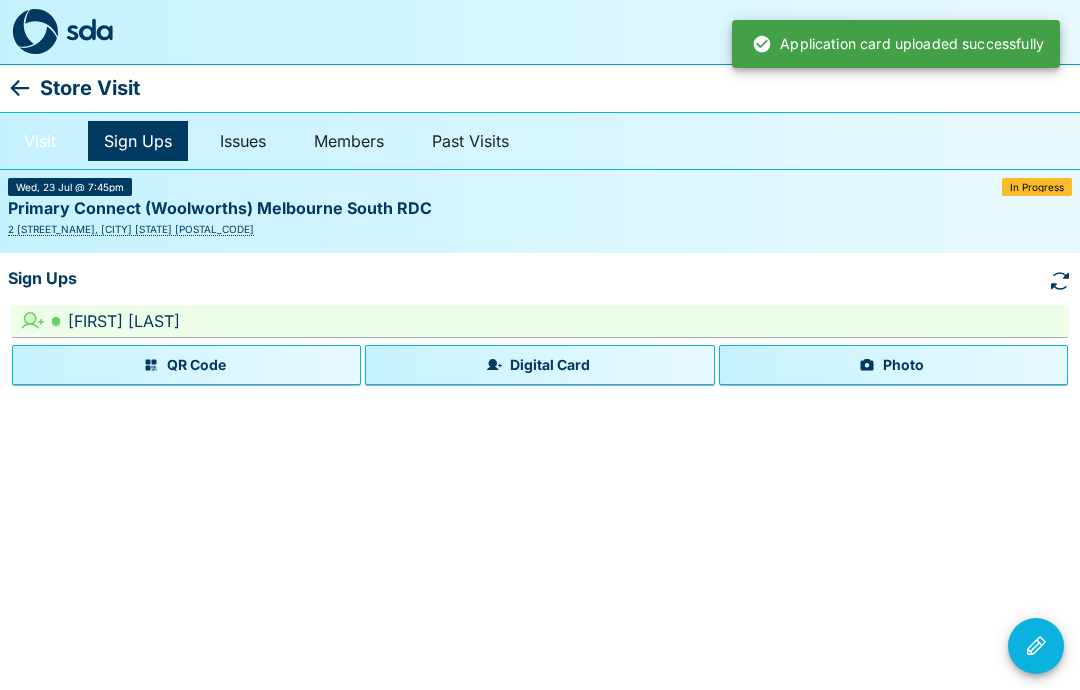 click on "Visit" at bounding box center (40, 141) 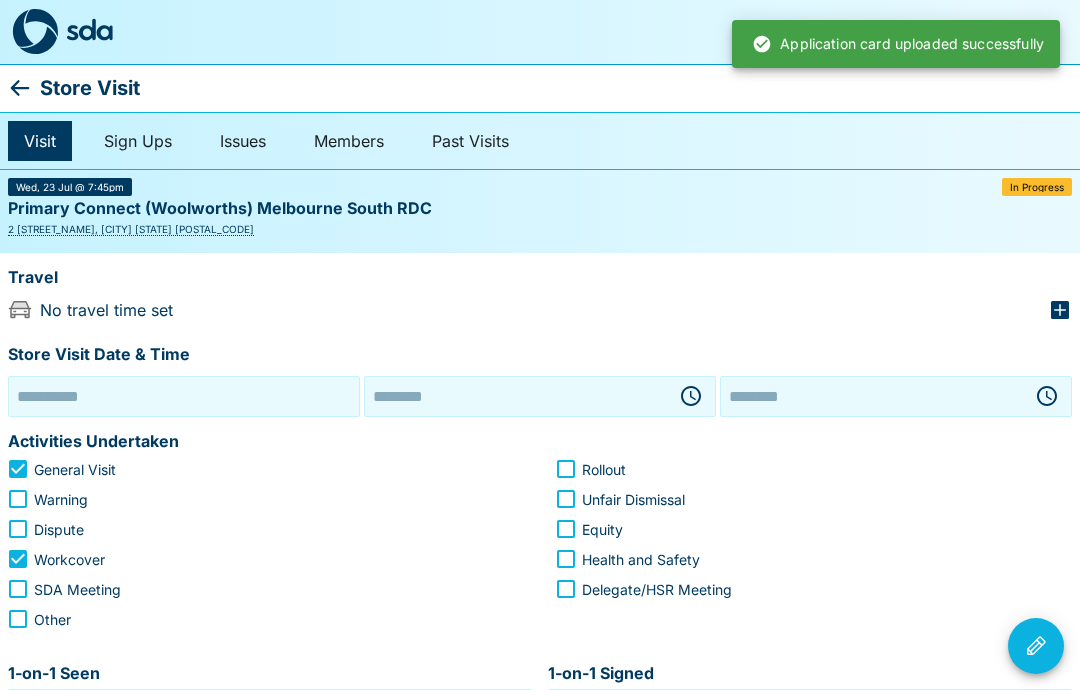 type on "**********" 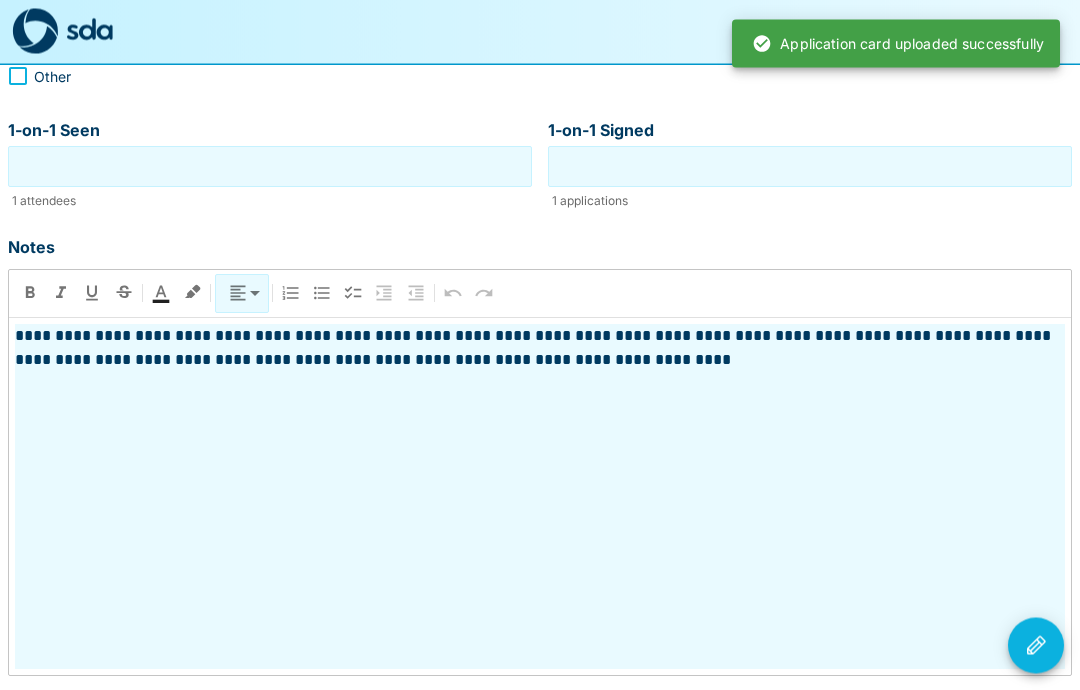 scroll, scrollTop: 540, scrollLeft: 0, axis: vertical 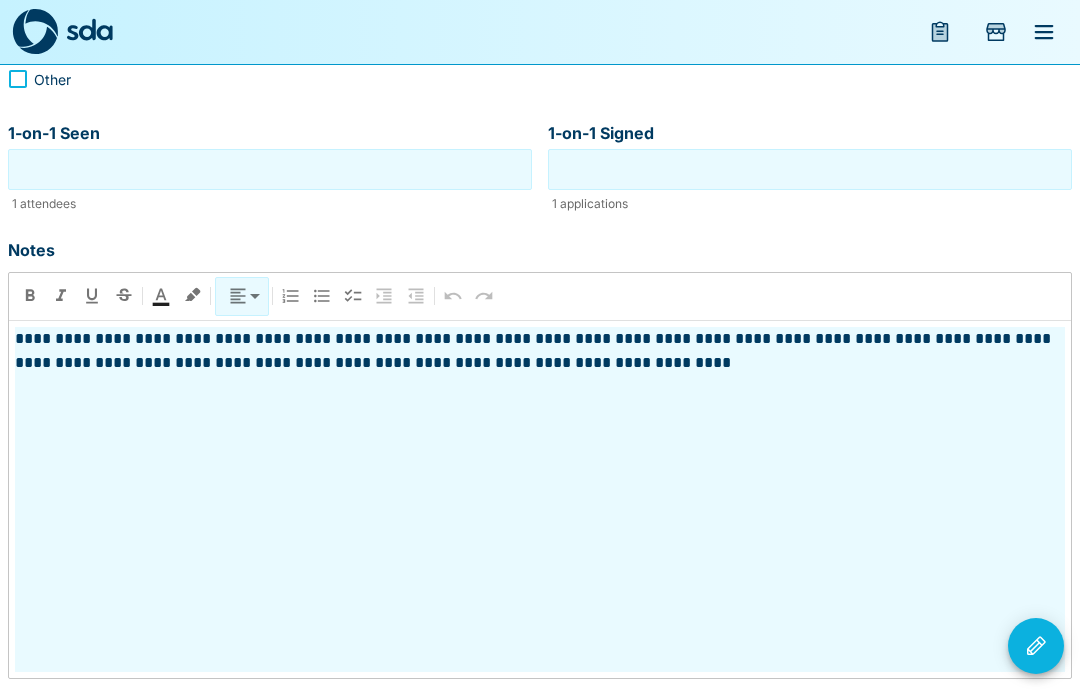 click on "1-on-1 Signed" at bounding box center [810, 169] 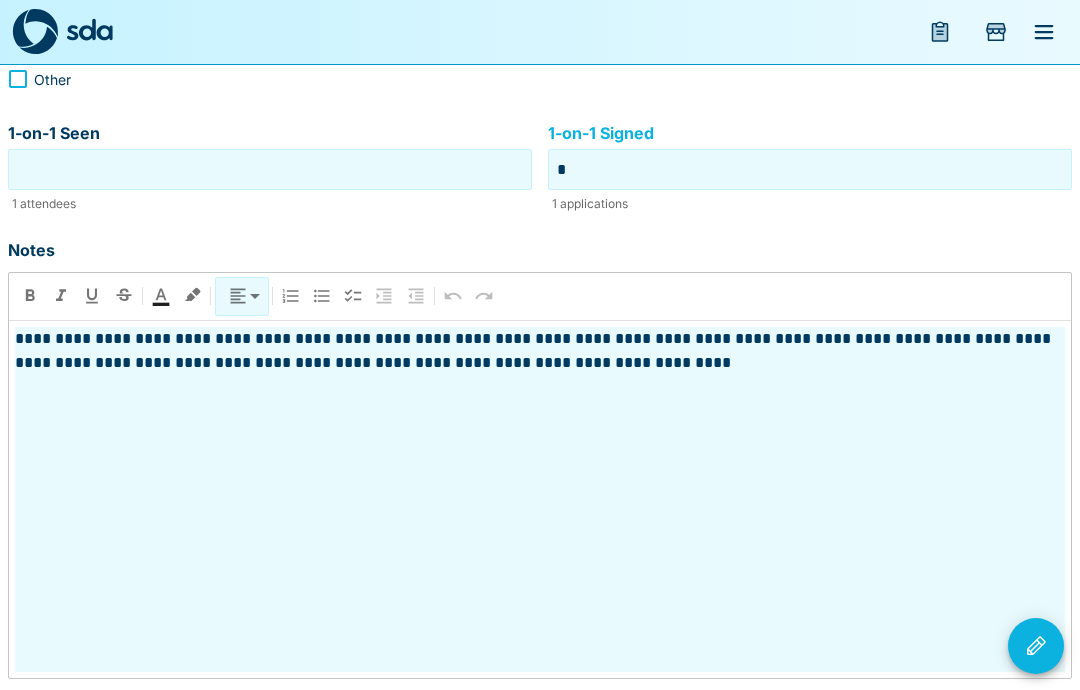 type on "*" 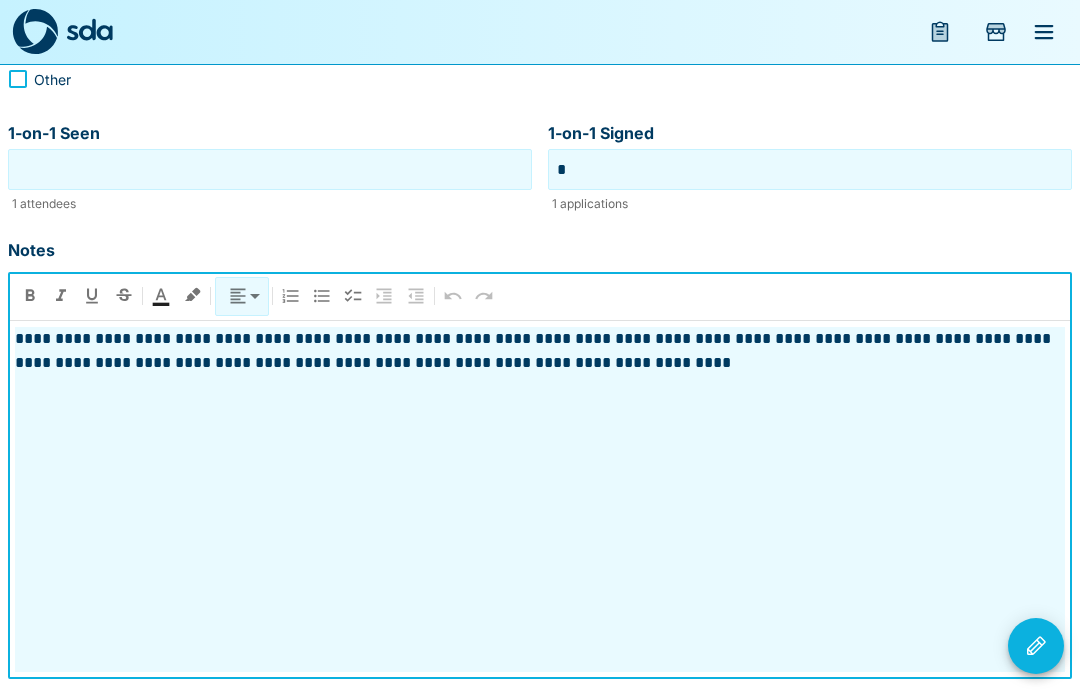 type 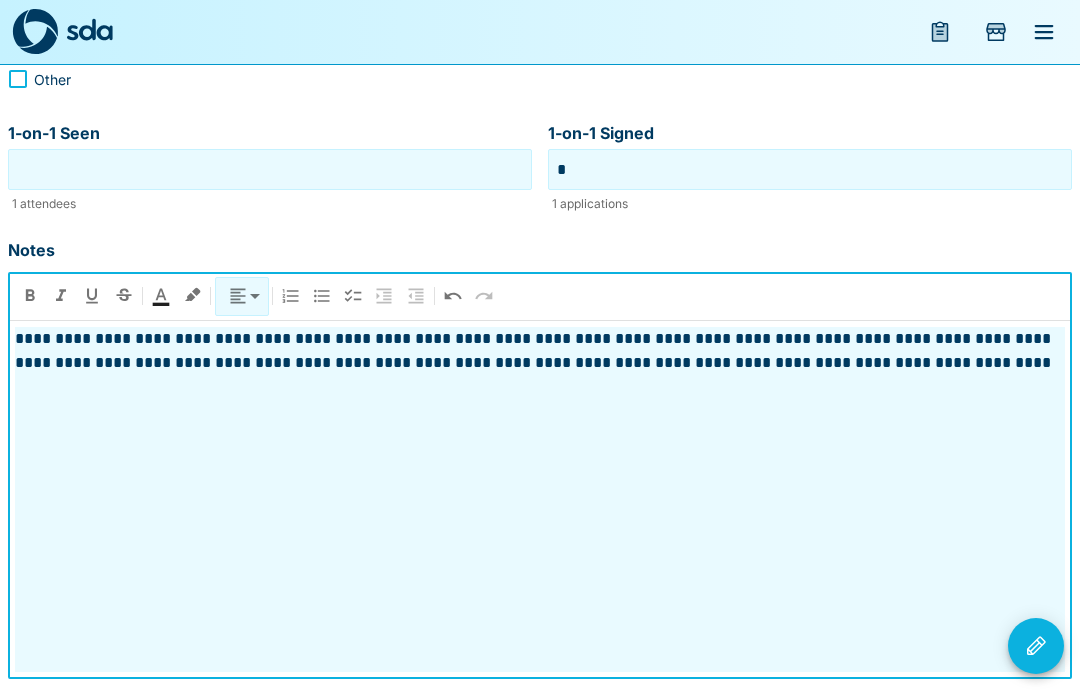 scroll, scrollTop: 581, scrollLeft: 0, axis: vertical 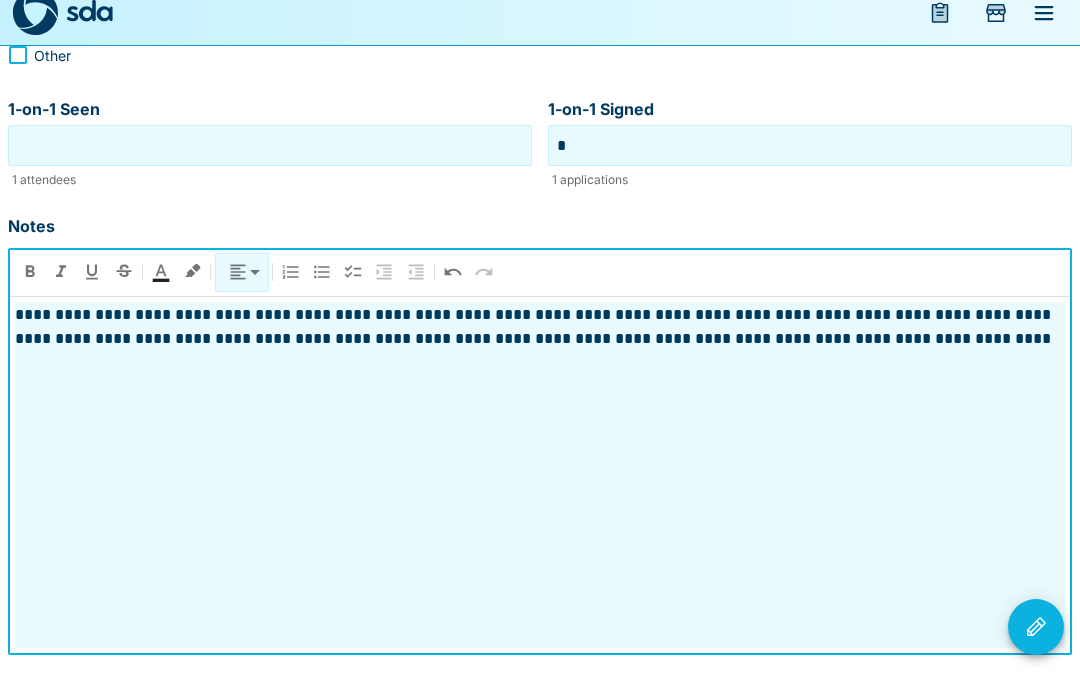 click at bounding box center (1036, 646) 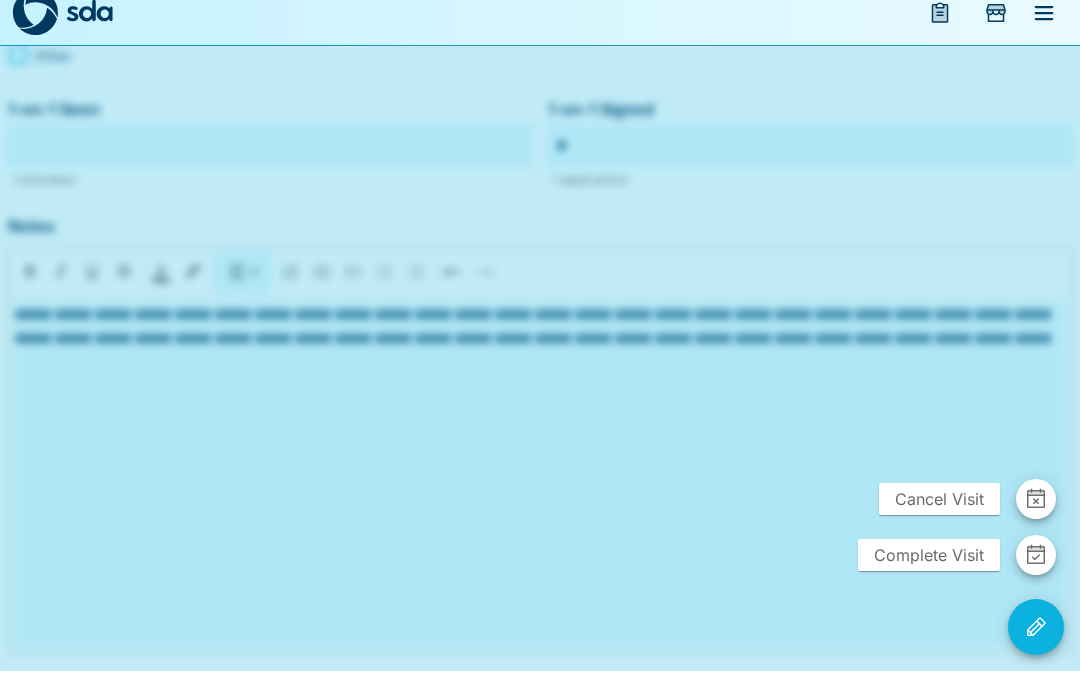 scroll, scrollTop: 501, scrollLeft: 0, axis: vertical 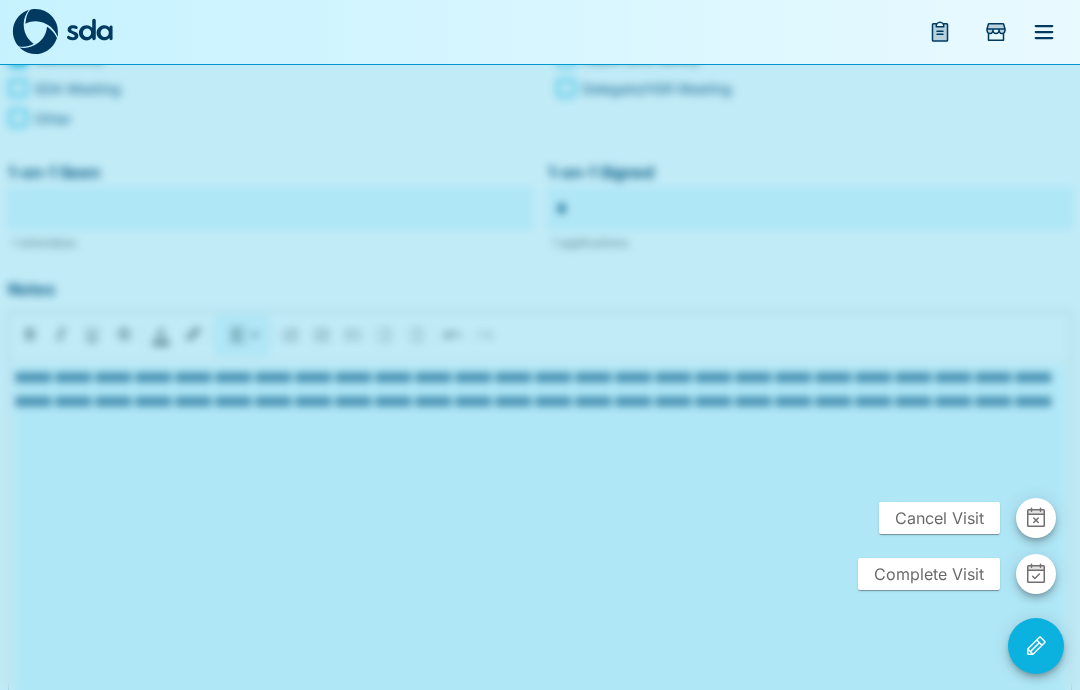 click on "Complete Visit" at bounding box center (929, 574) 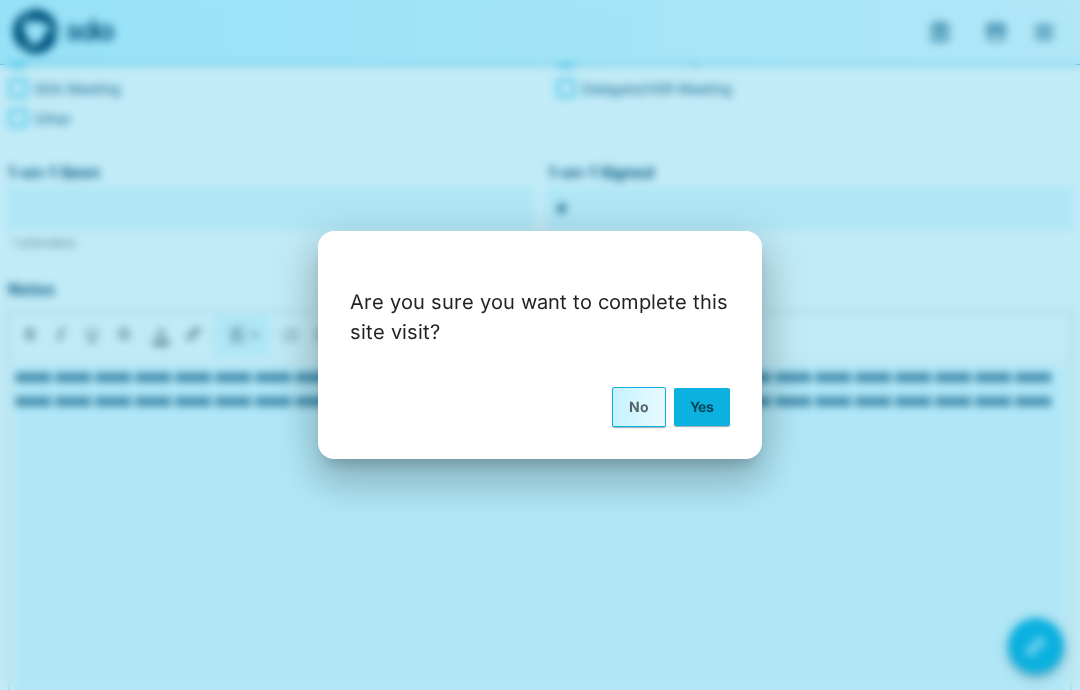 click on "Yes" at bounding box center (702, 407) 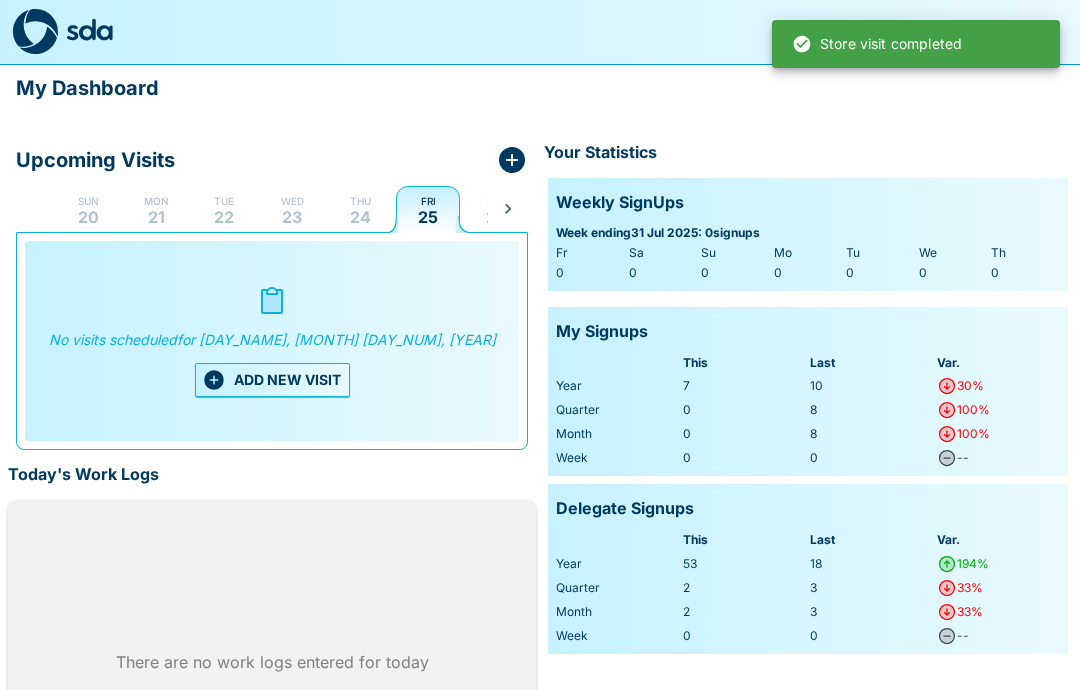 click on "21" at bounding box center [156, 217] 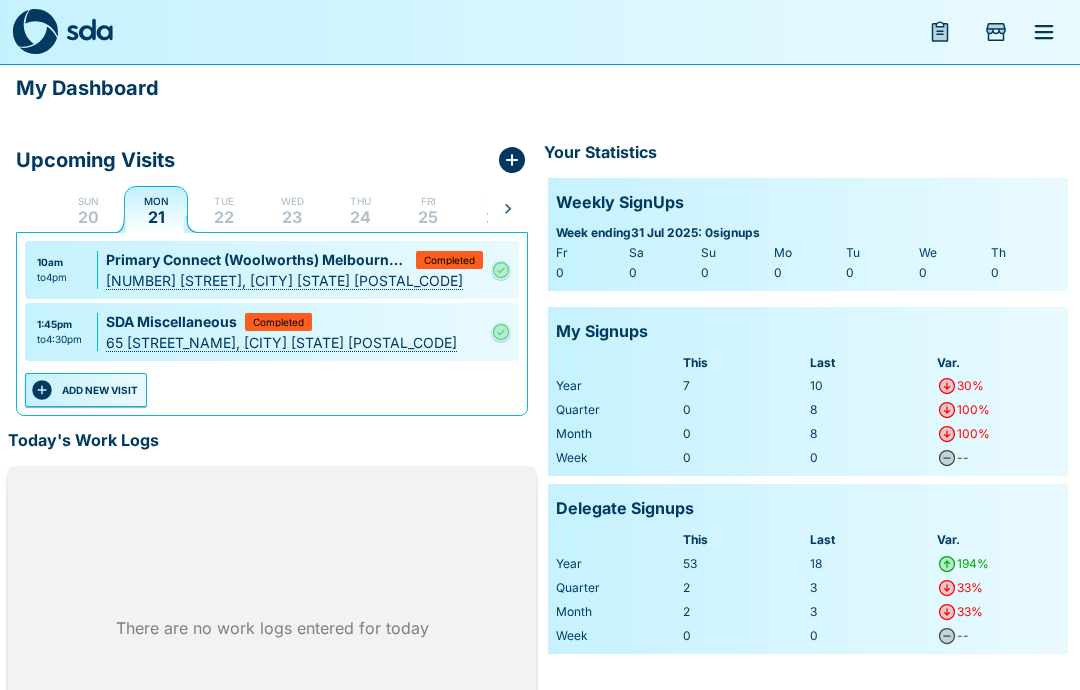 click on "Tue" at bounding box center [224, 201] 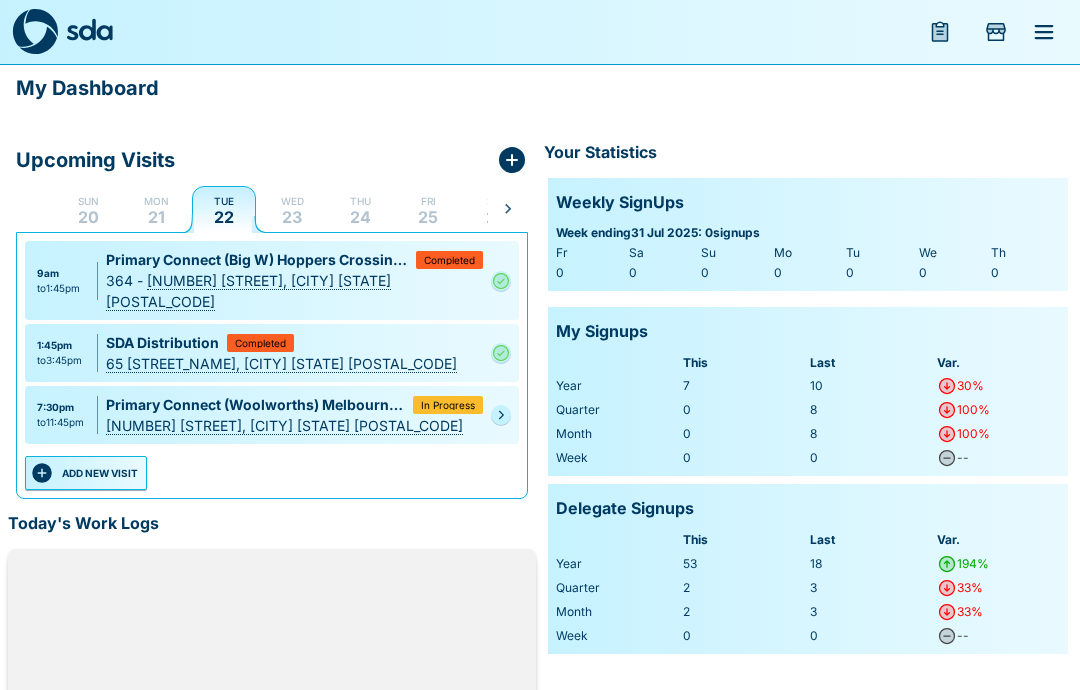 click 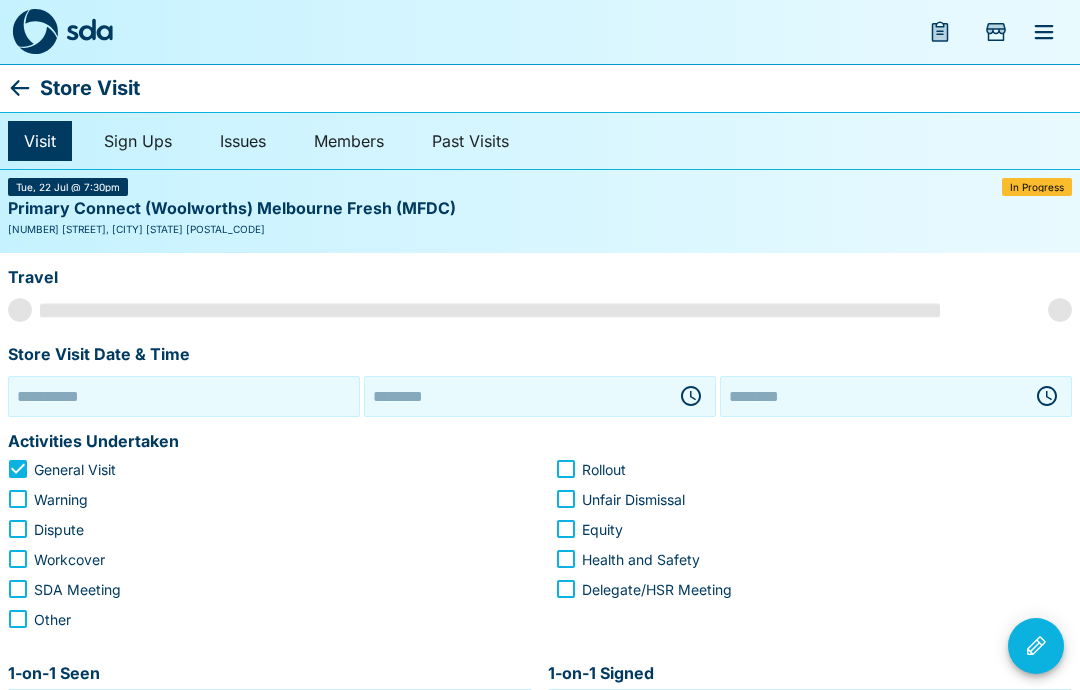 type on "**********" 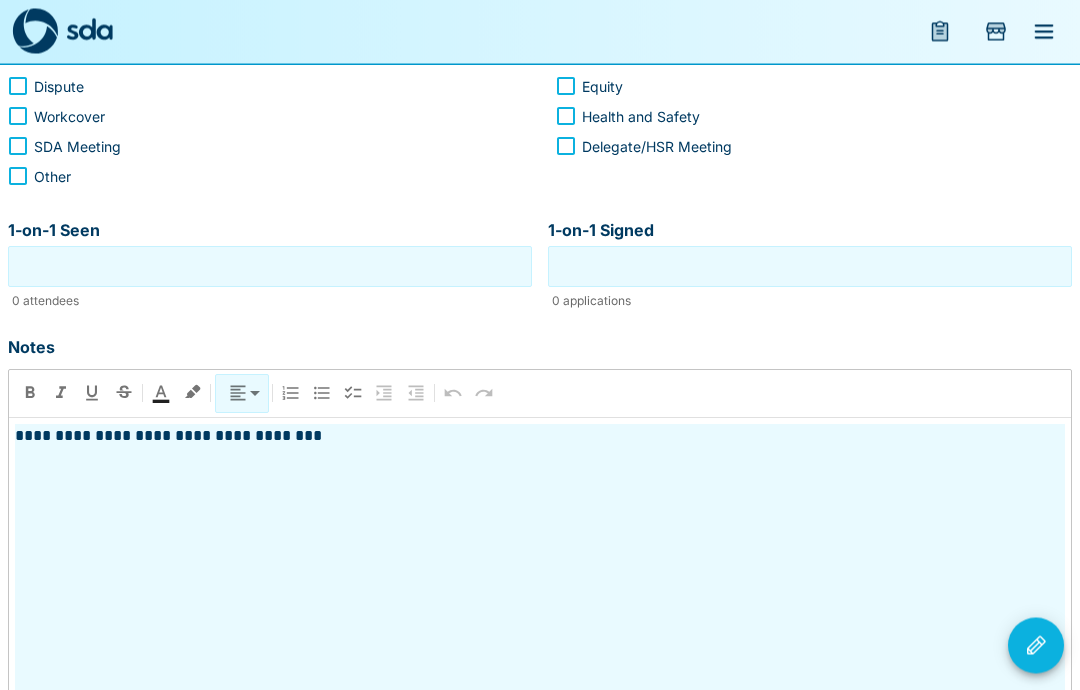scroll, scrollTop: 445, scrollLeft: 0, axis: vertical 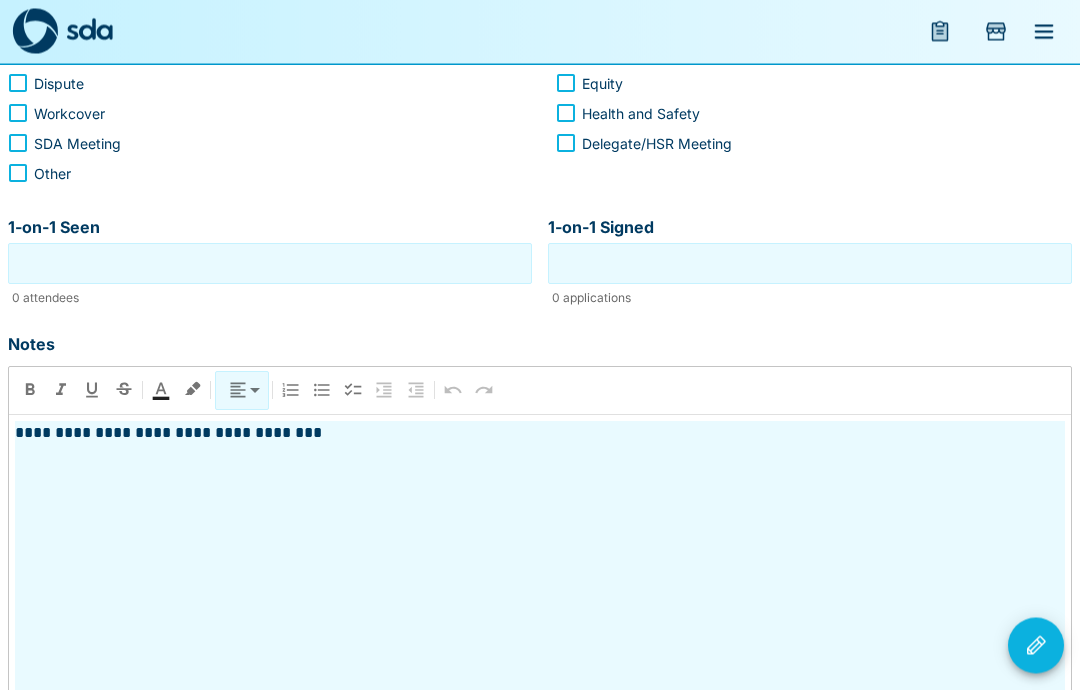 click on "**********" at bounding box center (540, 434) 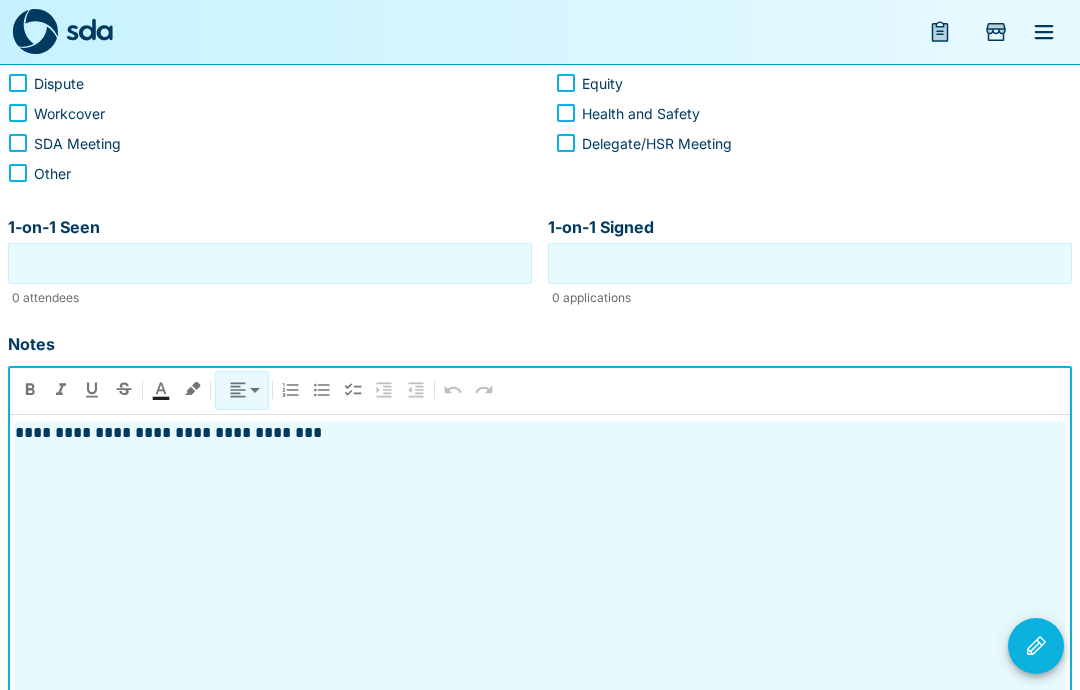 scroll, scrollTop: 445, scrollLeft: 0, axis: vertical 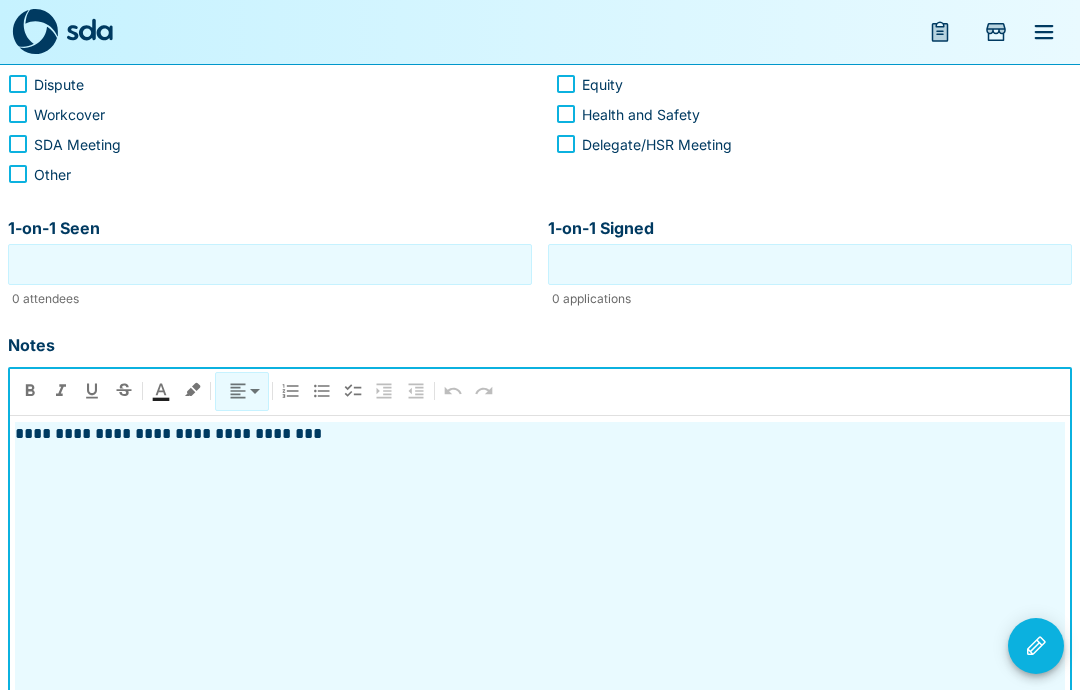 type 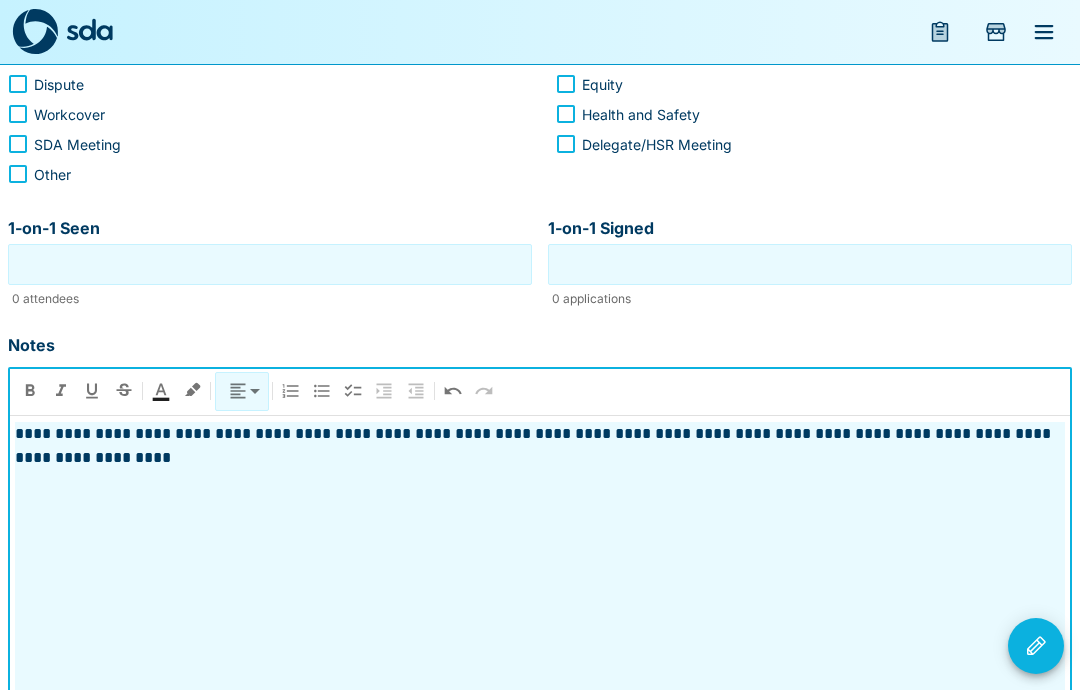 click on "1-on-1 Signed" at bounding box center [810, 264] 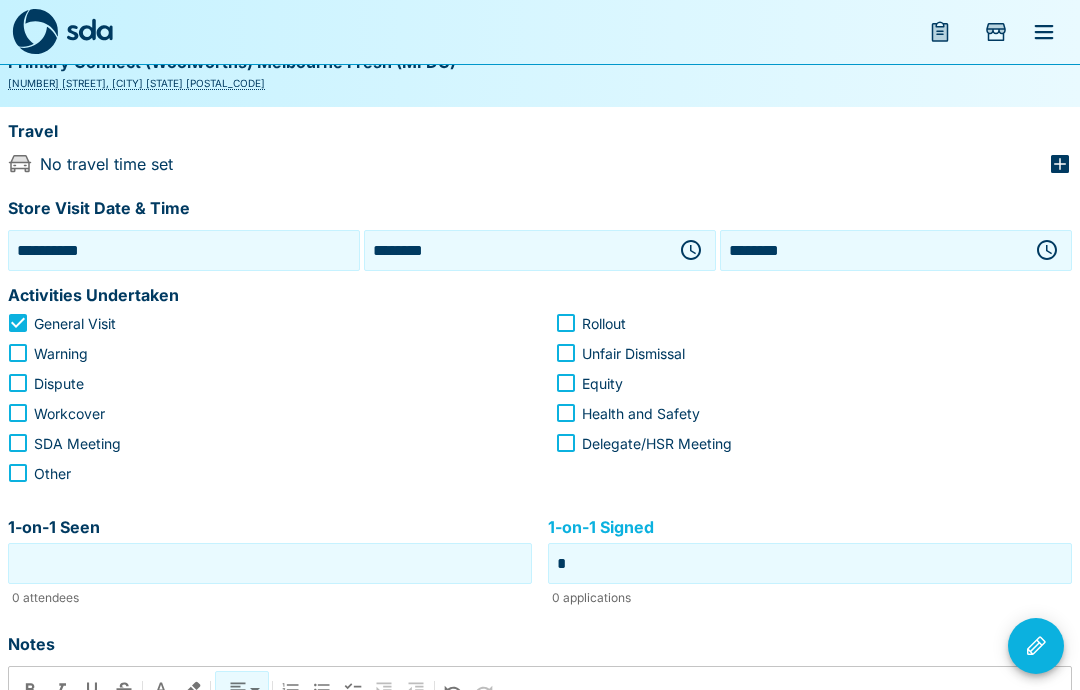 scroll, scrollTop: 139, scrollLeft: 0, axis: vertical 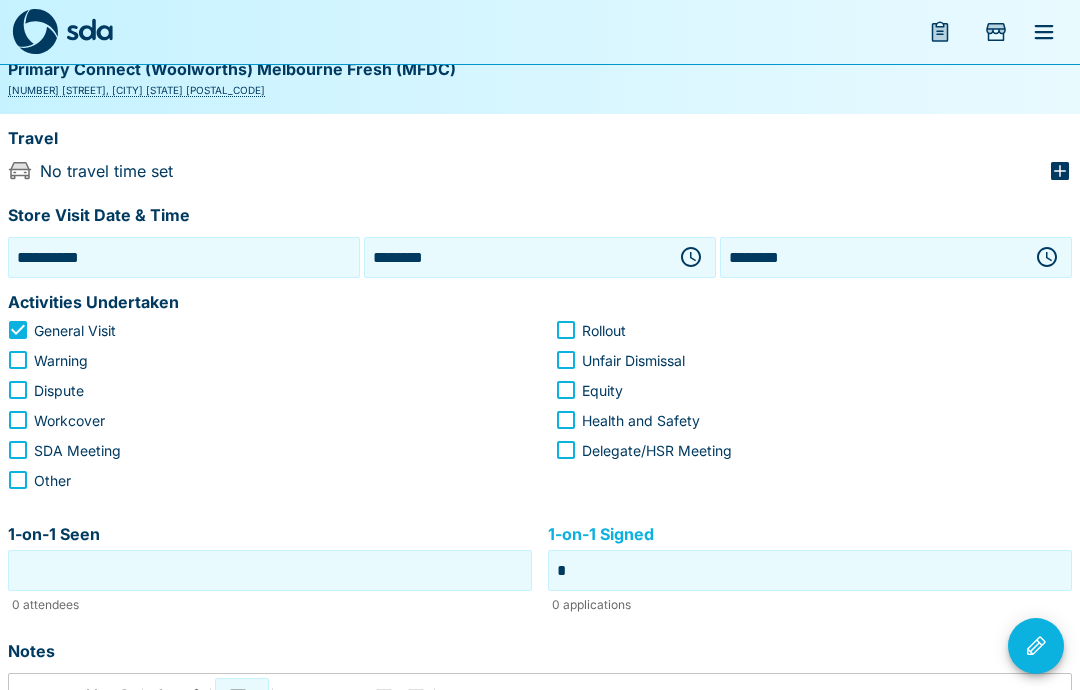 type on "*" 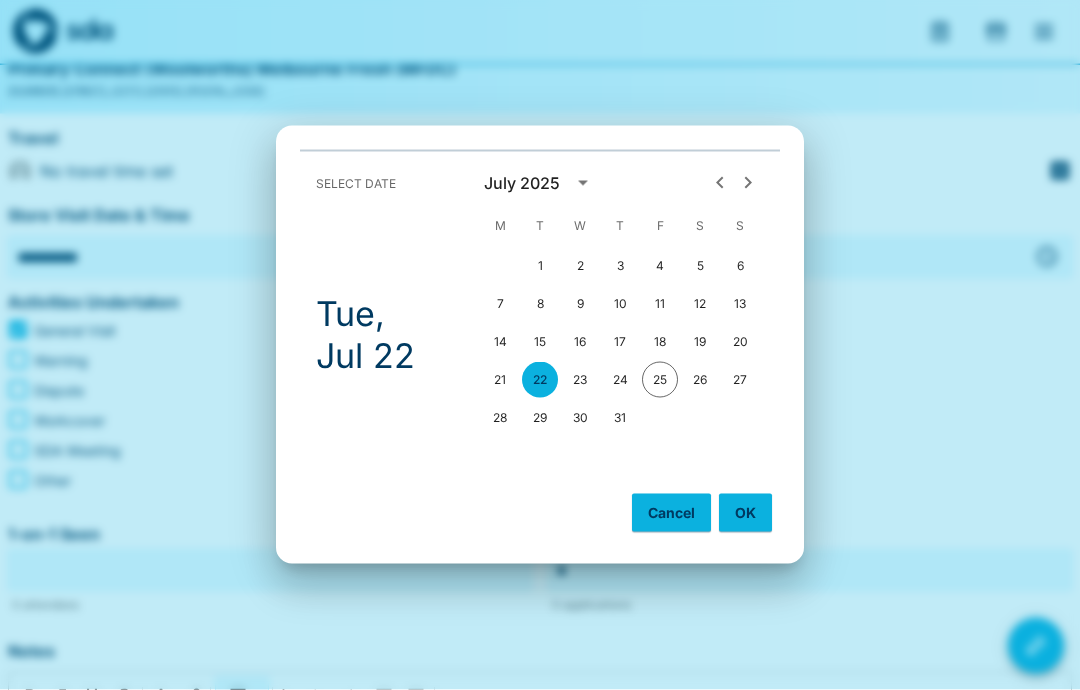 scroll, scrollTop: 140, scrollLeft: 0, axis: vertical 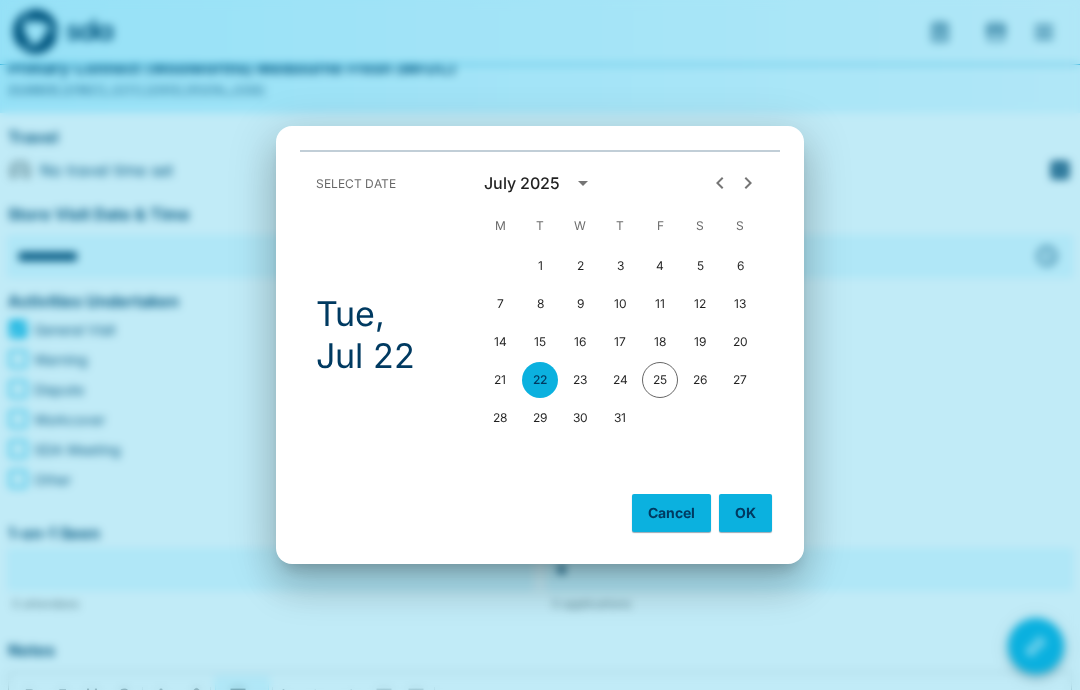 click on "OK" at bounding box center (745, 513) 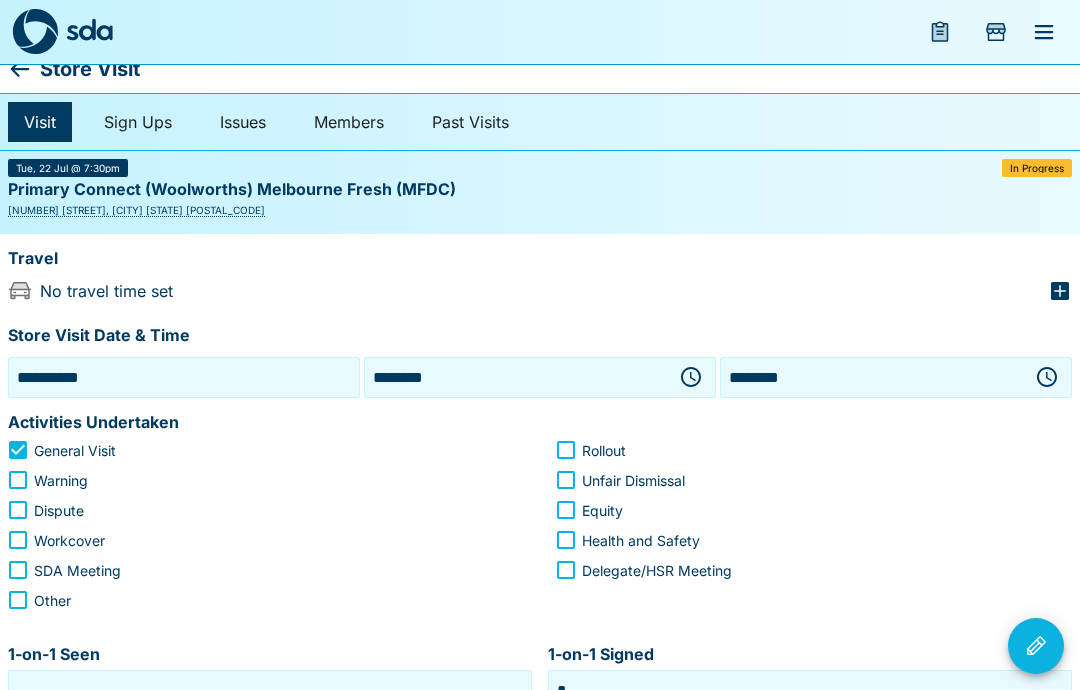scroll, scrollTop: 14, scrollLeft: 0, axis: vertical 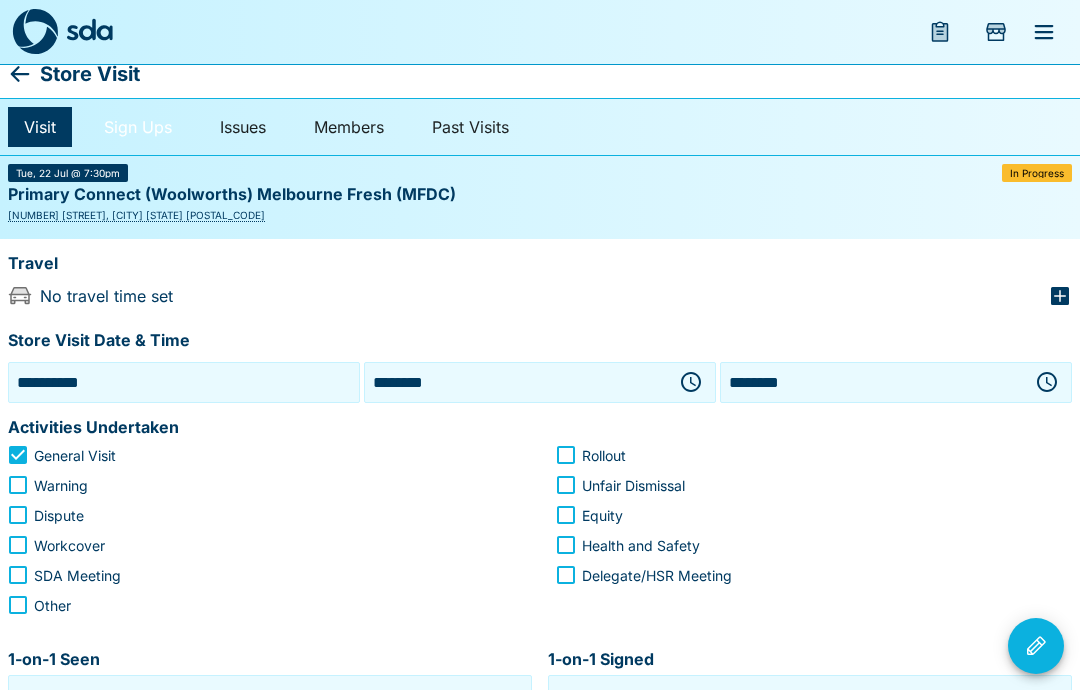 click on "Sign Ups" at bounding box center (138, 127) 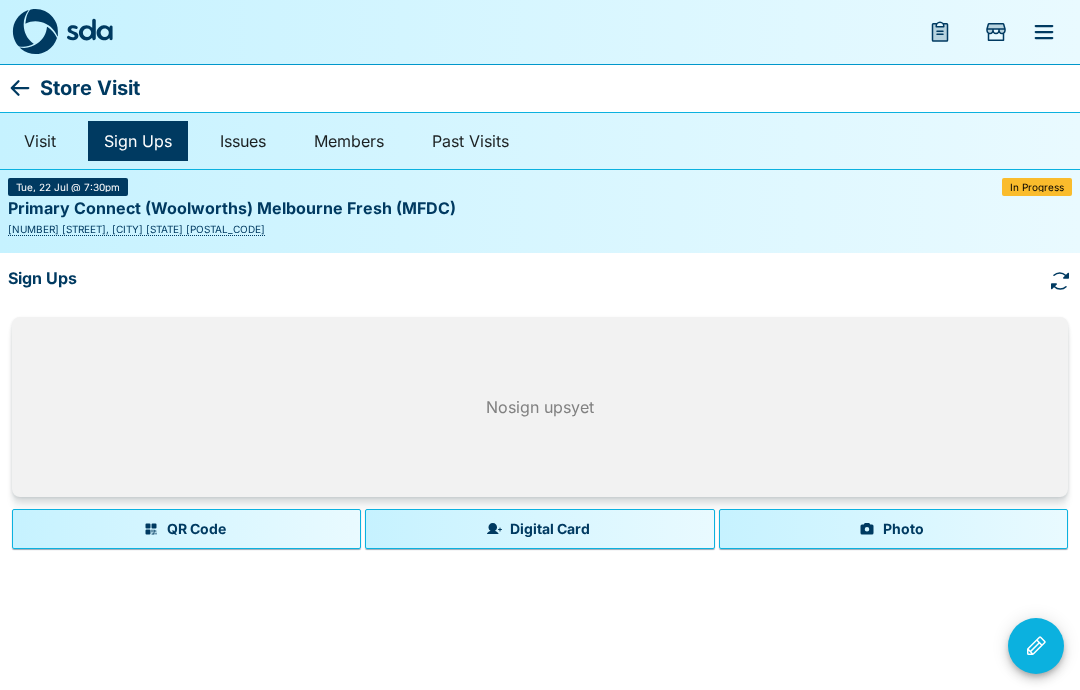 scroll, scrollTop: 0, scrollLeft: 0, axis: both 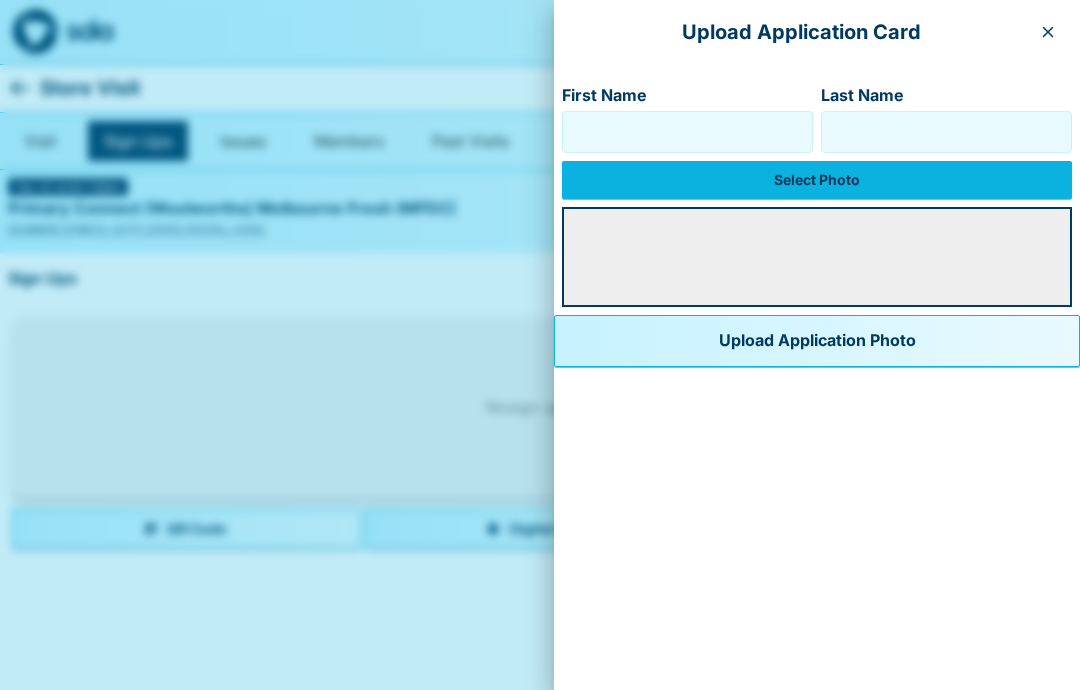click on "Select Photo" at bounding box center [817, 180] 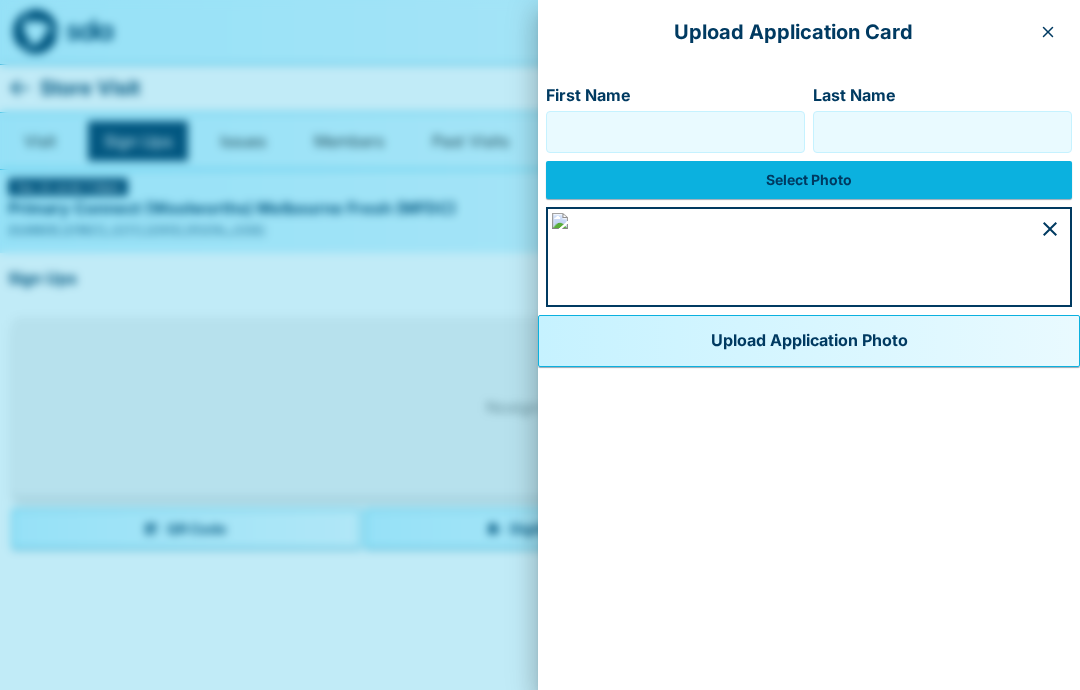 click on "First Name" at bounding box center (675, 132) 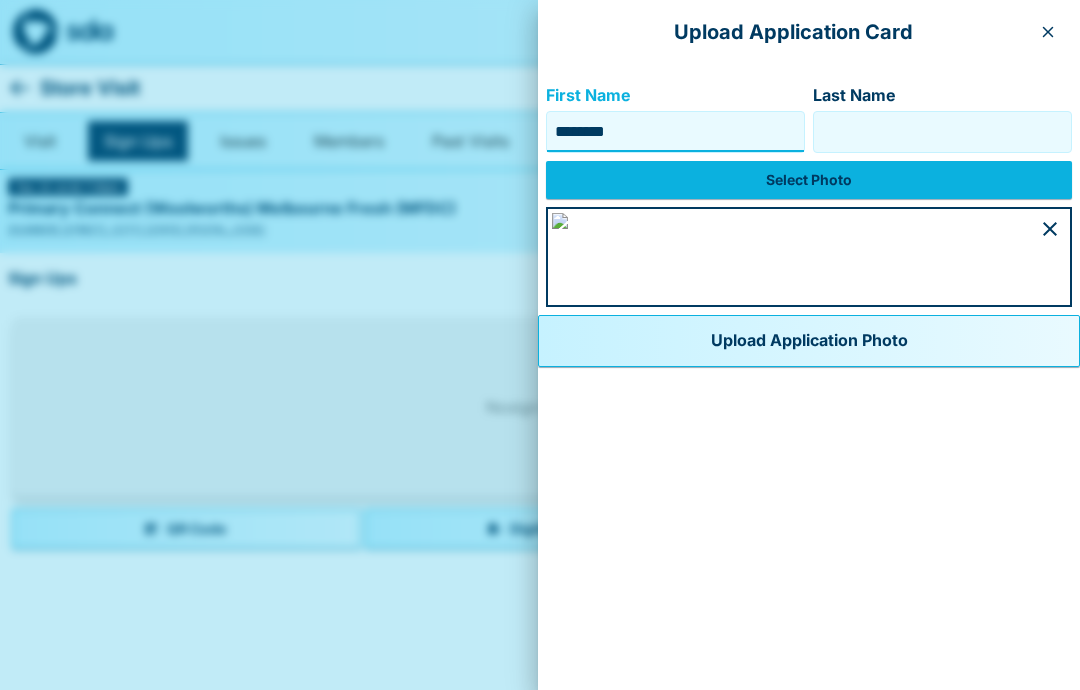 type on "********" 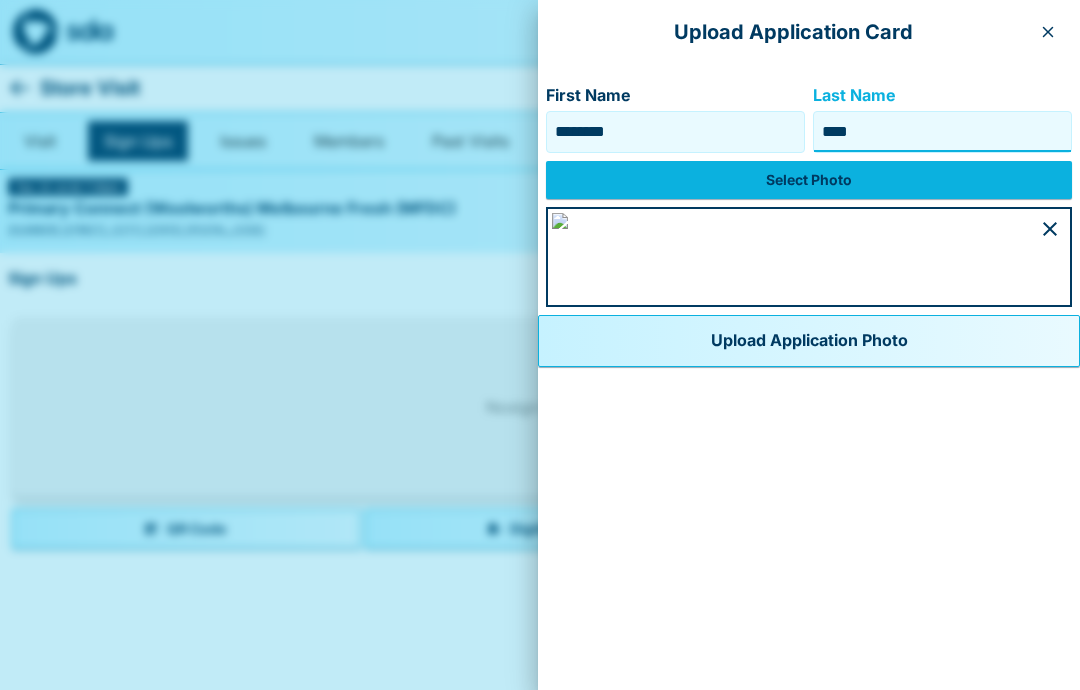 scroll, scrollTop: 1186, scrollLeft: 0, axis: vertical 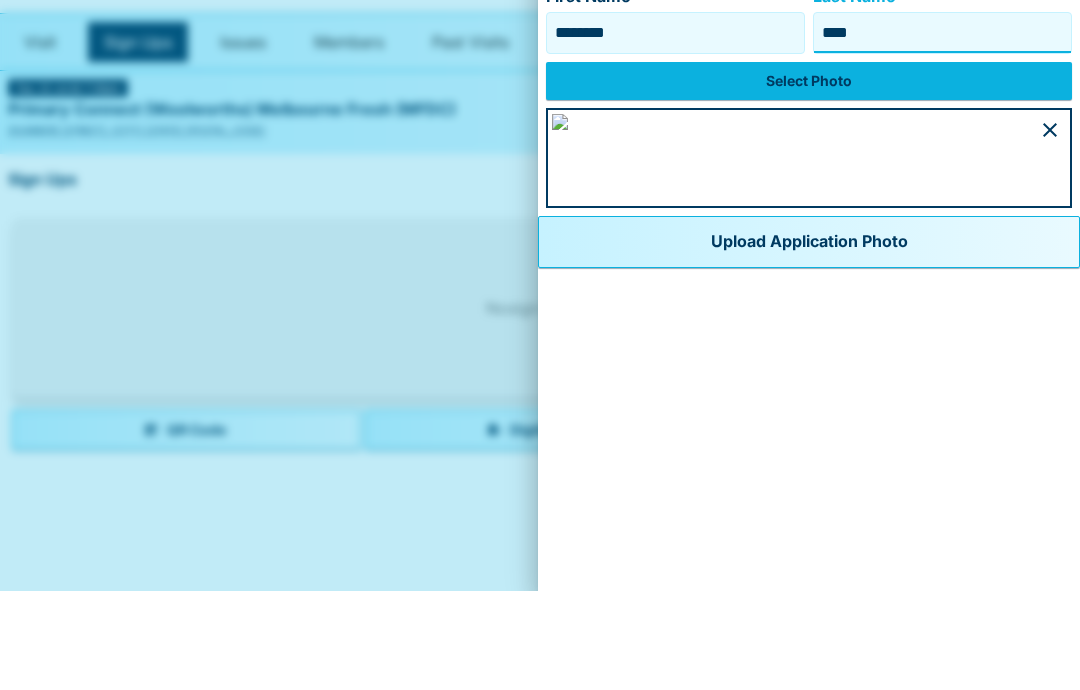 type on "****" 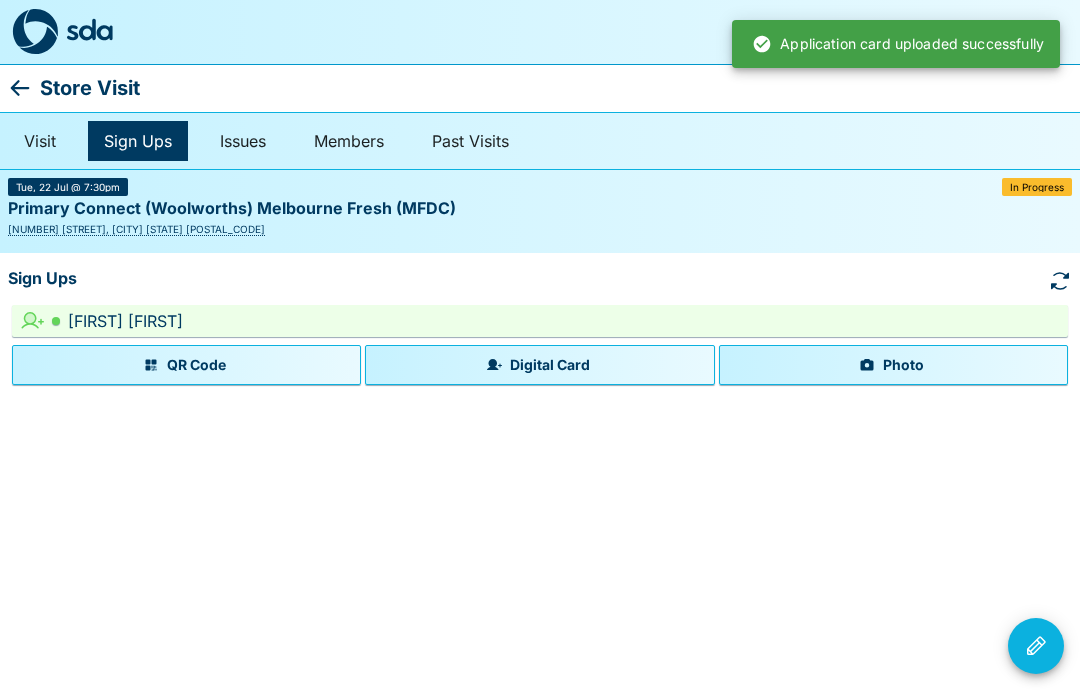 click on "Photo" at bounding box center (893, 365) 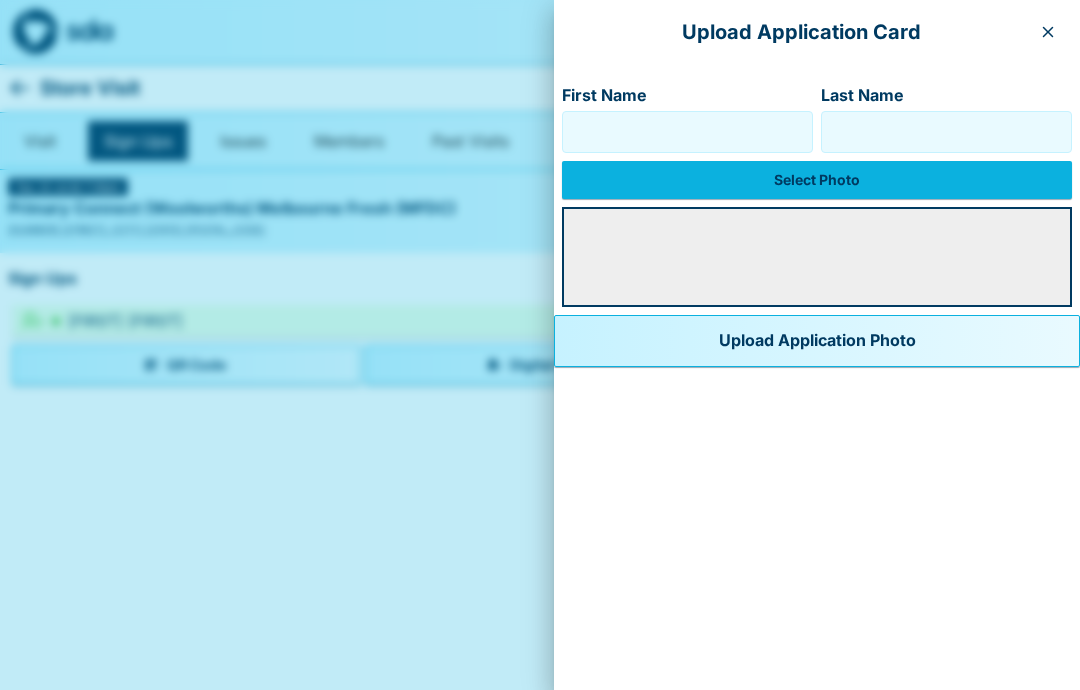 click on "Select Photo" at bounding box center (817, 180) 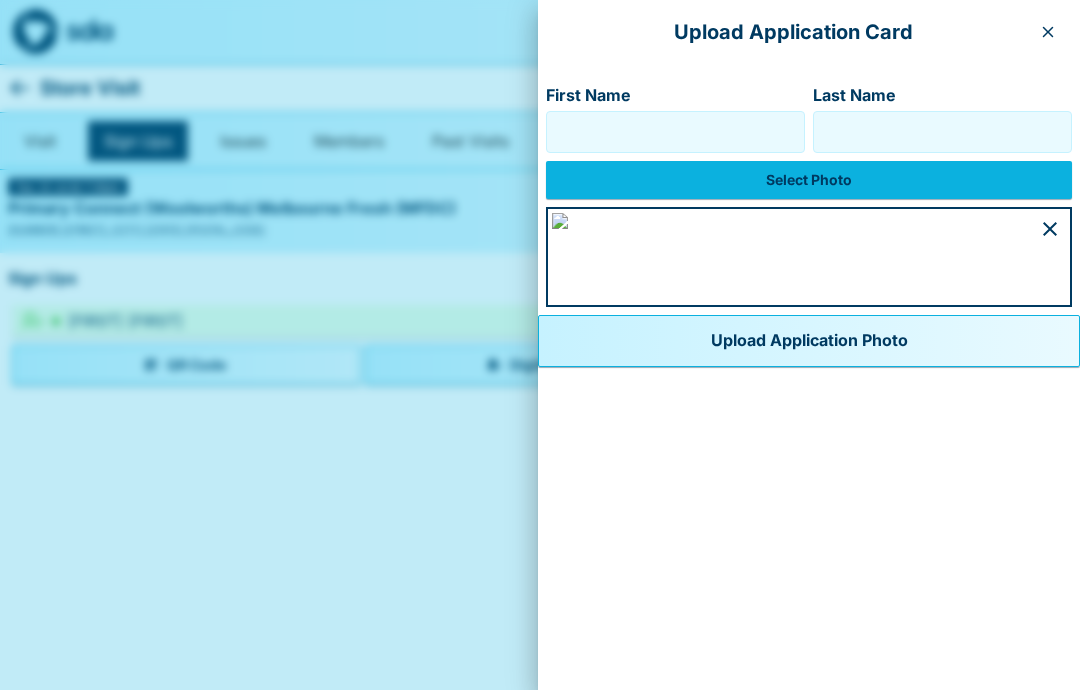 click on "First Name" at bounding box center (675, 132) 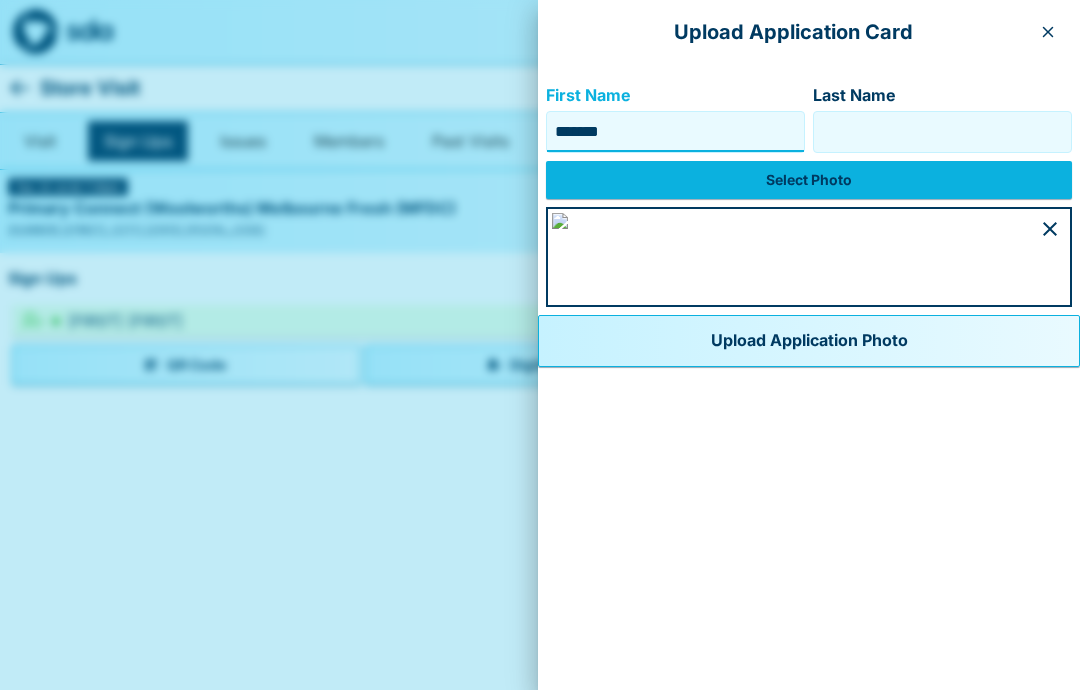 type on "*******" 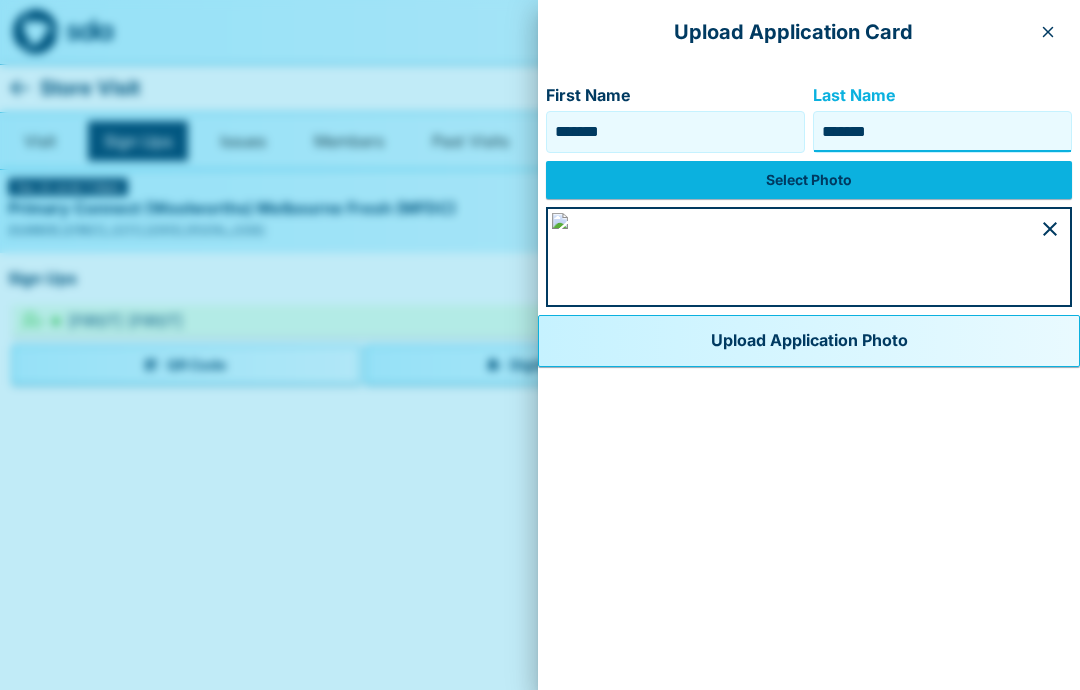 scroll, scrollTop: 1177, scrollLeft: 0, axis: vertical 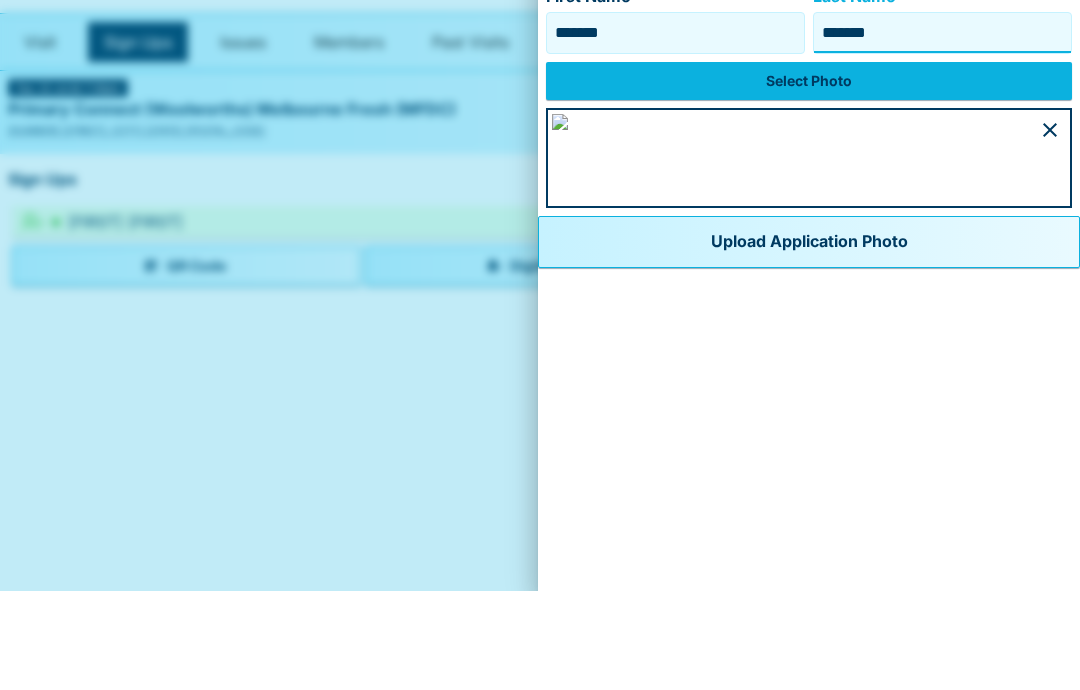 type on "*******" 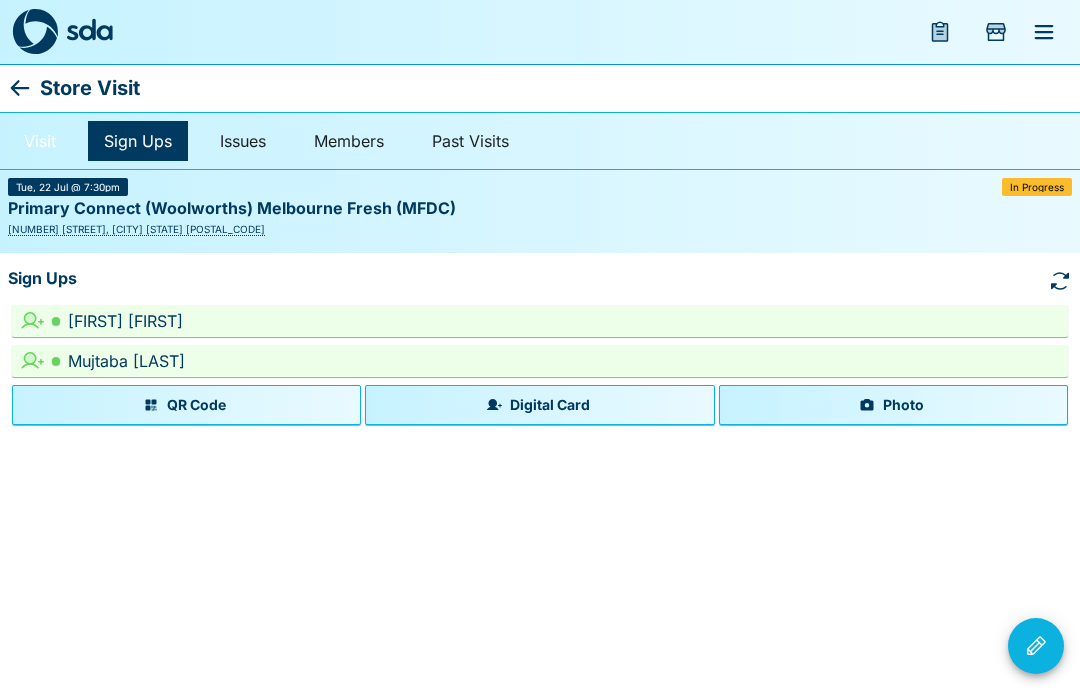 click on "Visit" at bounding box center [40, 141] 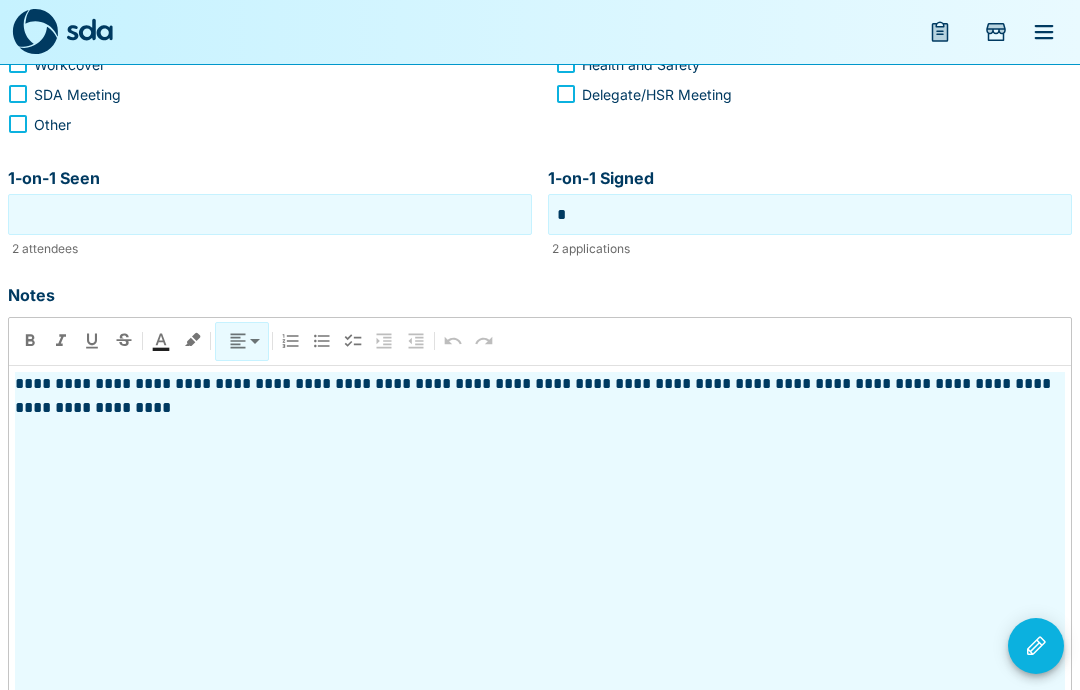 scroll, scrollTop: 501, scrollLeft: 0, axis: vertical 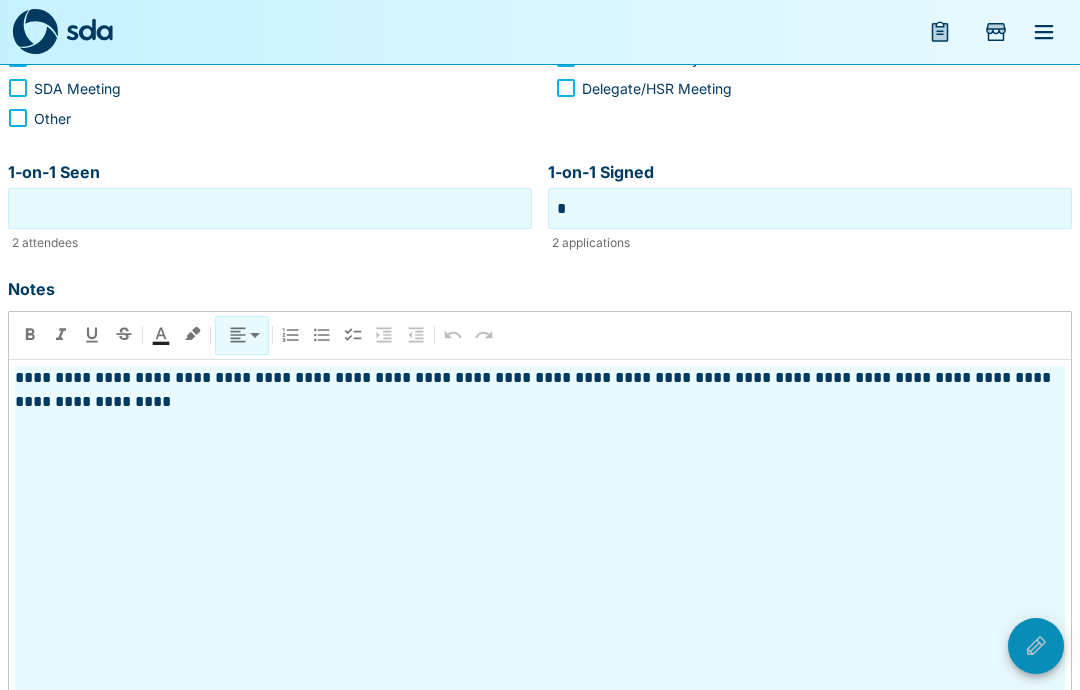click 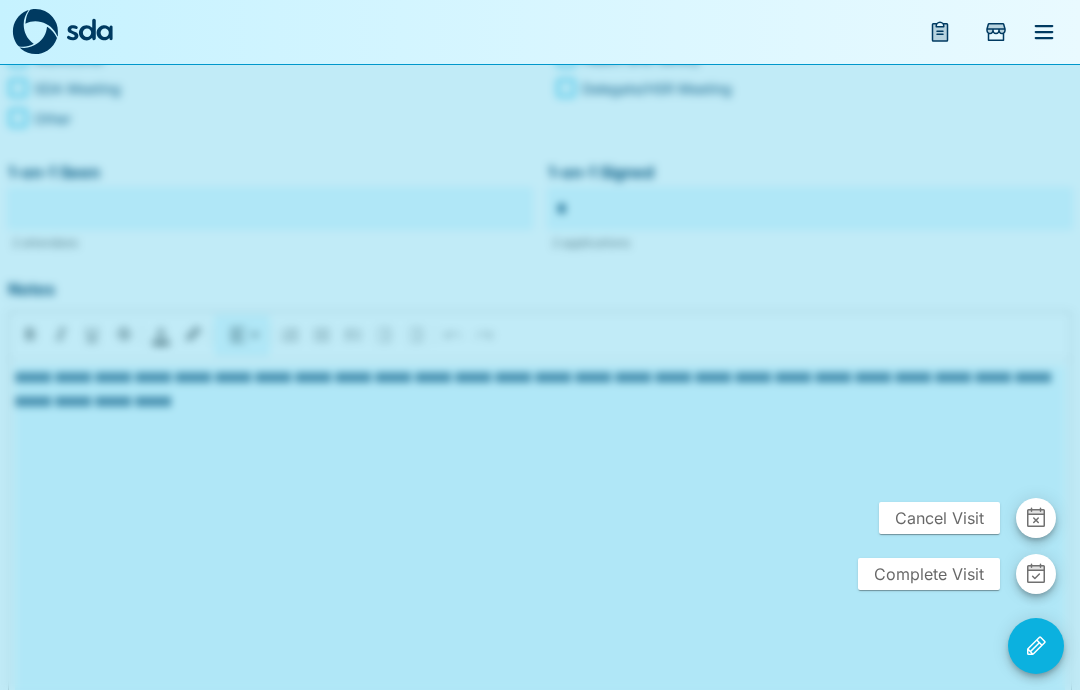 click on "Complete Visit" at bounding box center (929, 574) 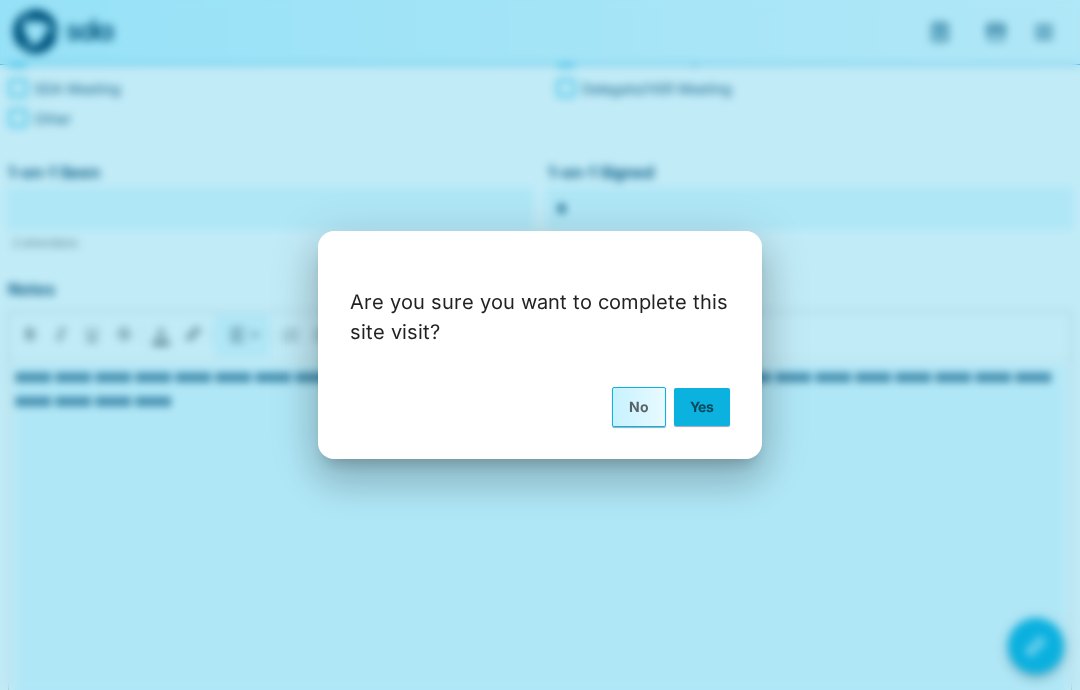 click on "Yes" at bounding box center [702, 407] 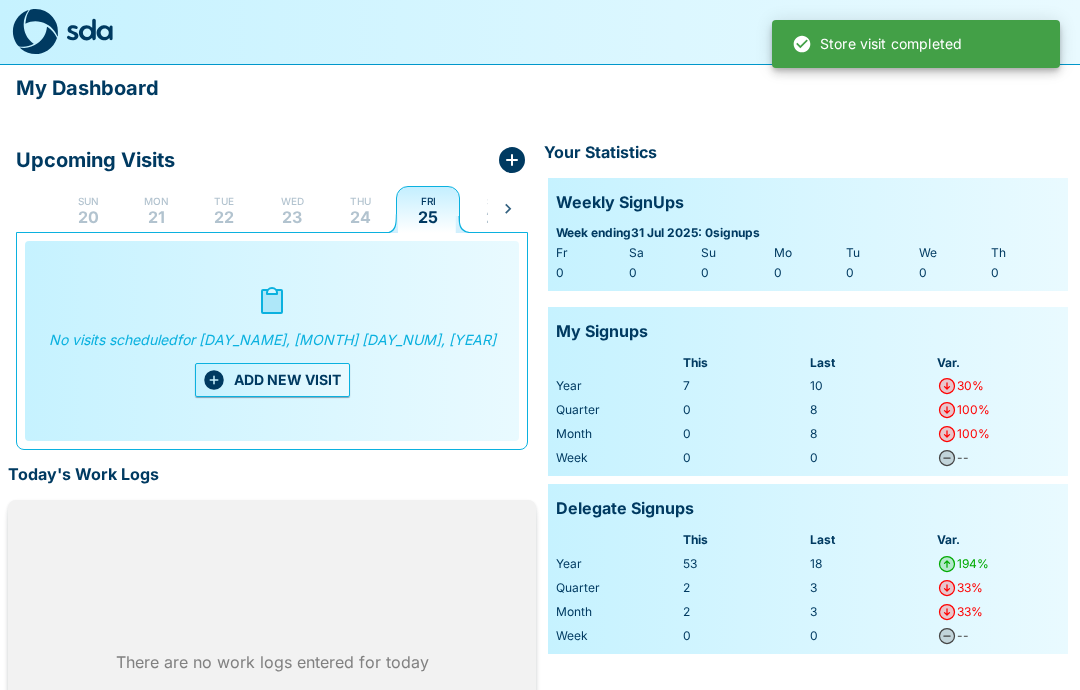 click on "24" at bounding box center [360, 217] 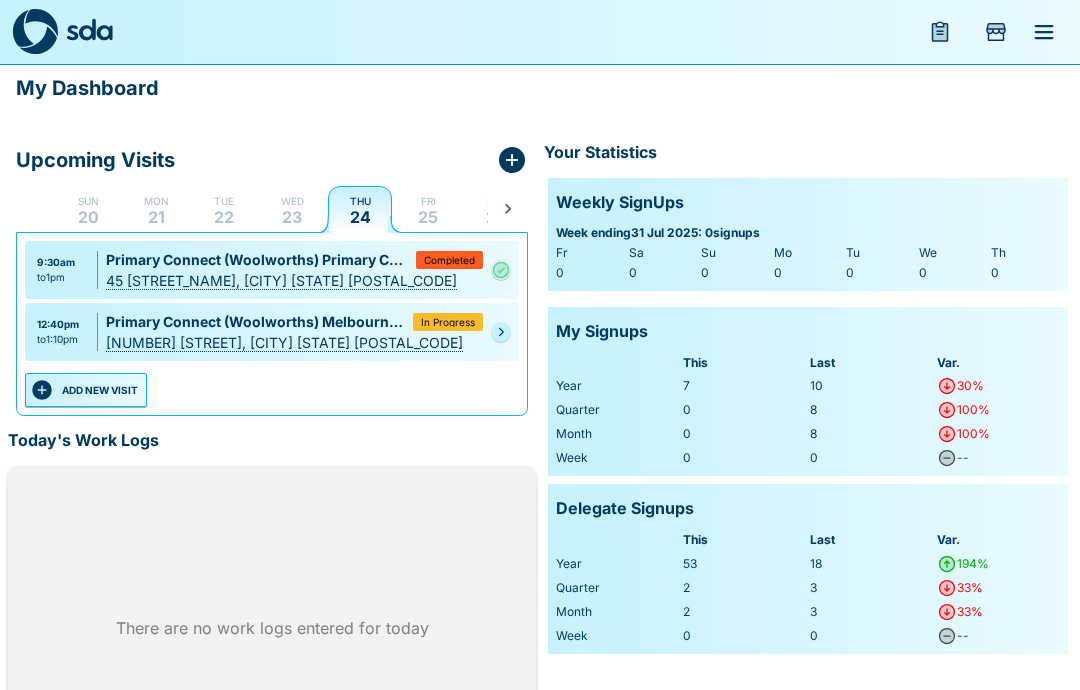 click 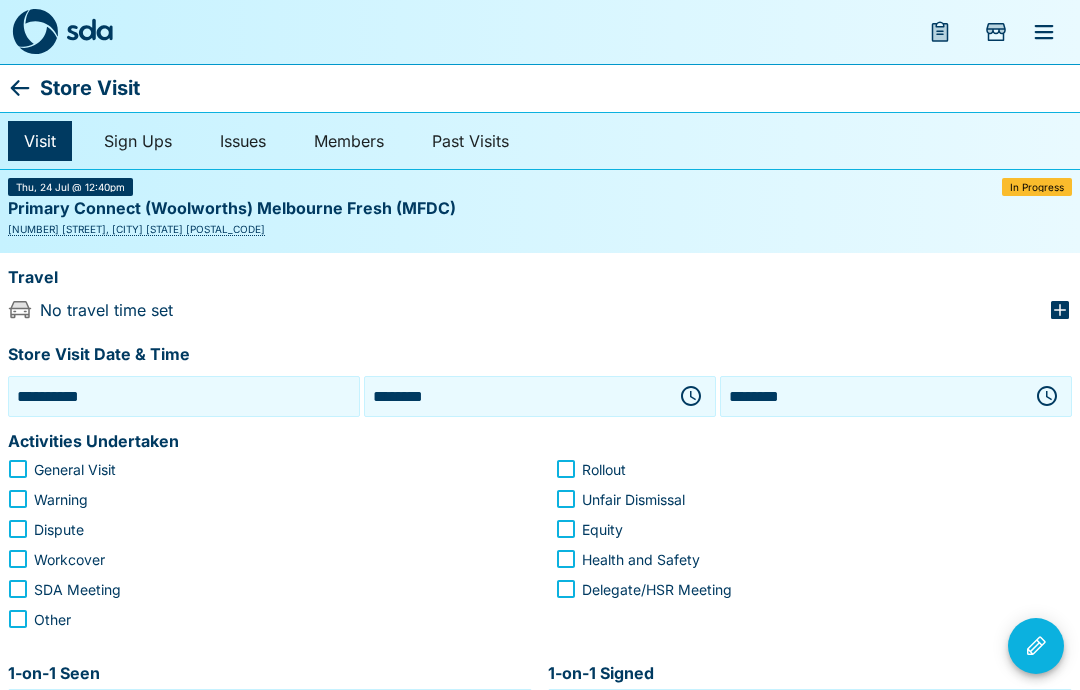 click 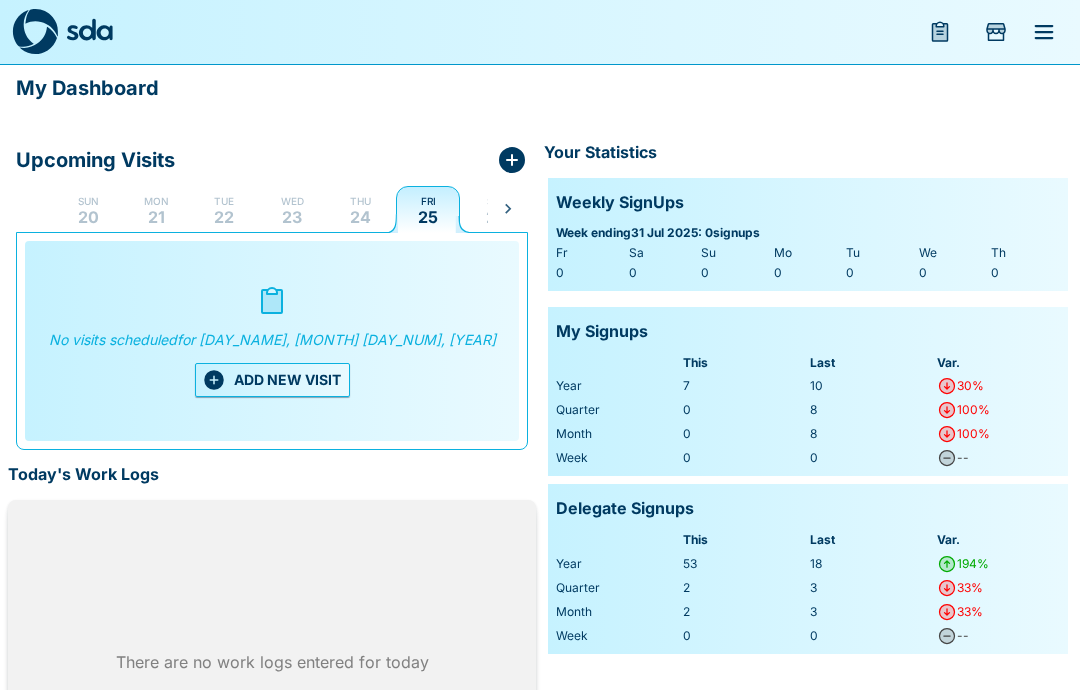 click on "24" at bounding box center (360, 217) 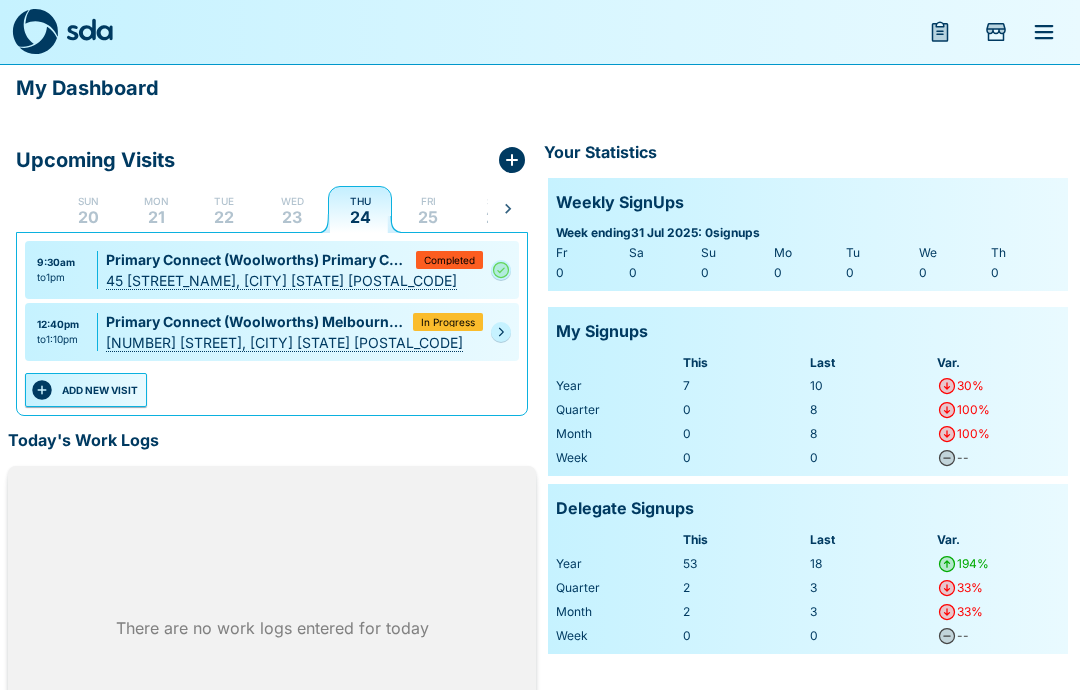 click at bounding box center (501, 332) 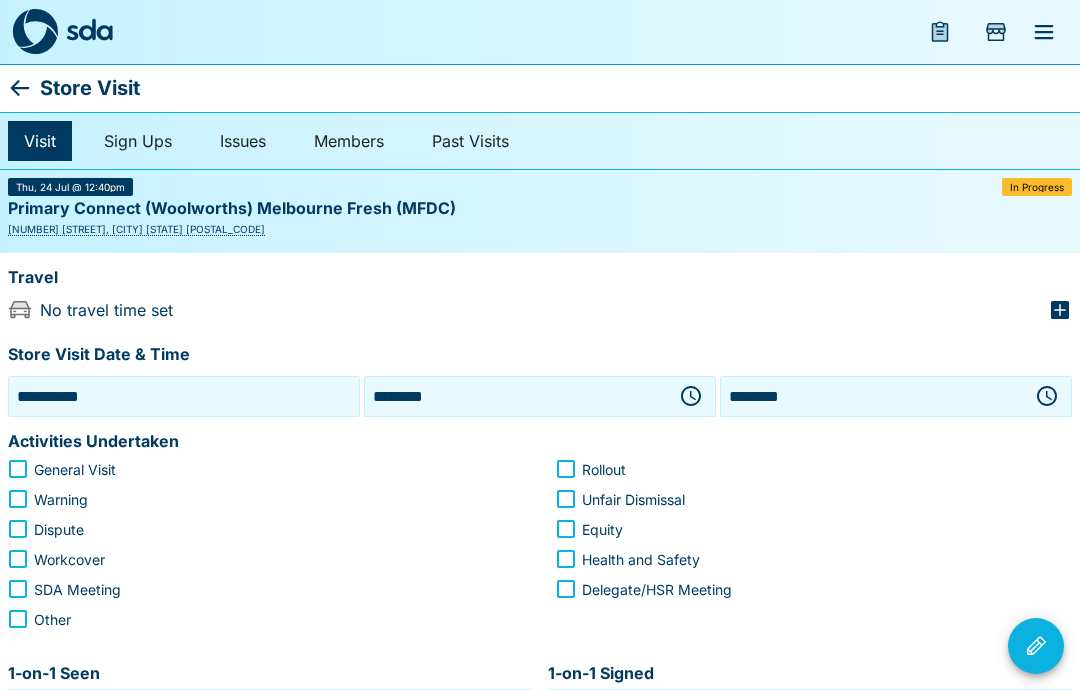 click 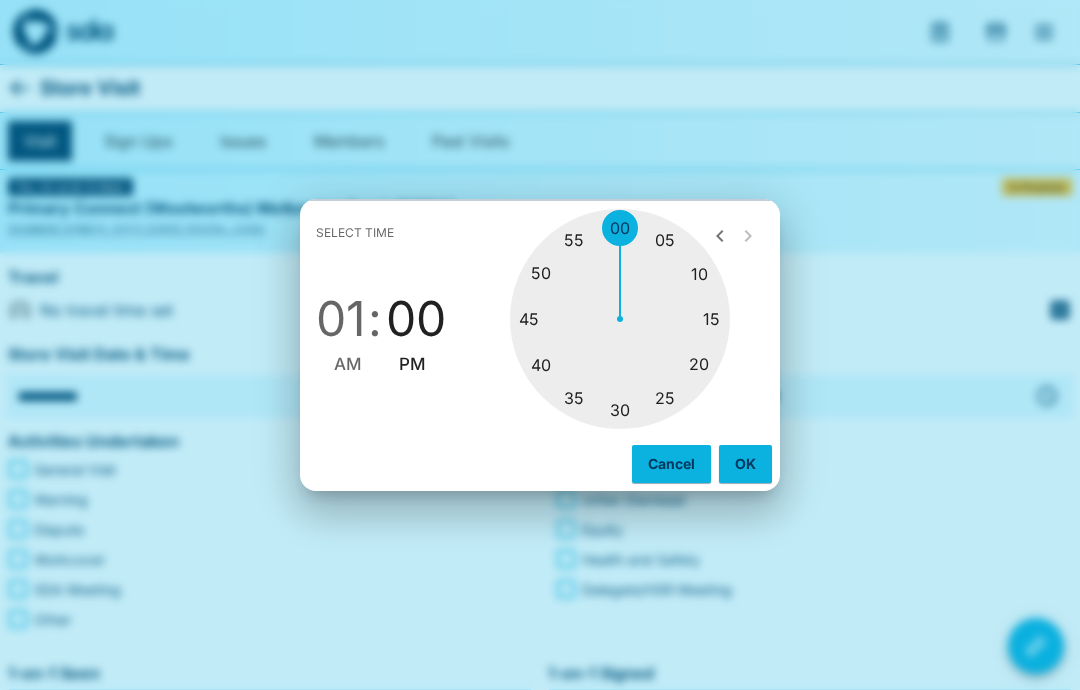type on "********" 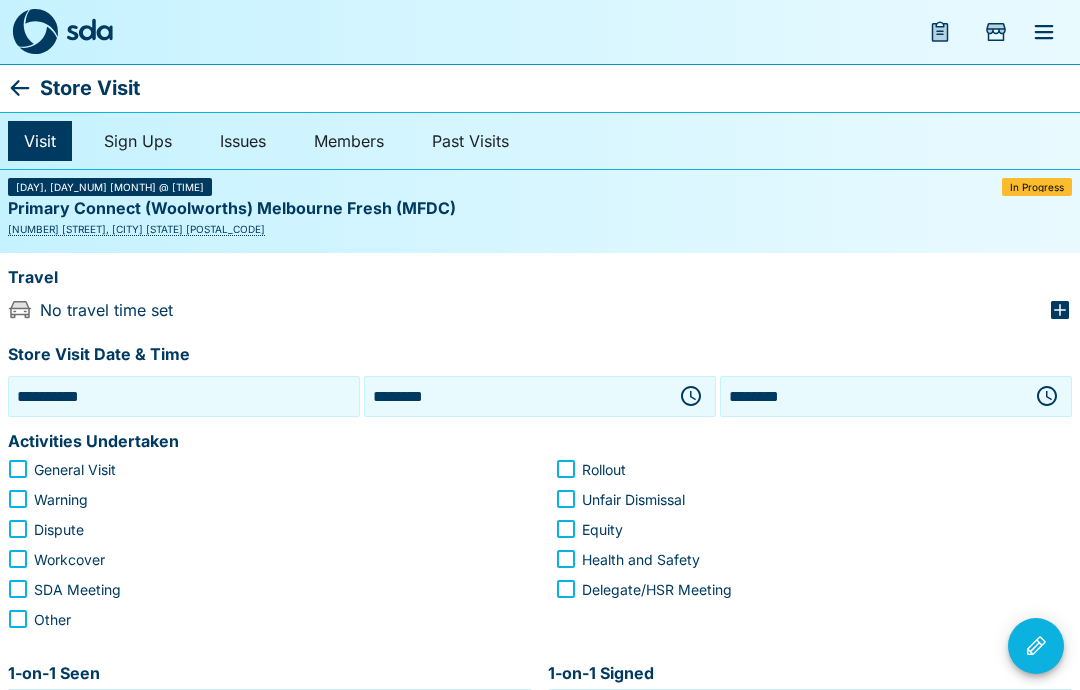 click 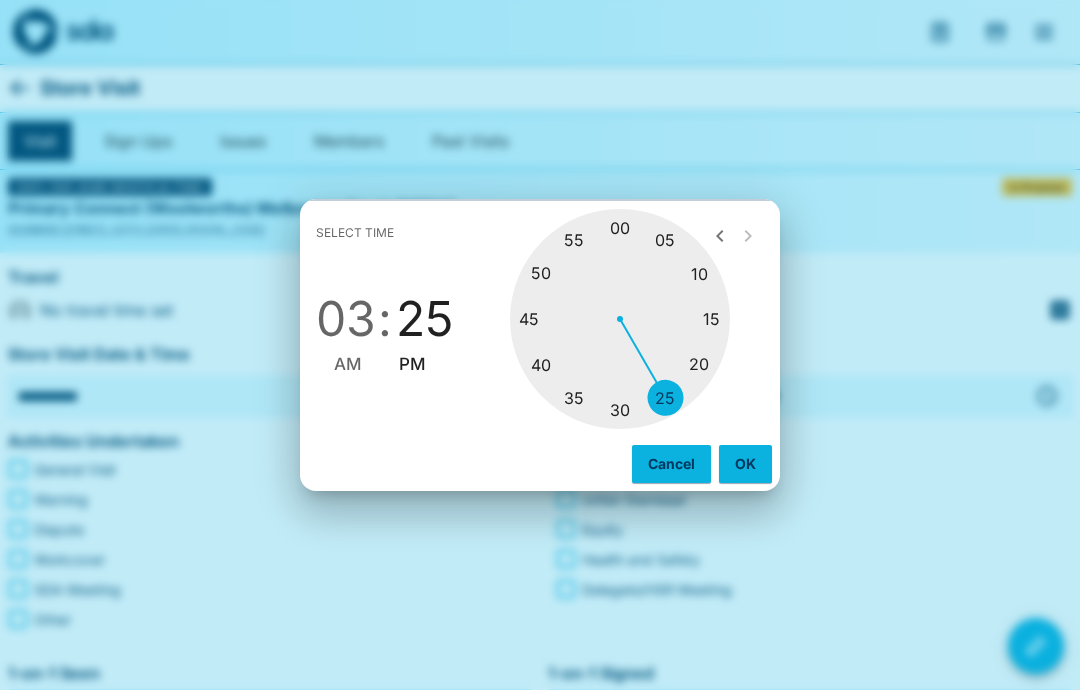 type on "********" 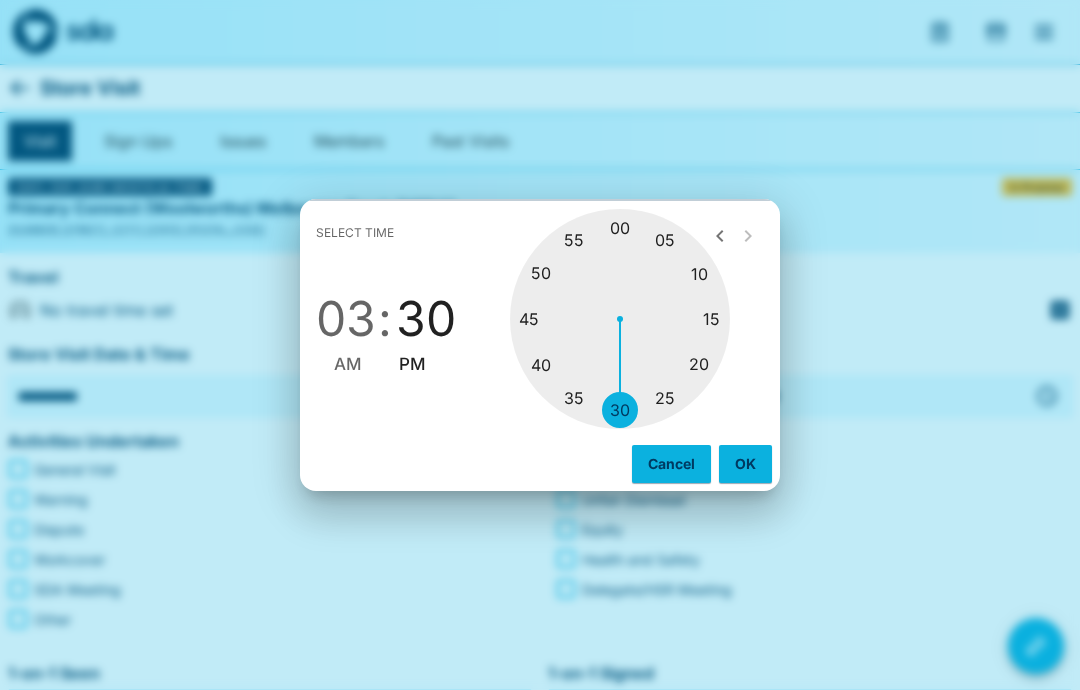 click on "PM" at bounding box center (412, 364) 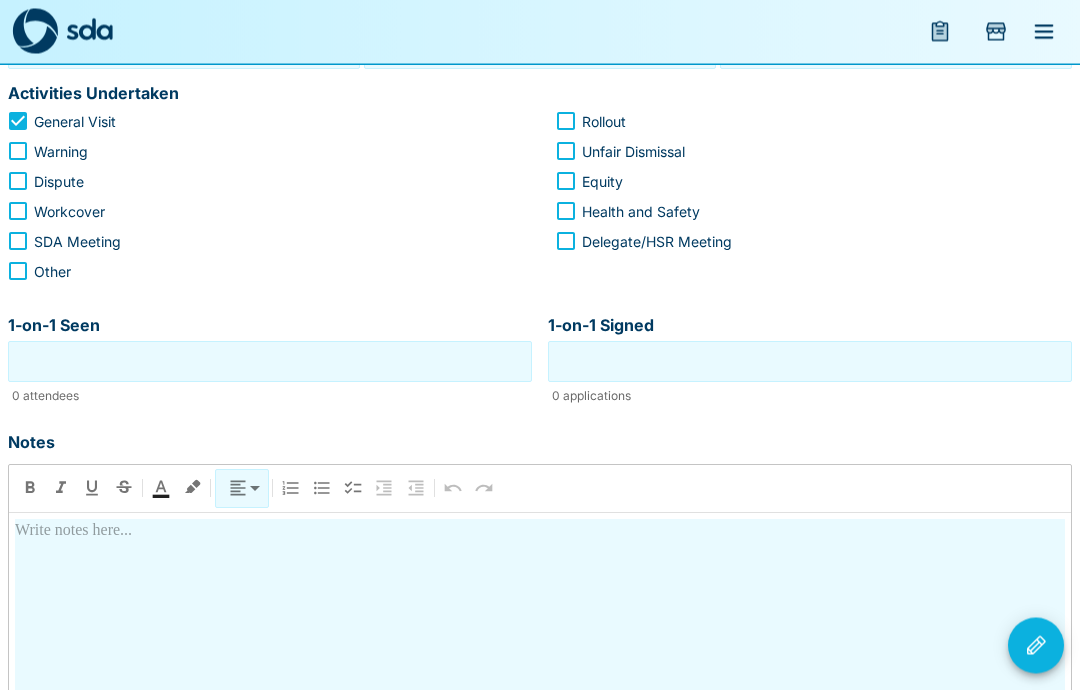 click at bounding box center (540, 692) 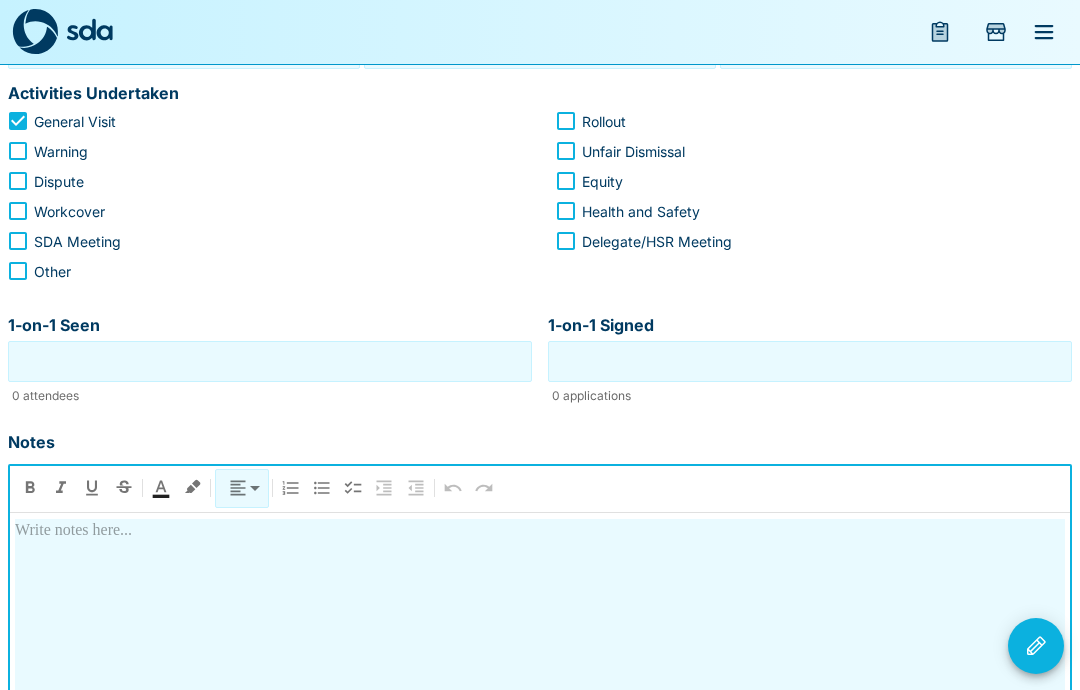 scroll, scrollTop: 347, scrollLeft: 0, axis: vertical 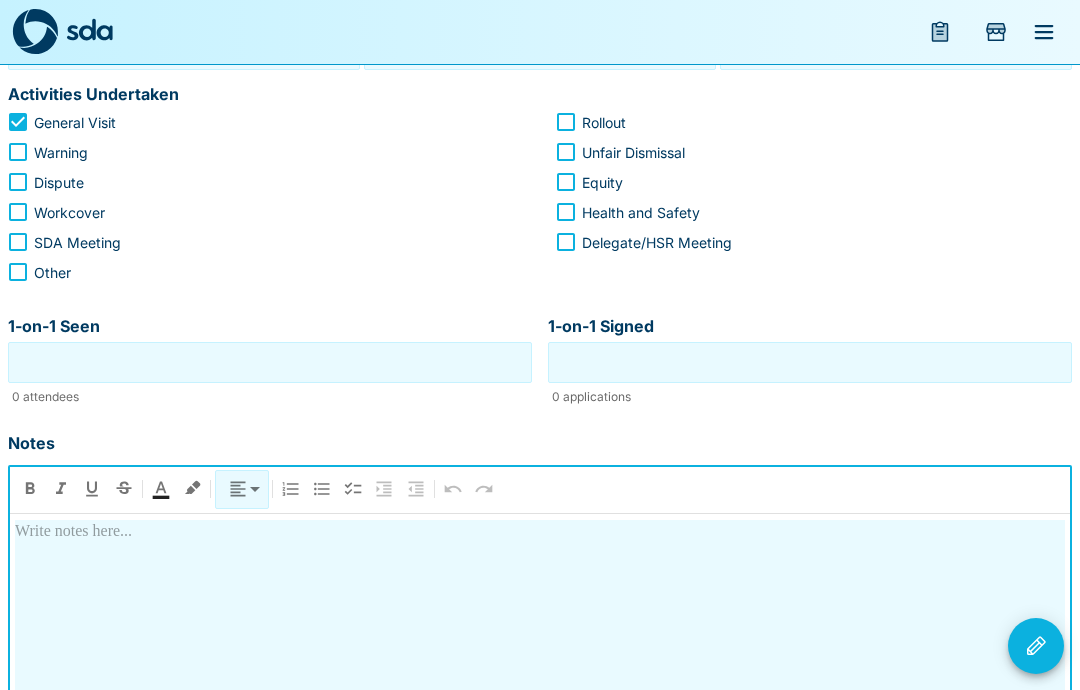 type 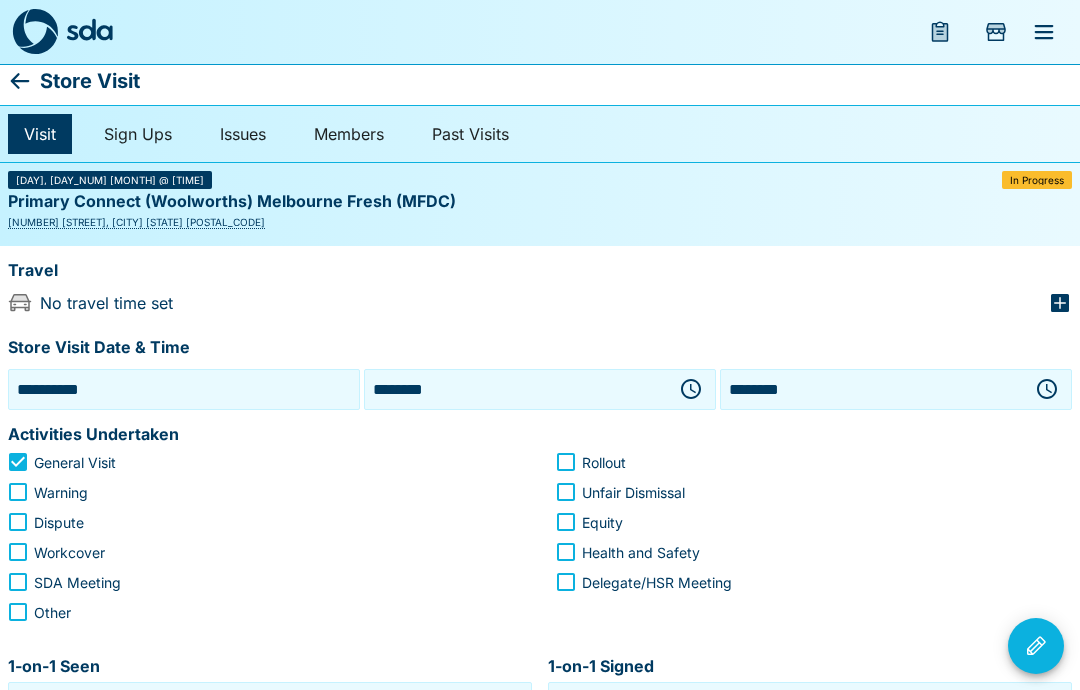 scroll, scrollTop: 0, scrollLeft: 0, axis: both 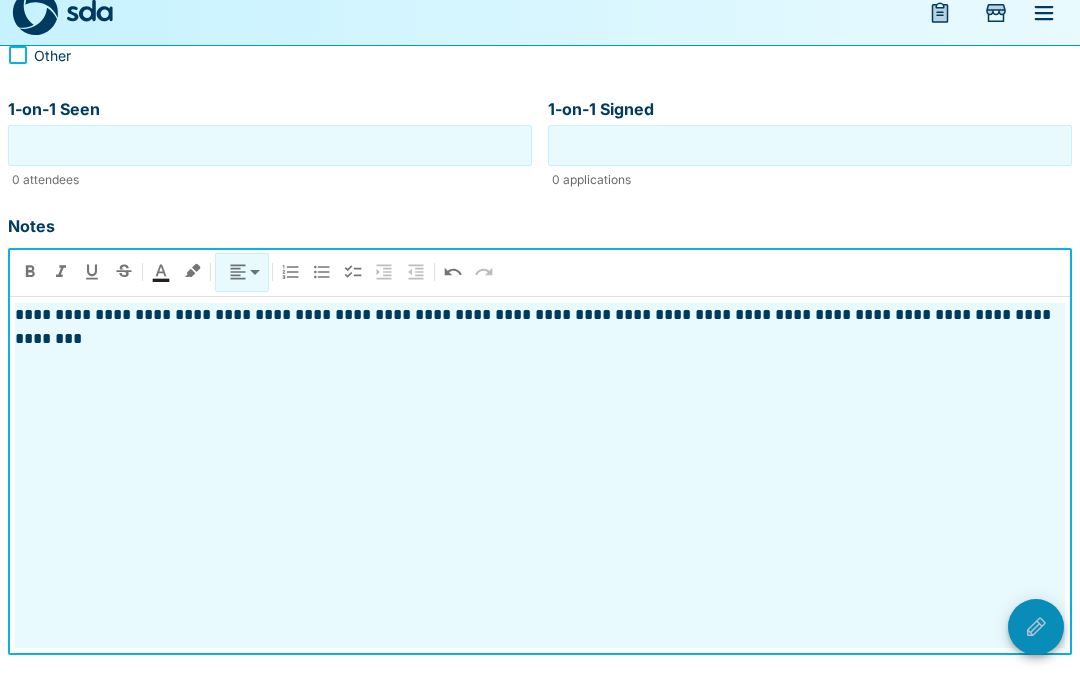 click 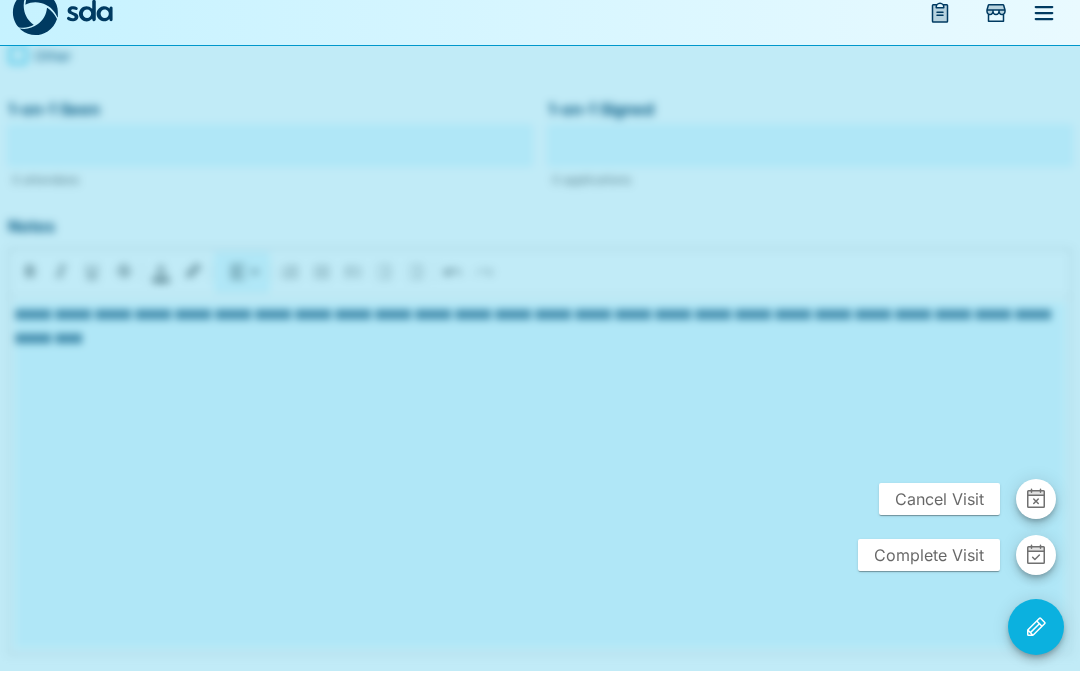 scroll, scrollTop: 501, scrollLeft: 0, axis: vertical 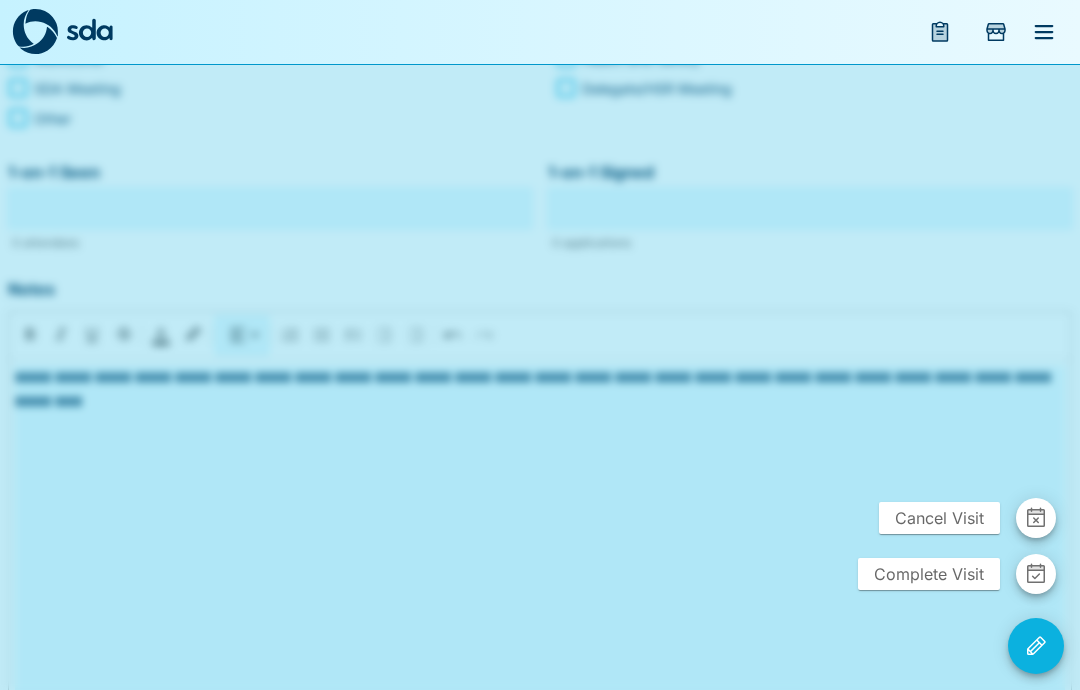 click on "Complete Visit" at bounding box center (929, 574) 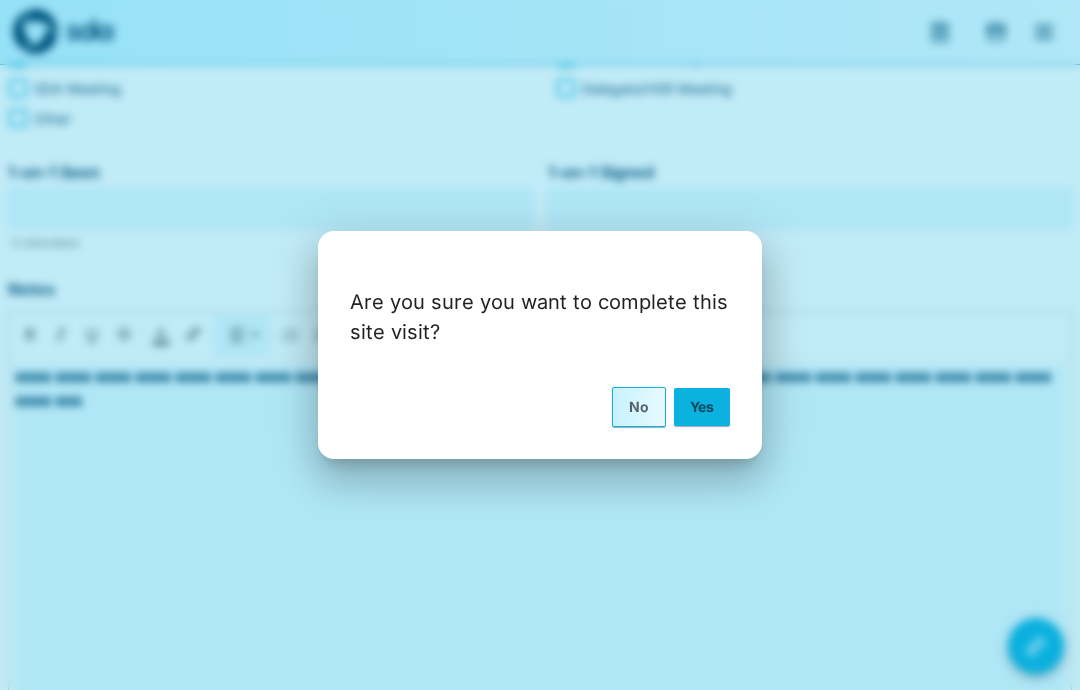 click on "Yes" at bounding box center [702, 407] 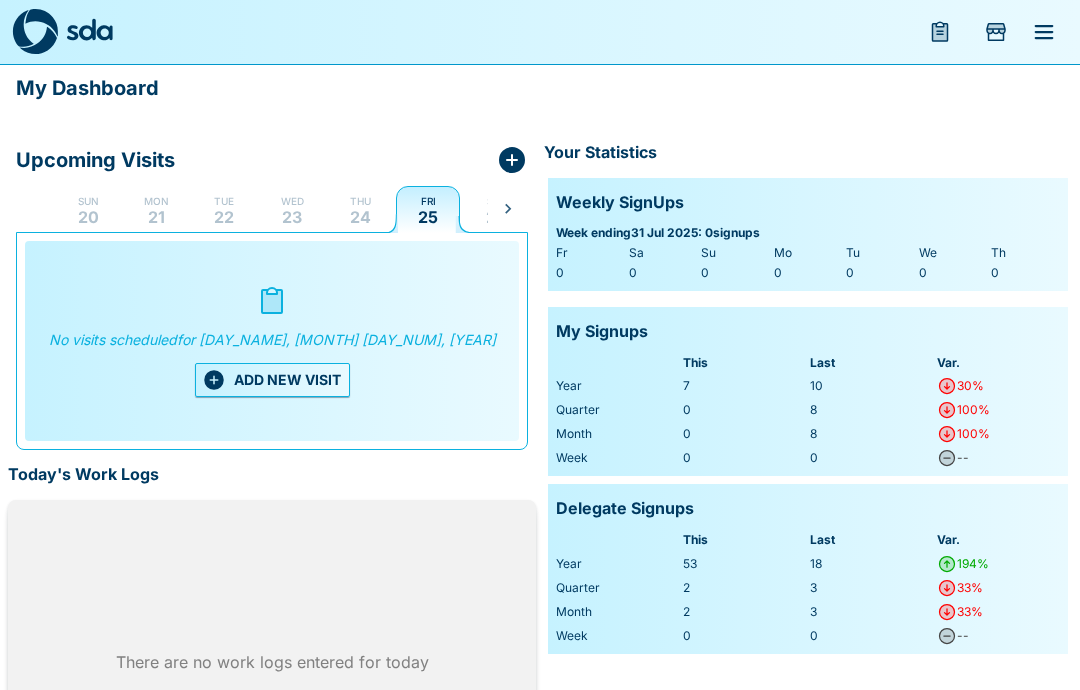 click on "ADD NEW VISIT" at bounding box center [272, 380] 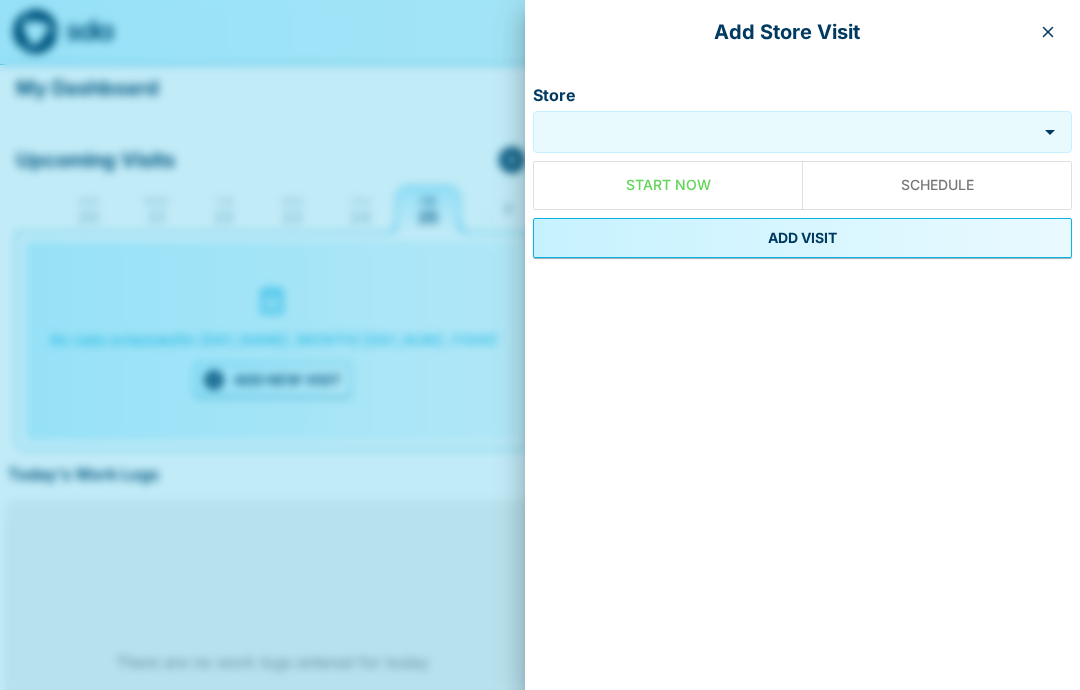 click on "Store" at bounding box center (787, 131) 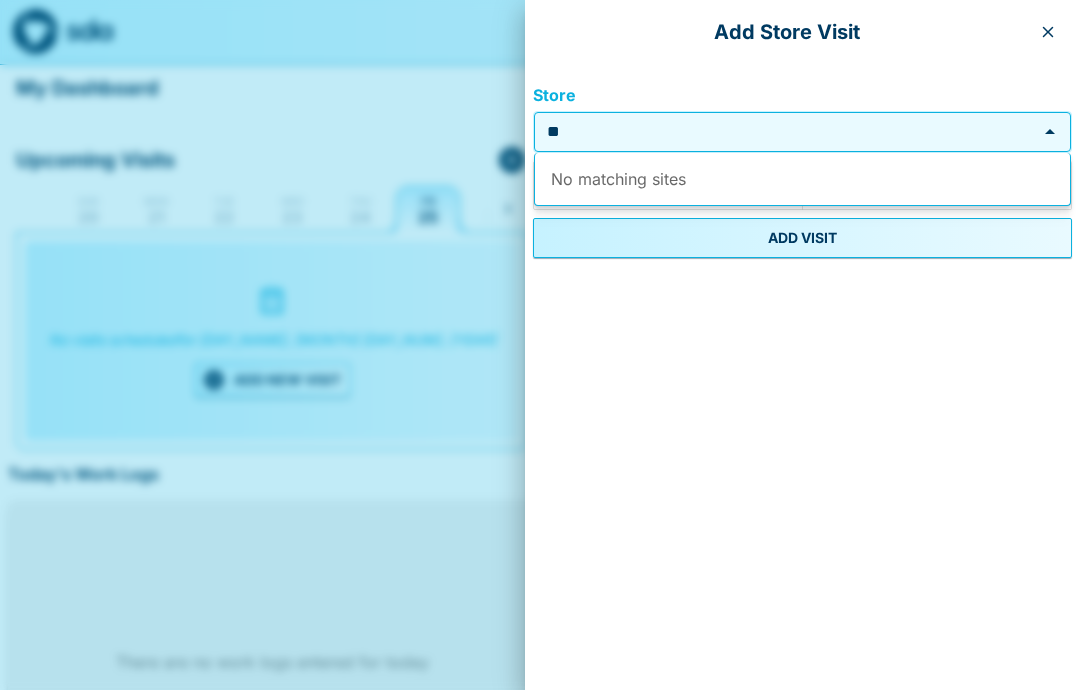 type on "*" 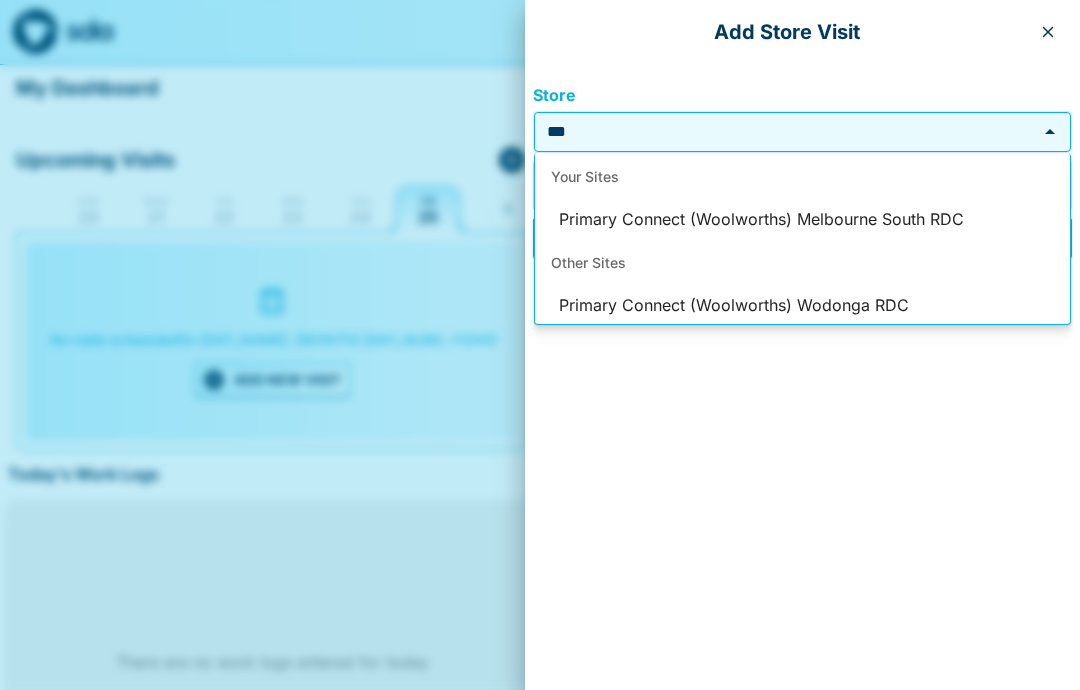 click on "Primary Connect (Woolworths) Melbourne South RDC" at bounding box center [802, 220] 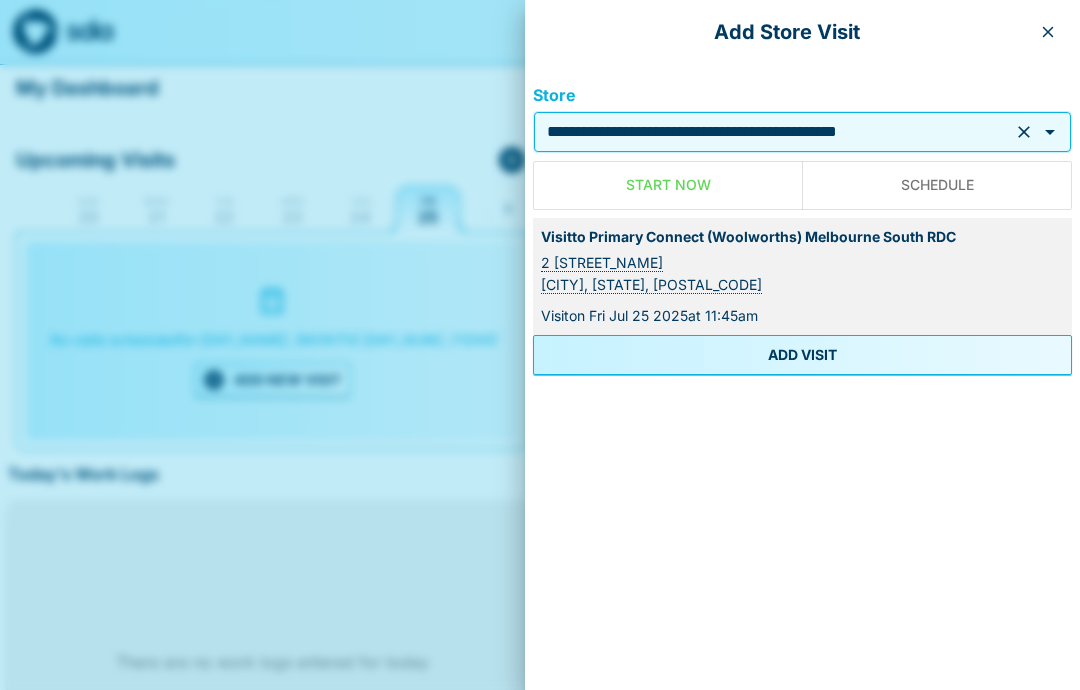 click on "ADD VISIT" at bounding box center [802, 355] 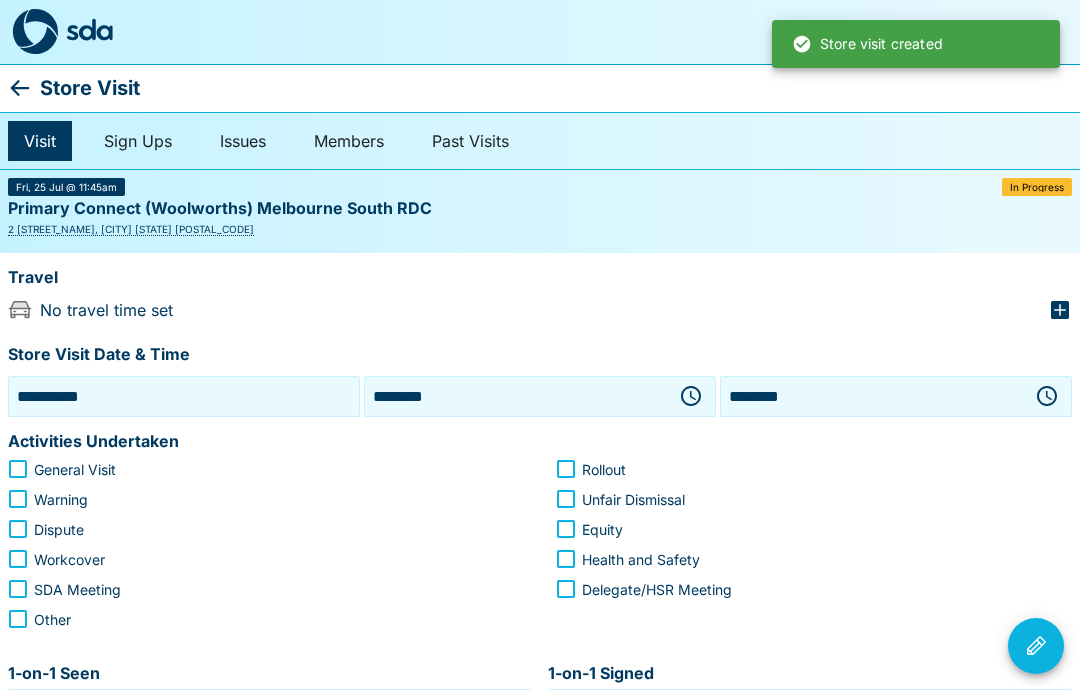 click 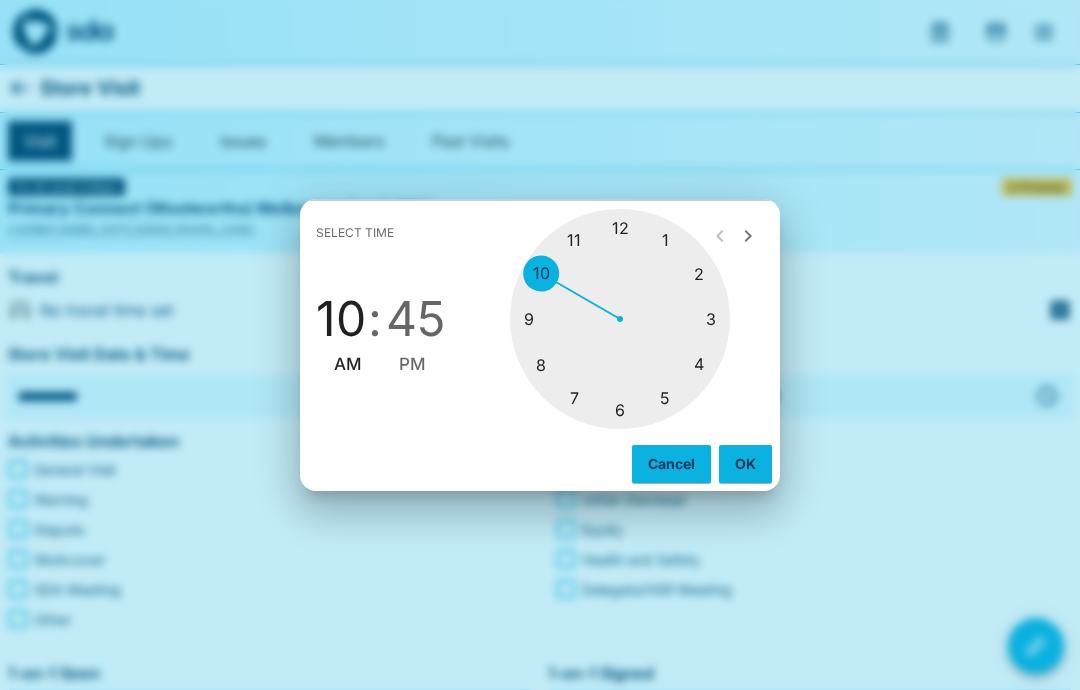 click at bounding box center [620, 319] 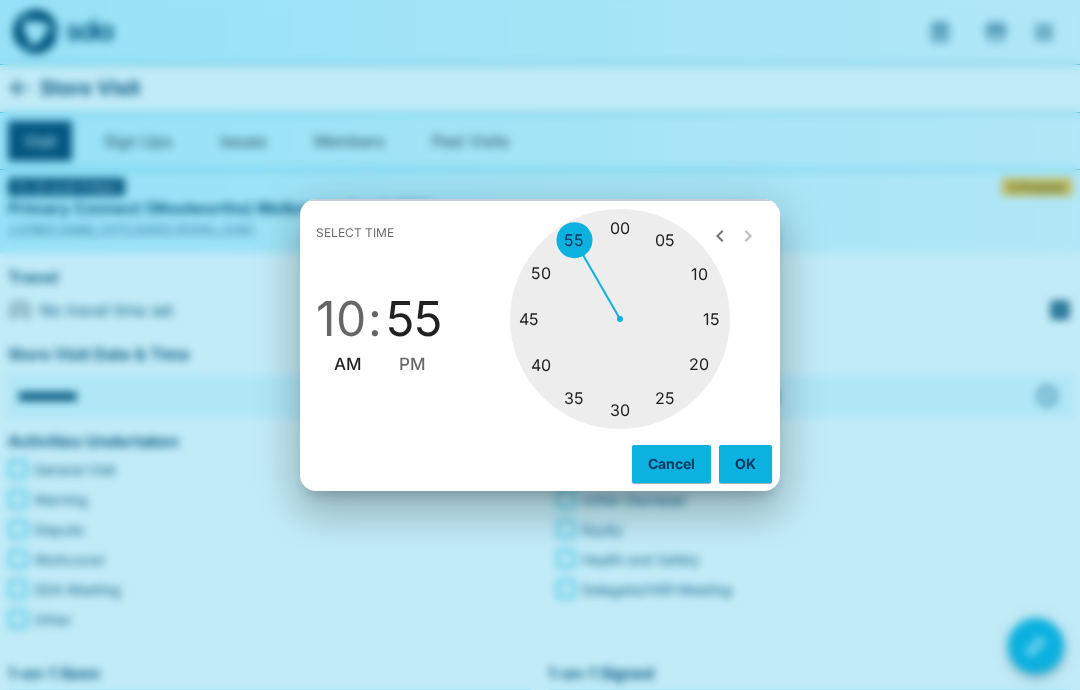 type on "********" 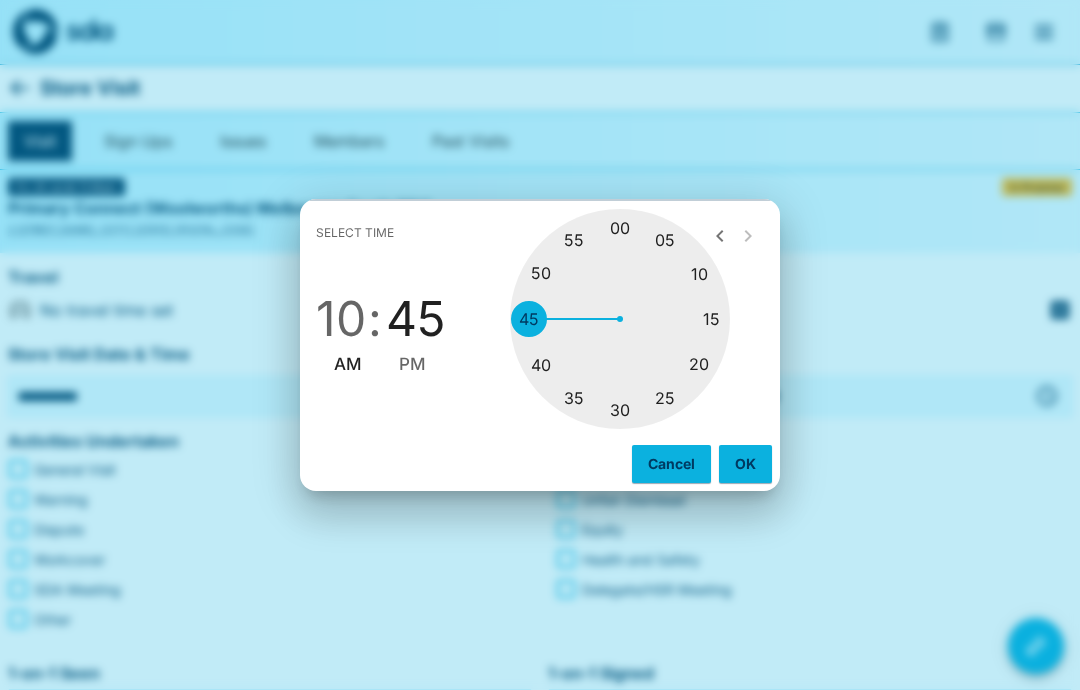 click on "AM" at bounding box center [348, 364] 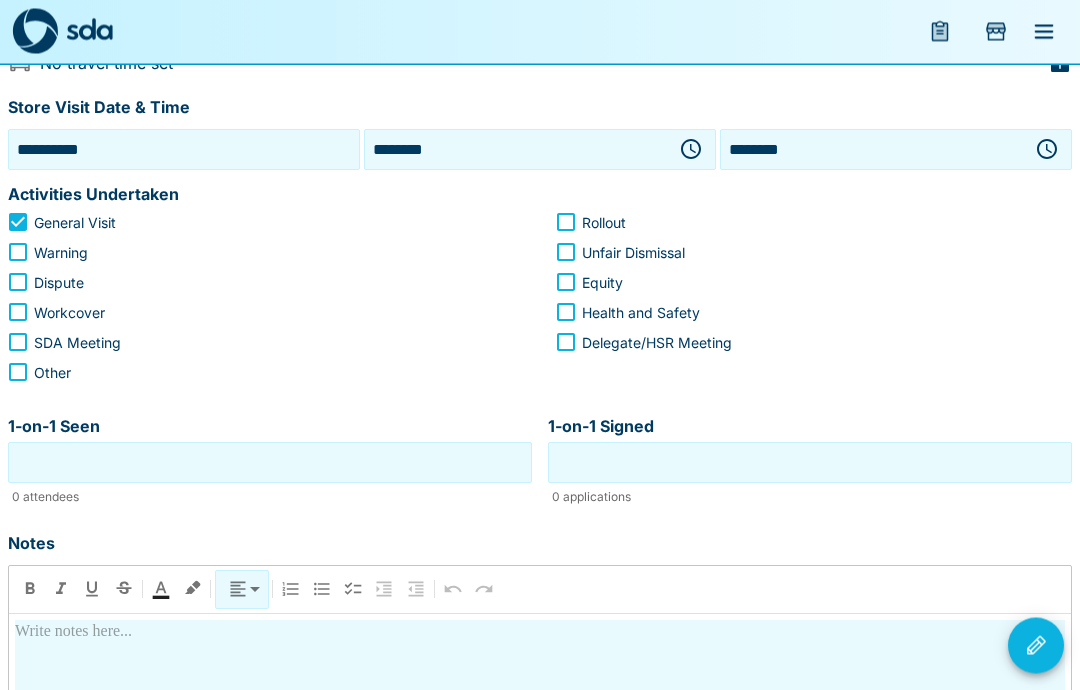 scroll, scrollTop: 250, scrollLeft: 0, axis: vertical 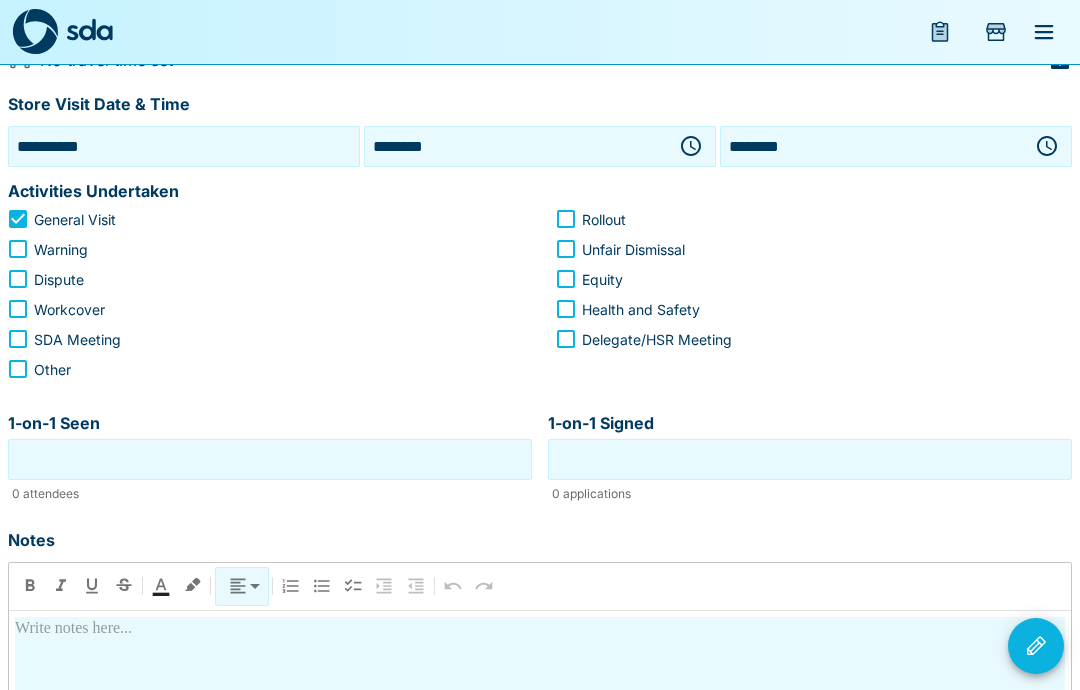 click at bounding box center [540, 789] 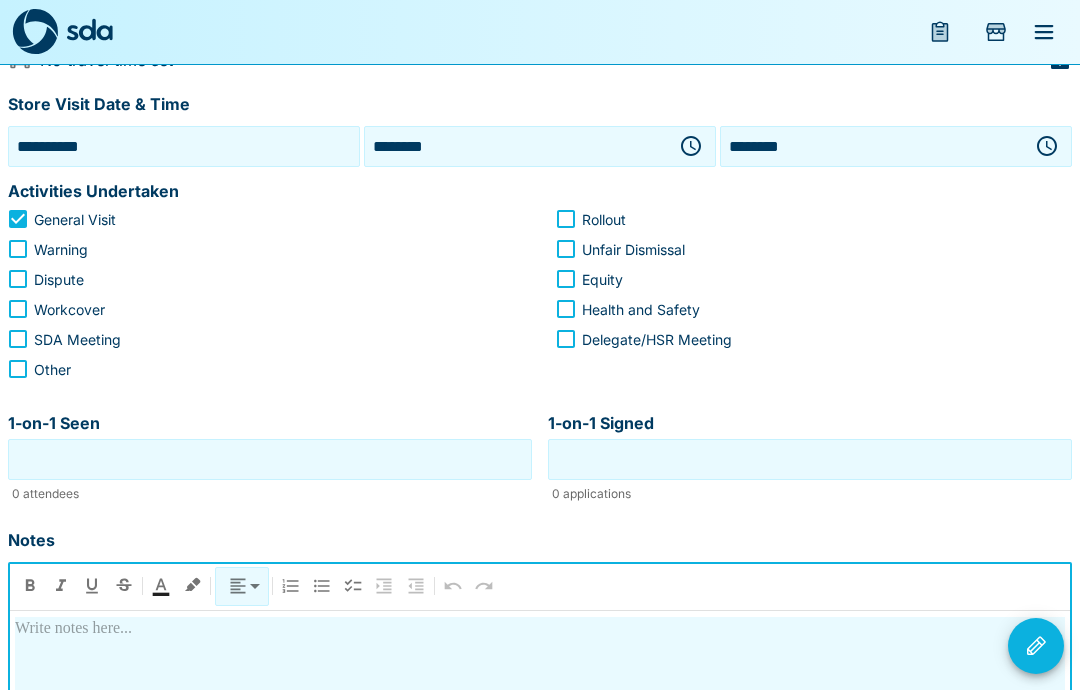 scroll, scrollTop: 249, scrollLeft: 0, axis: vertical 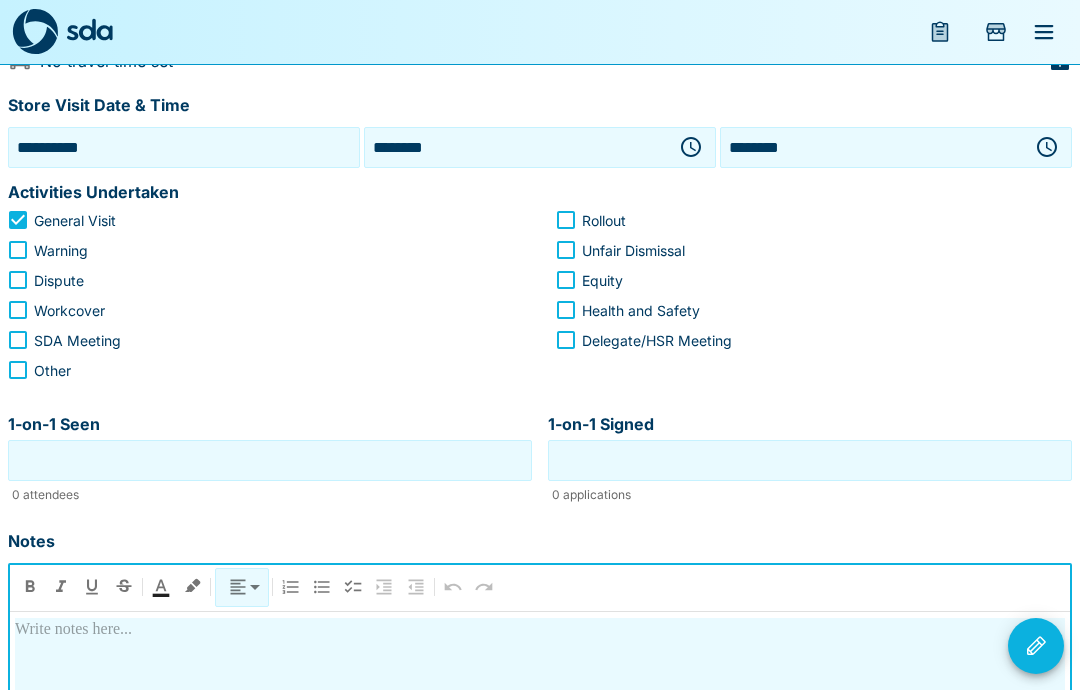 type 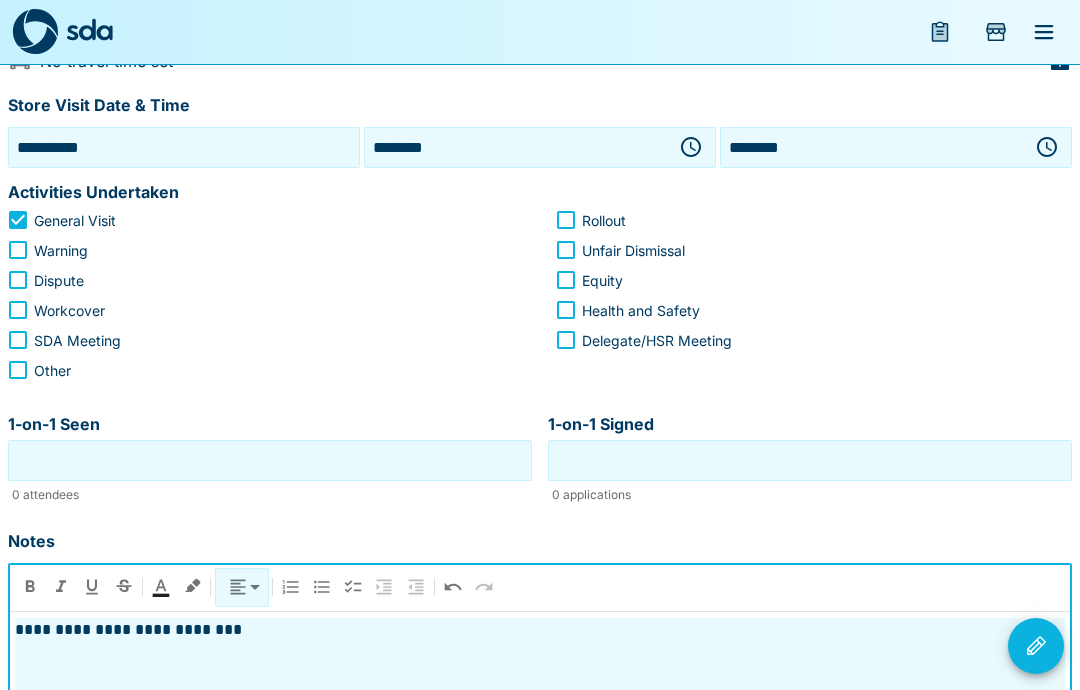 click on "**********" at bounding box center (540, 630) 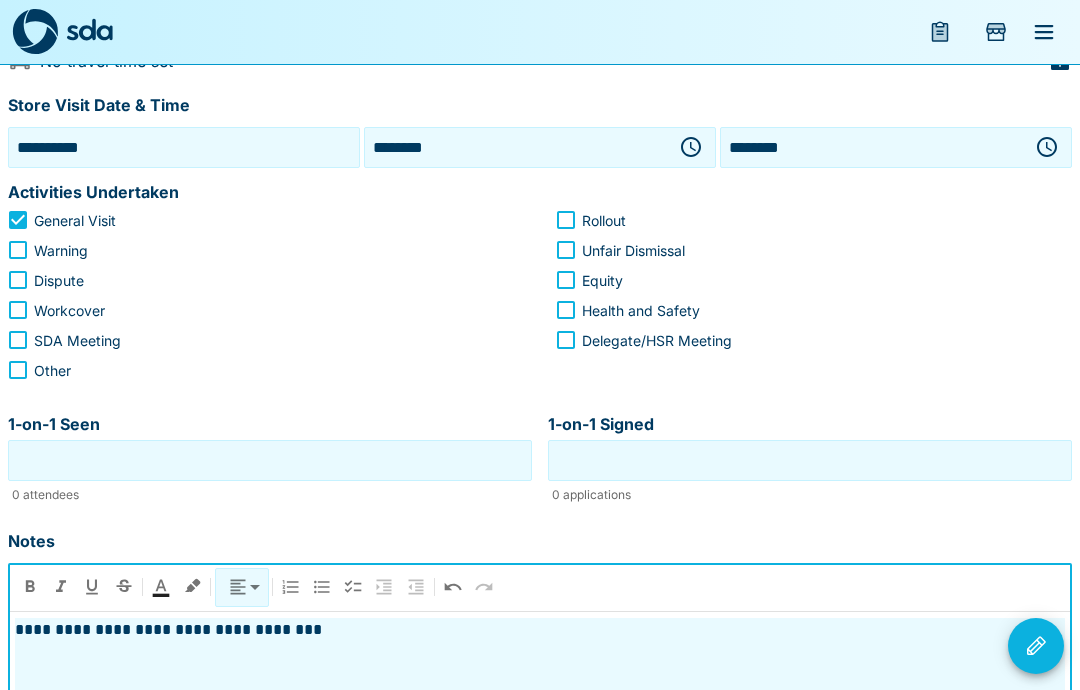 click on "**********" at bounding box center (540, 630) 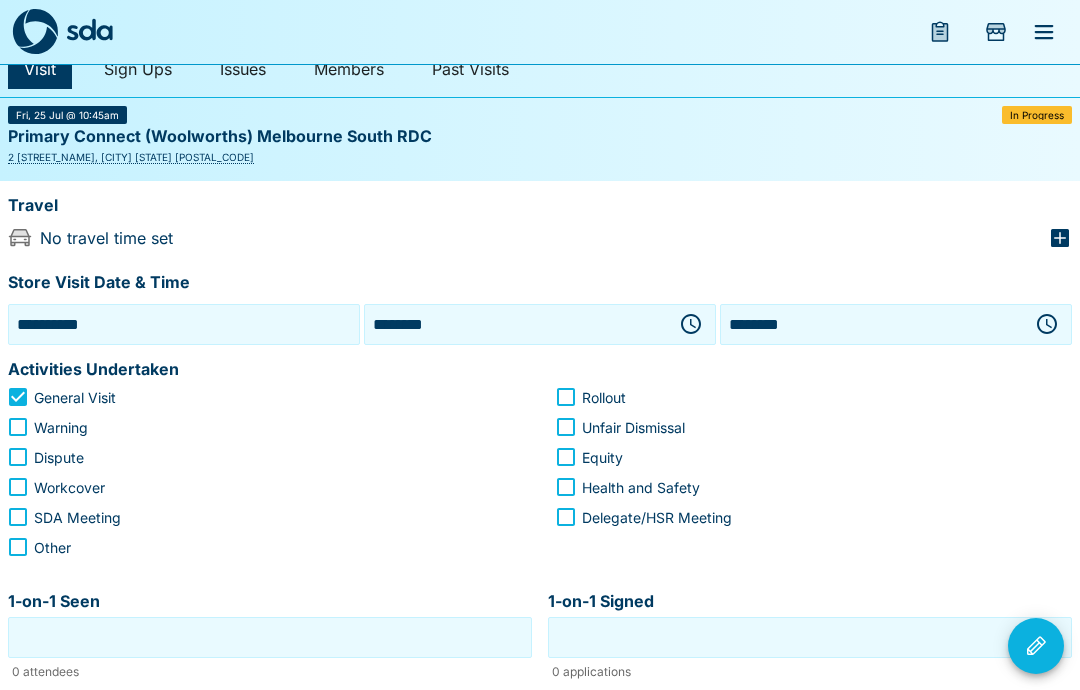 scroll, scrollTop: 71, scrollLeft: 0, axis: vertical 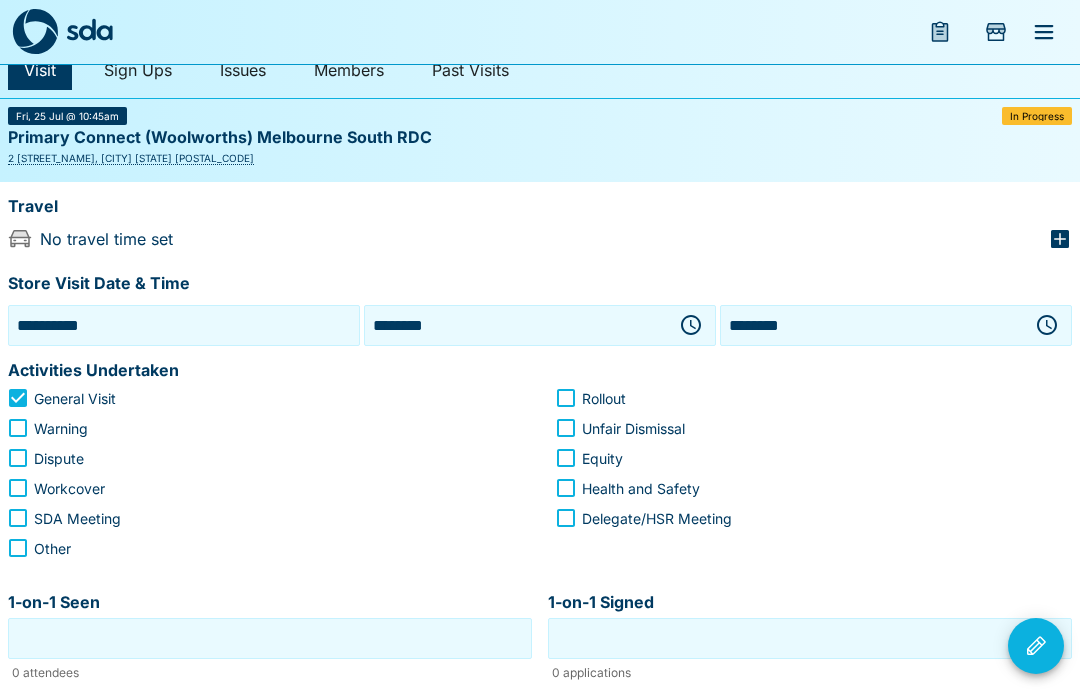 click 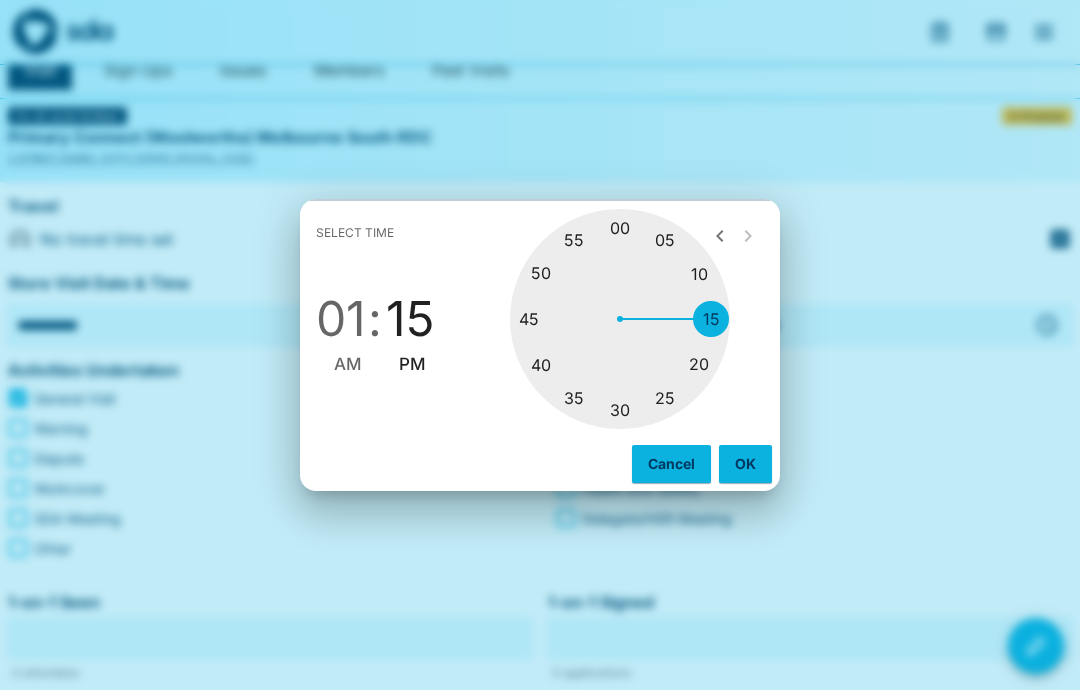 click on "01" at bounding box center (341, 319) 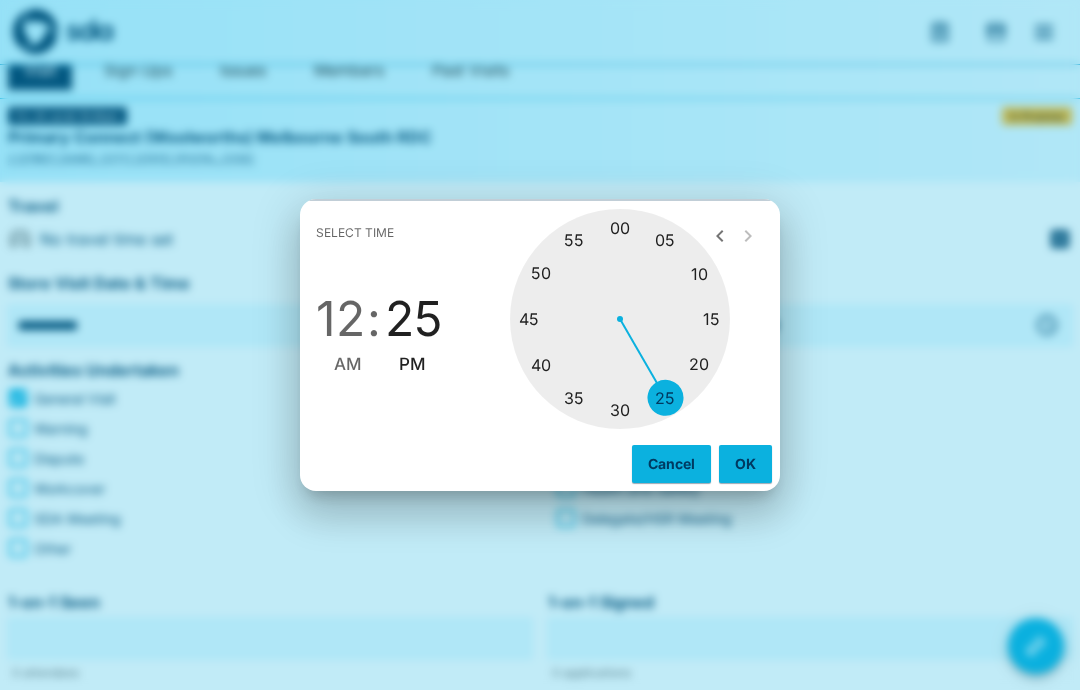 type on "********" 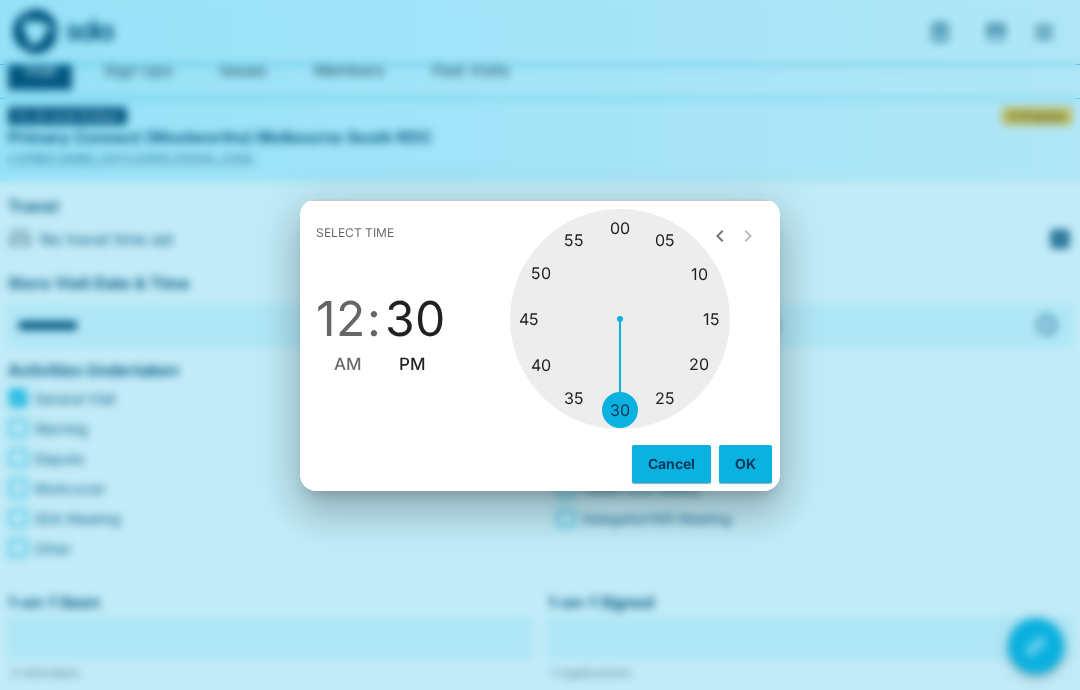 click on "PM" at bounding box center (412, 364) 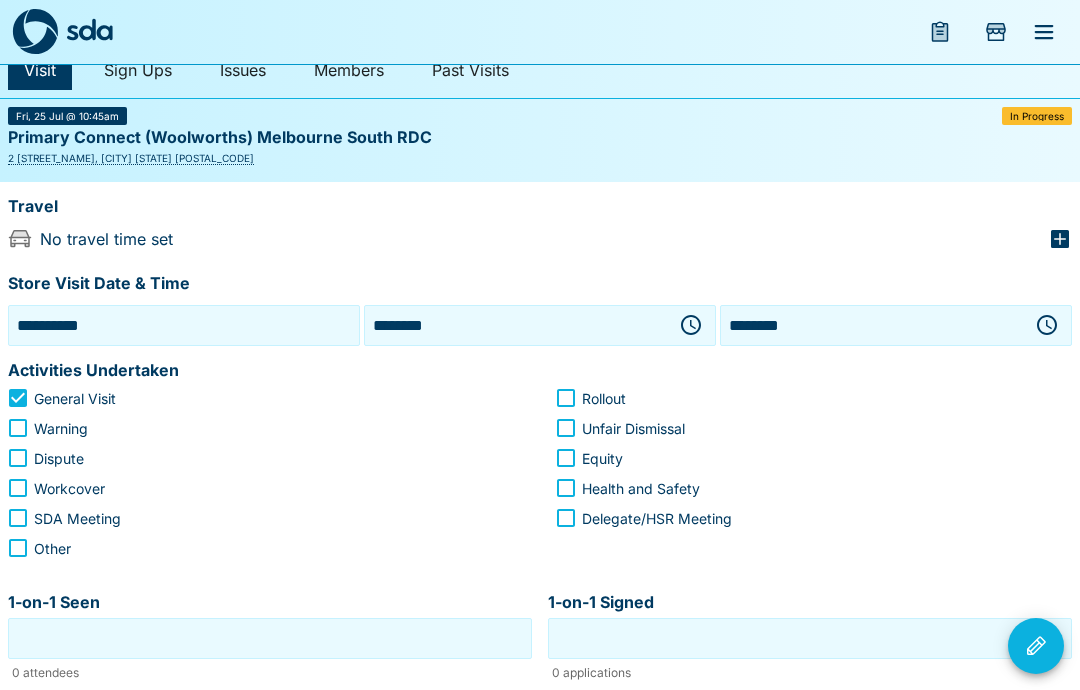 click 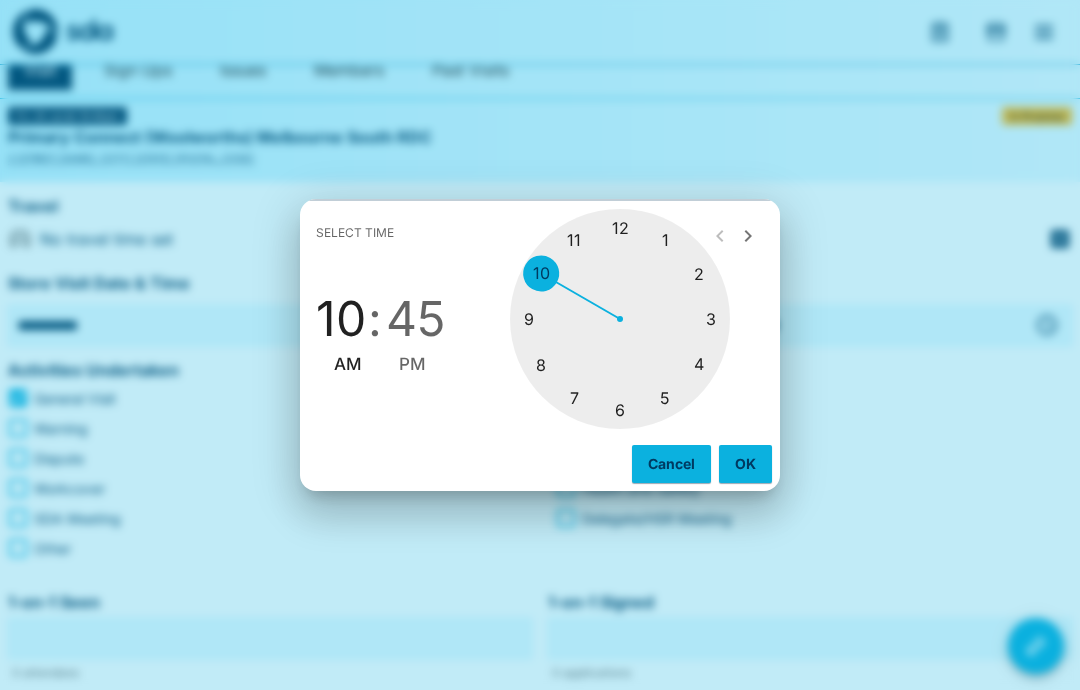 click at bounding box center (620, 319) 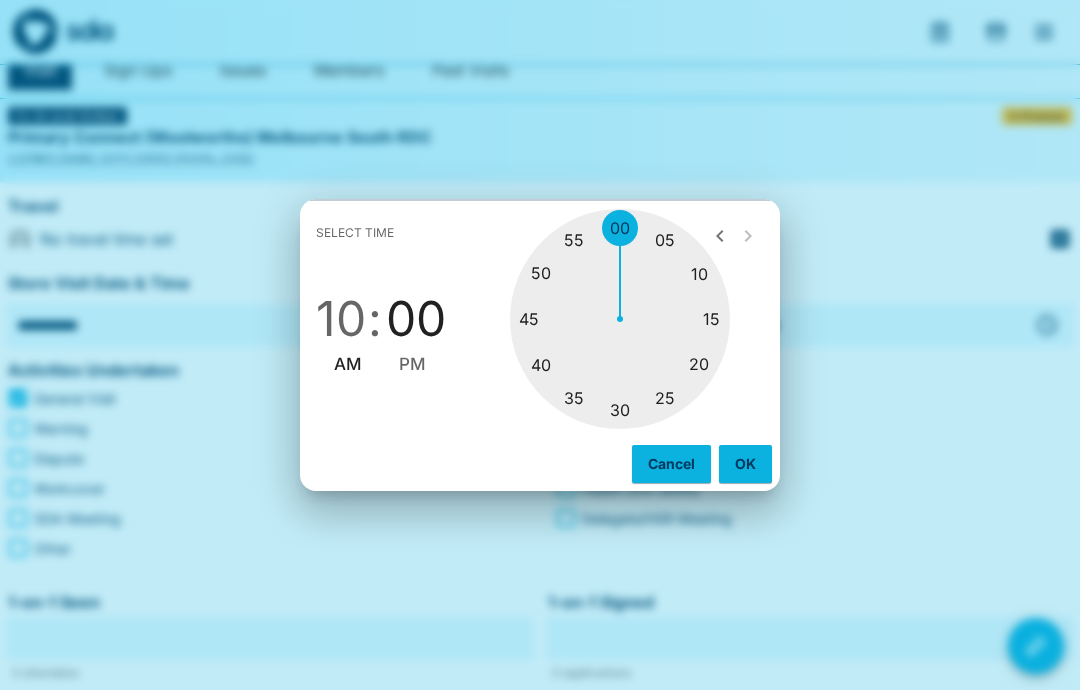 click on "AM" at bounding box center (348, 364) 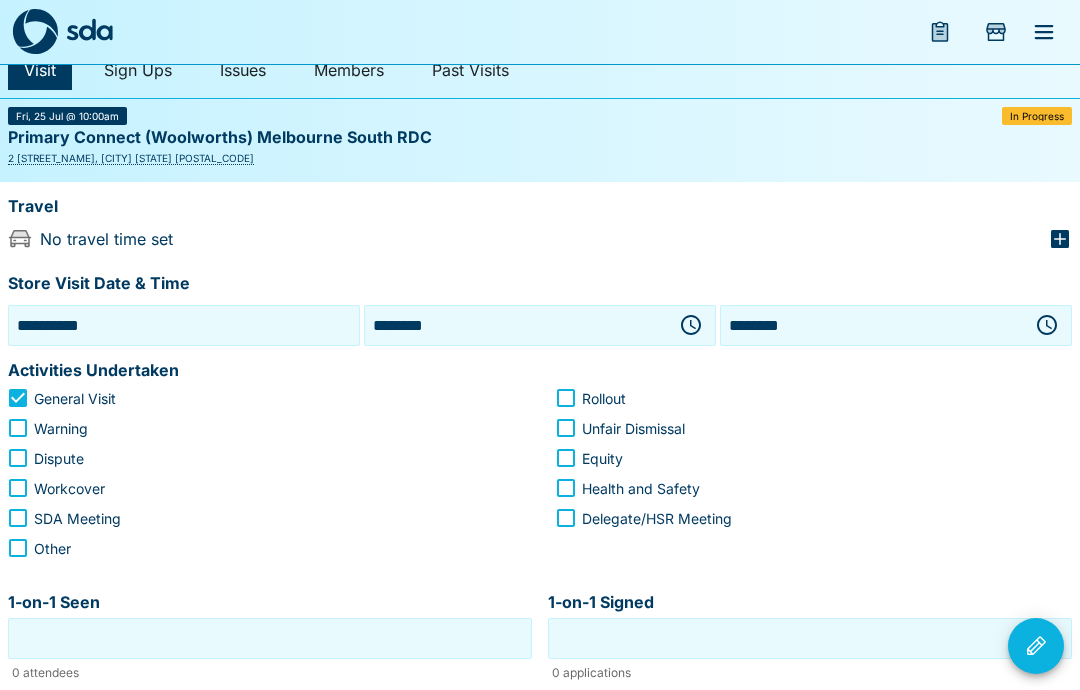 click 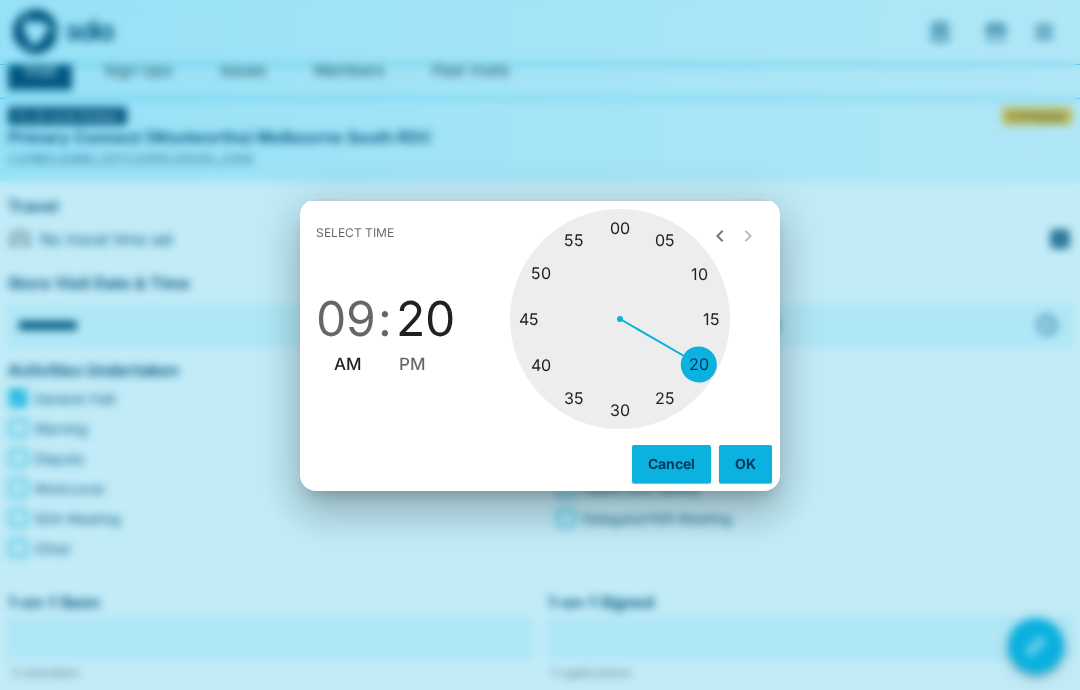 type on "********" 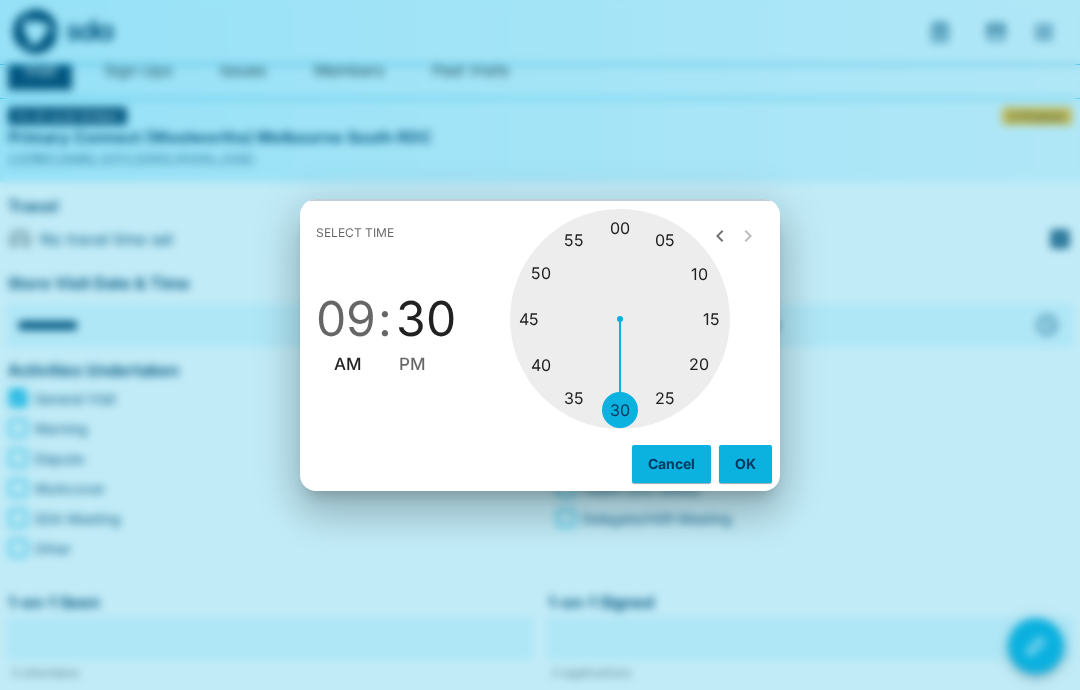 click on "OK" at bounding box center [745, 464] 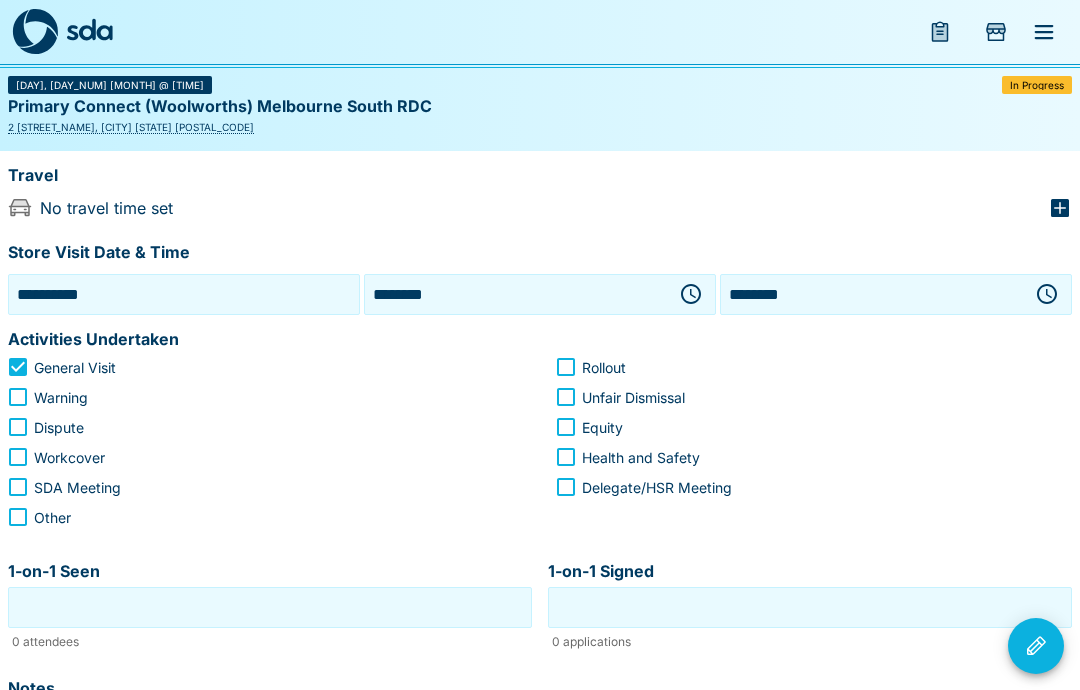 scroll, scrollTop: 101, scrollLeft: 0, axis: vertical 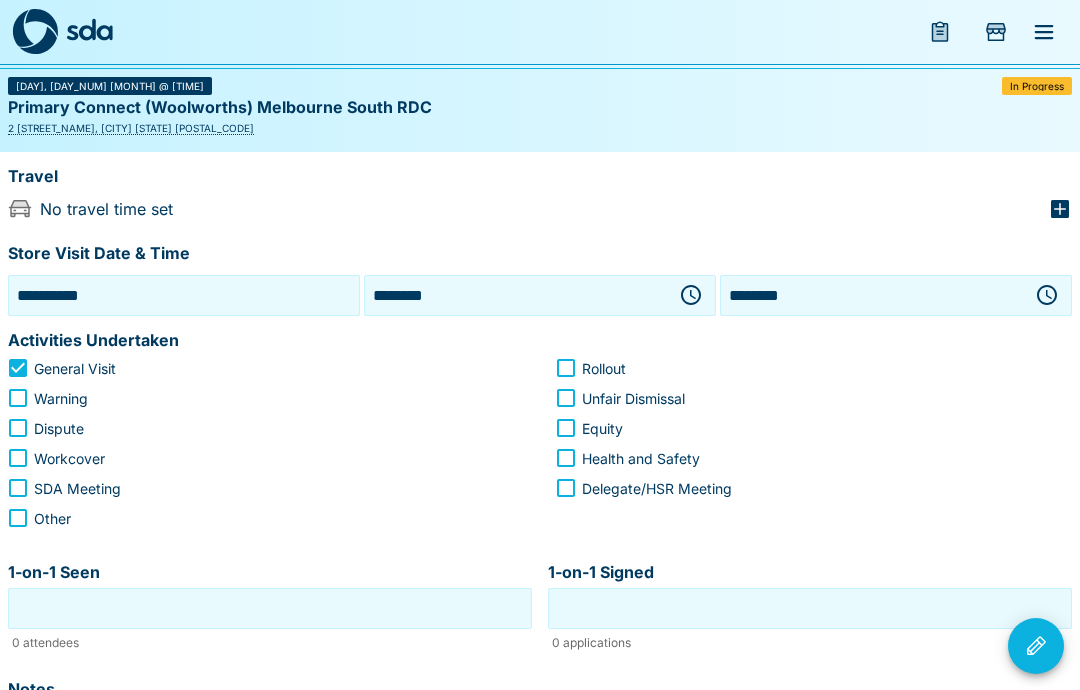 click 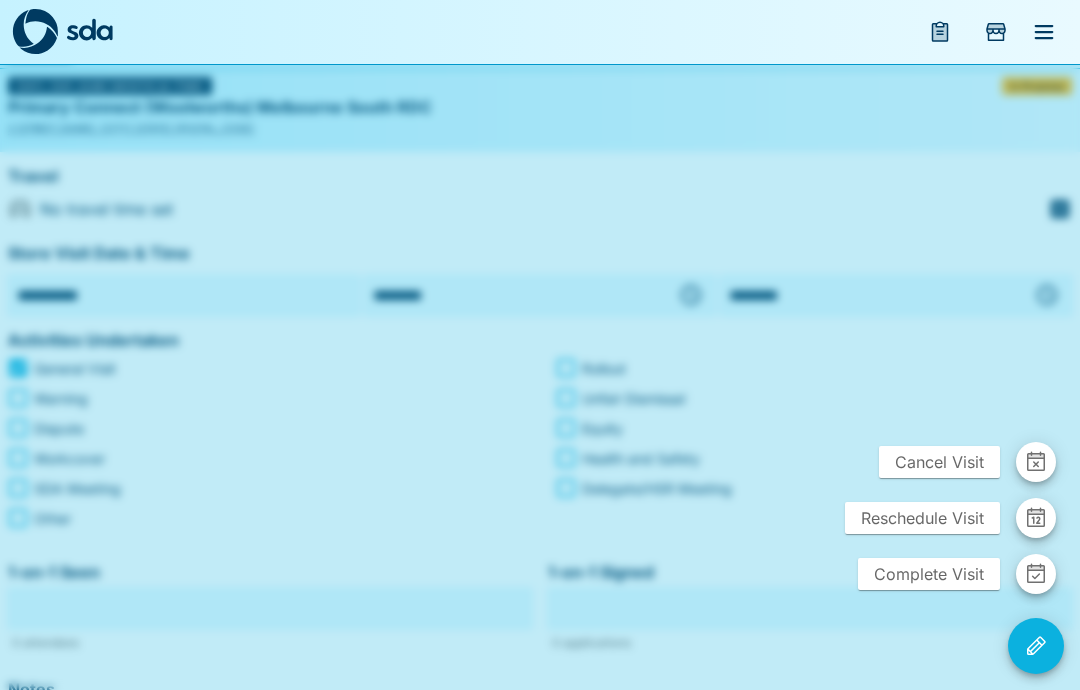 click on "Complete Visit" at bounding box center [929, 574] 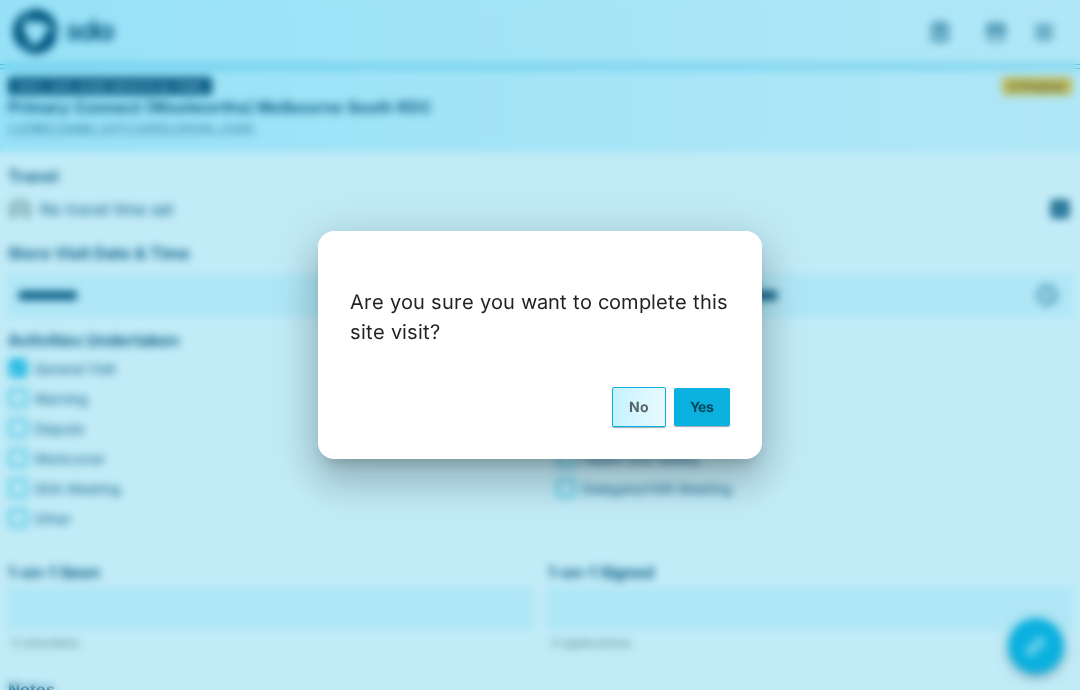 click on "Yes" at bounding box center [702, 407] 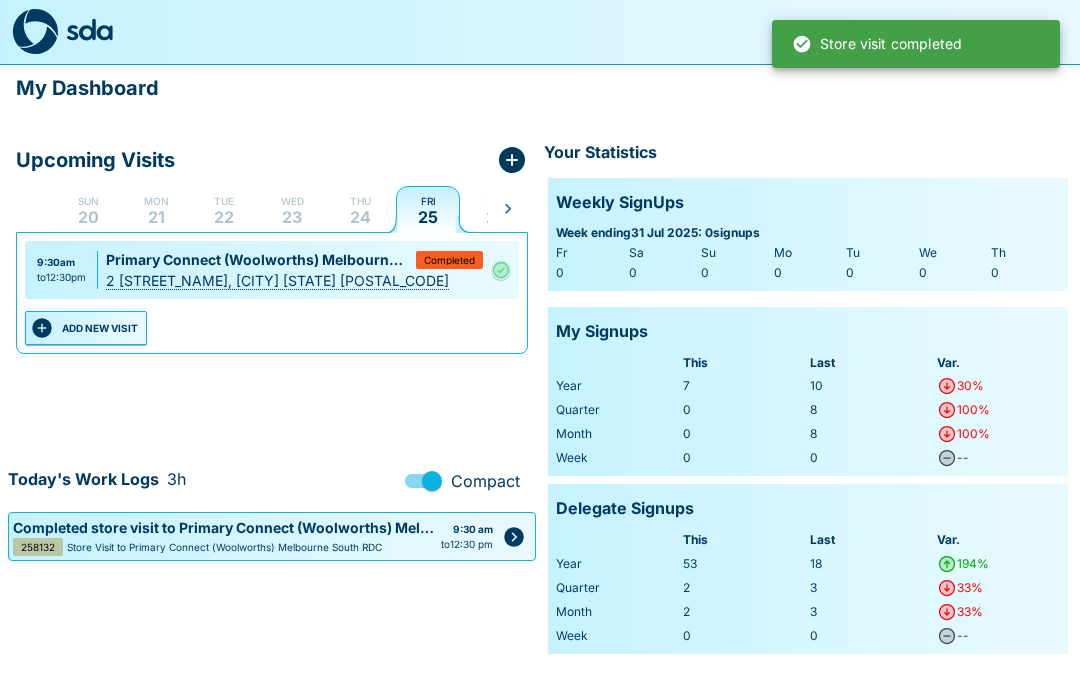 click on "ADD NEW VISIT" at bounding box center (86, 328) 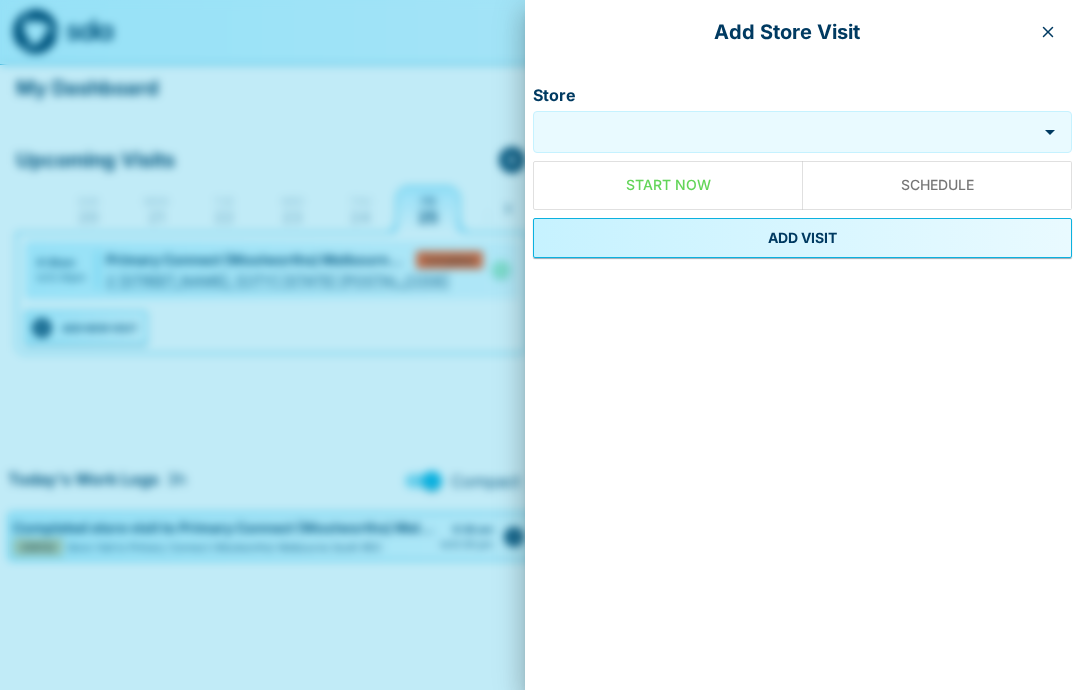click on "Store" at bounding box center [787, 131] 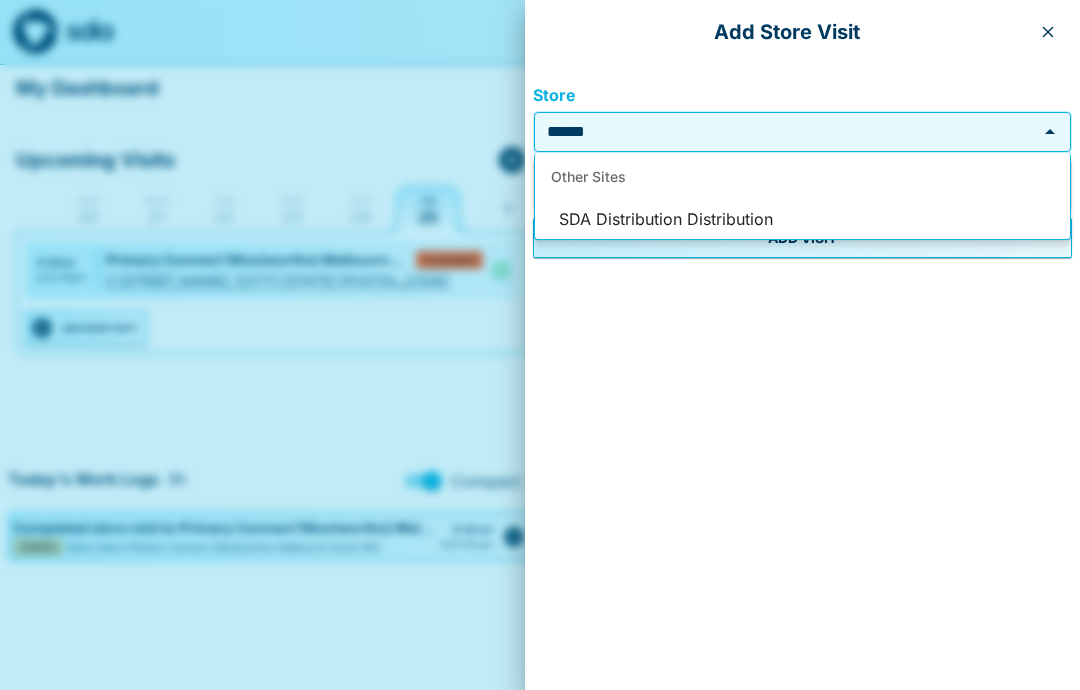click on "SDA Distribution Distribution" at bounding box center (802, 220) 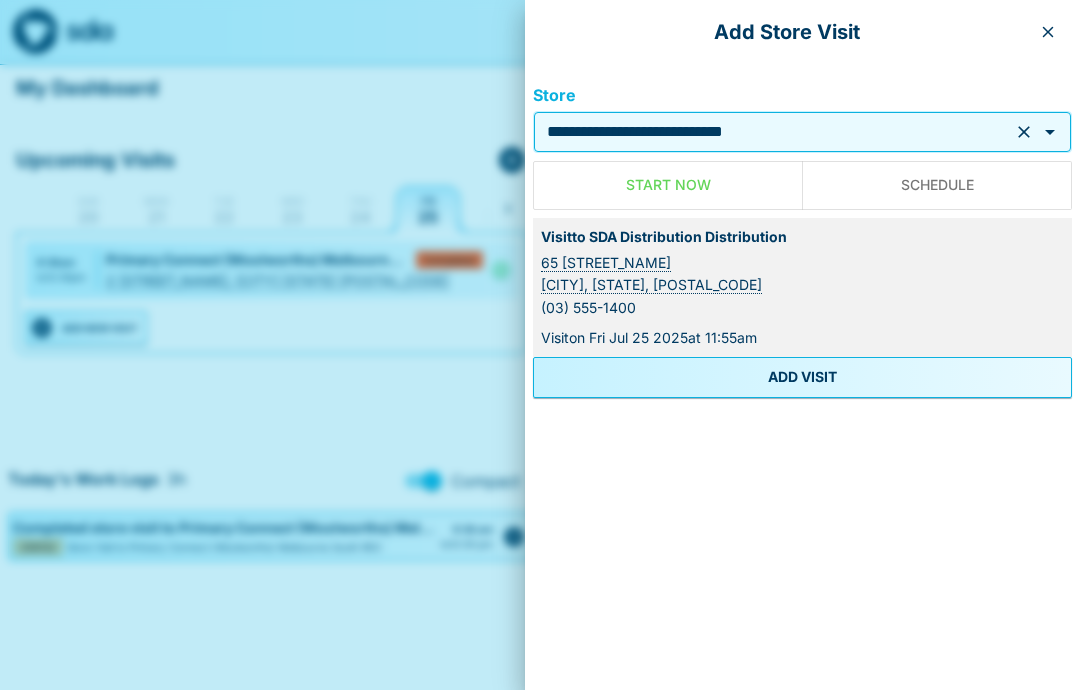 click on "ADD VISIT" at bounding box center (802, 377) 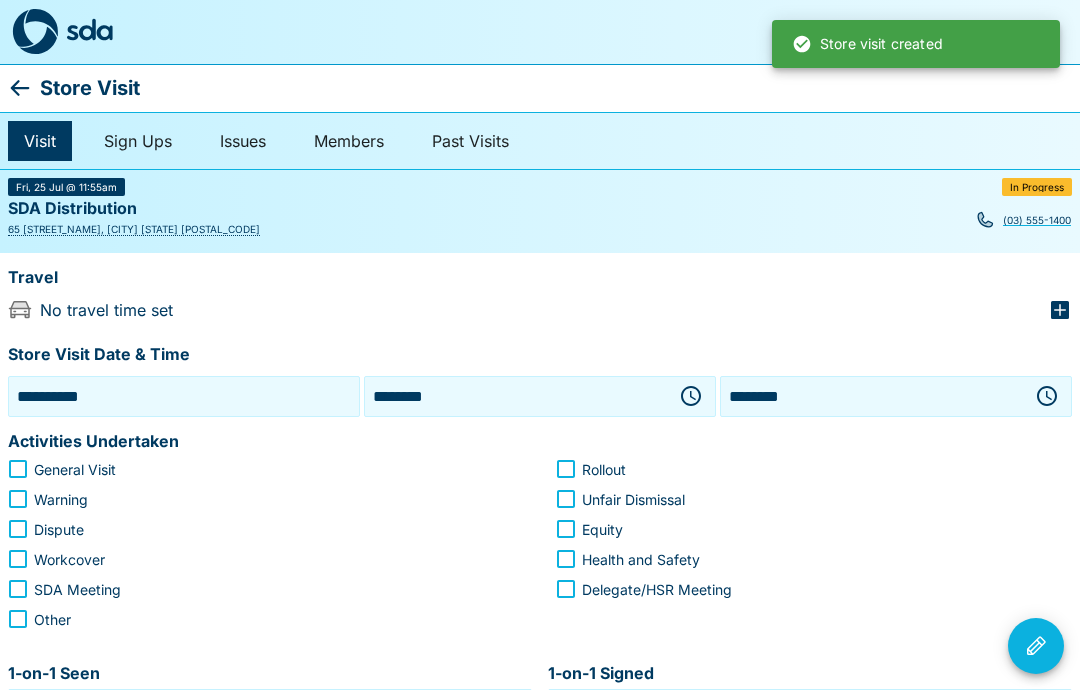 click 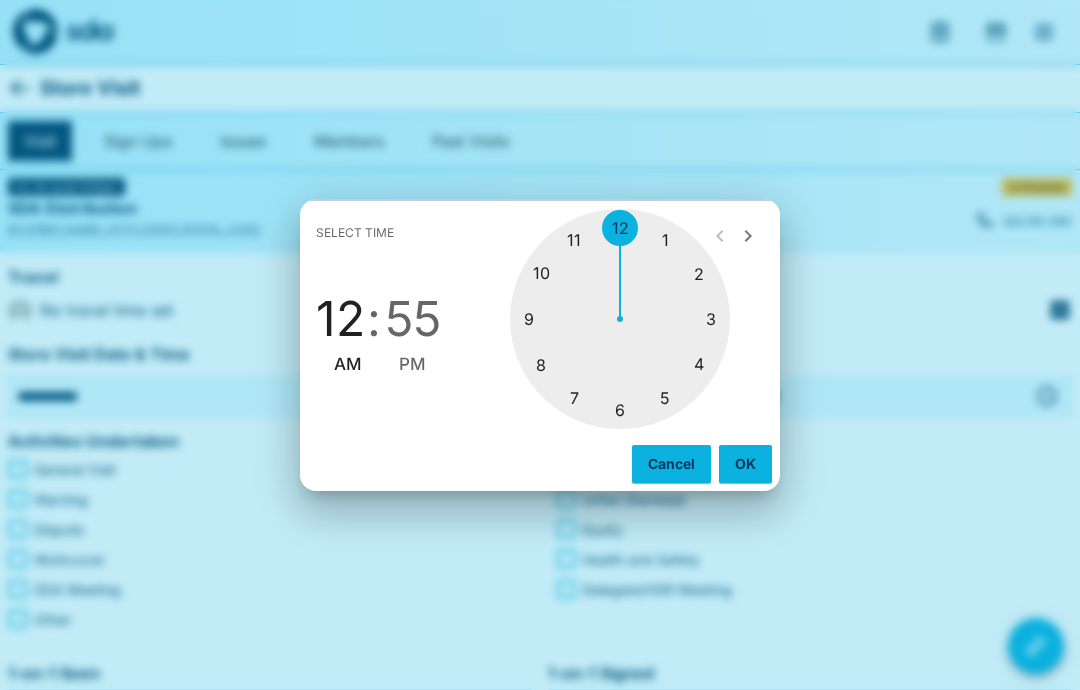 click at bounding box center [620, 319] 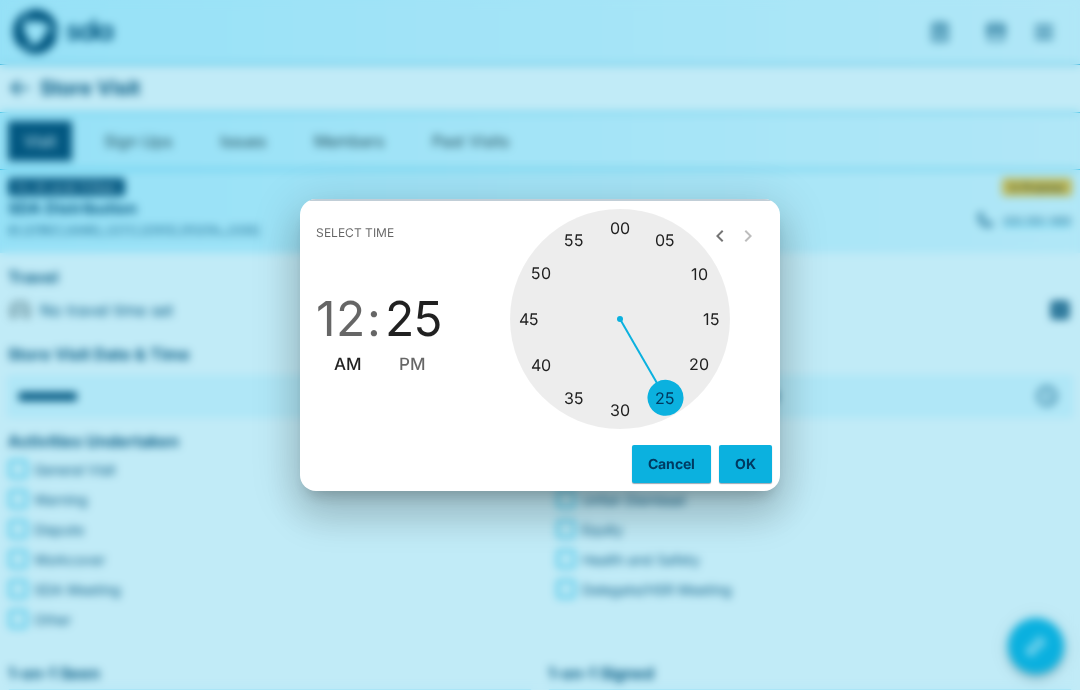 type on "********" 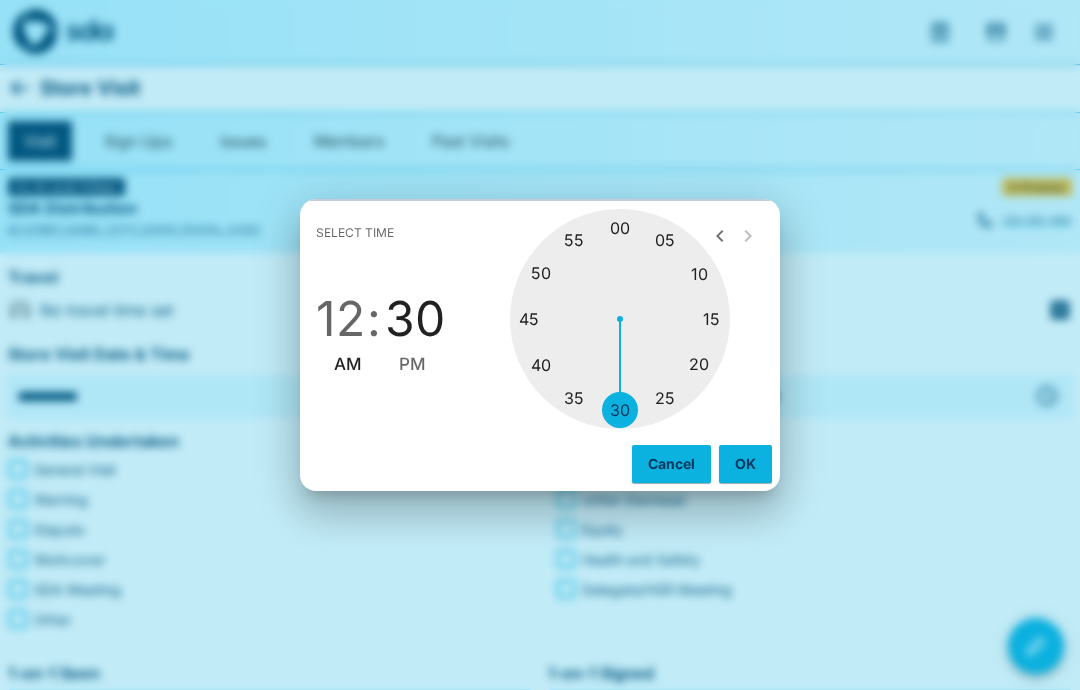 click on "OK" at bounding box center (745, 464) 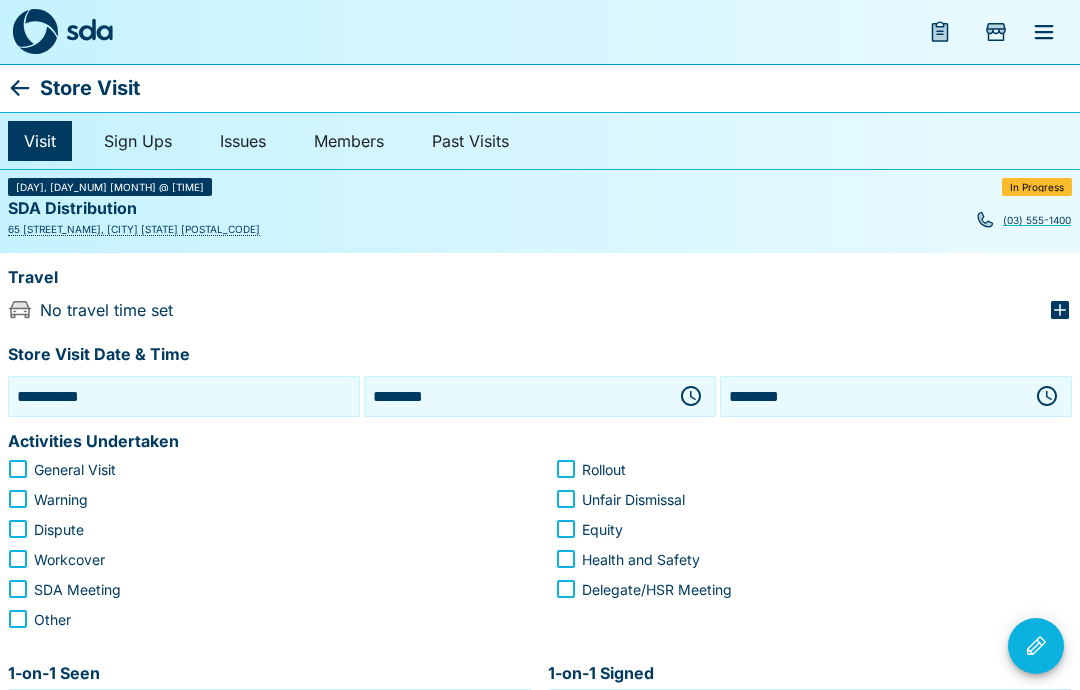 click 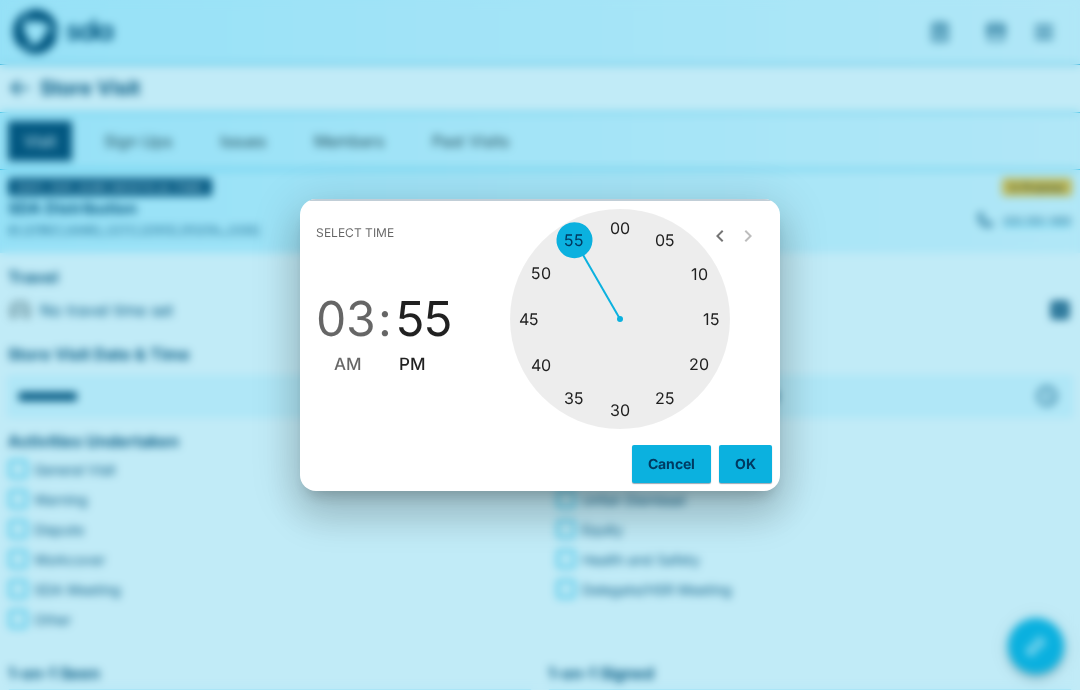 type on "********" 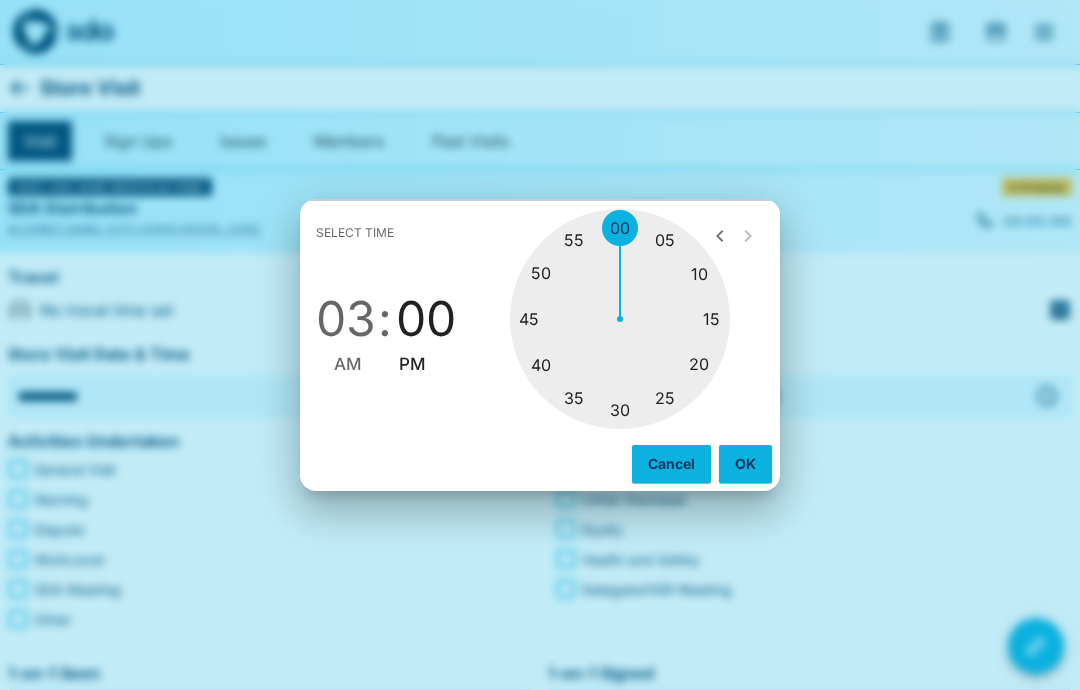 click on "OK" at bounding box center (745, 464) 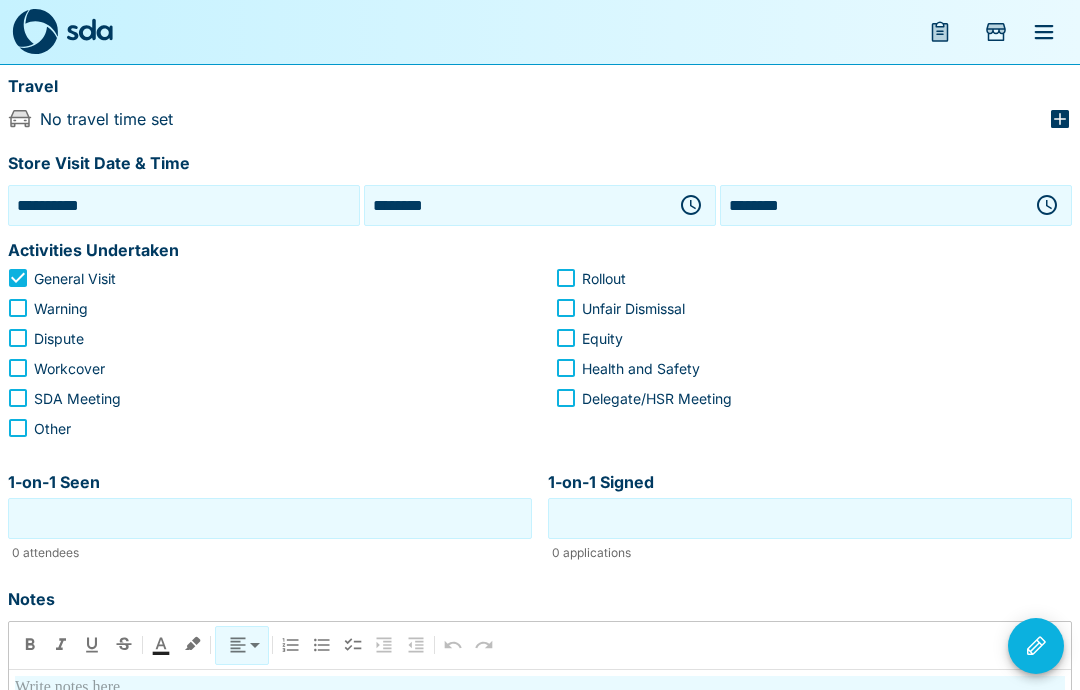 scroll, scrollTop: 260, scrollLeft: 0, axis: vertical 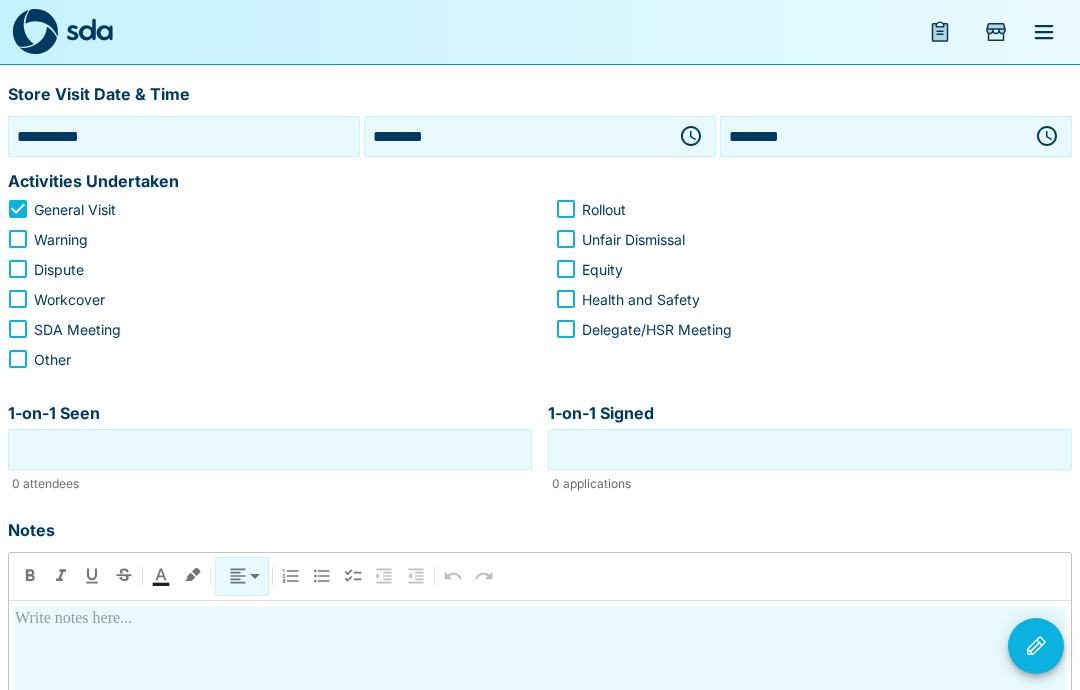 click at bounding box center [540, 619] 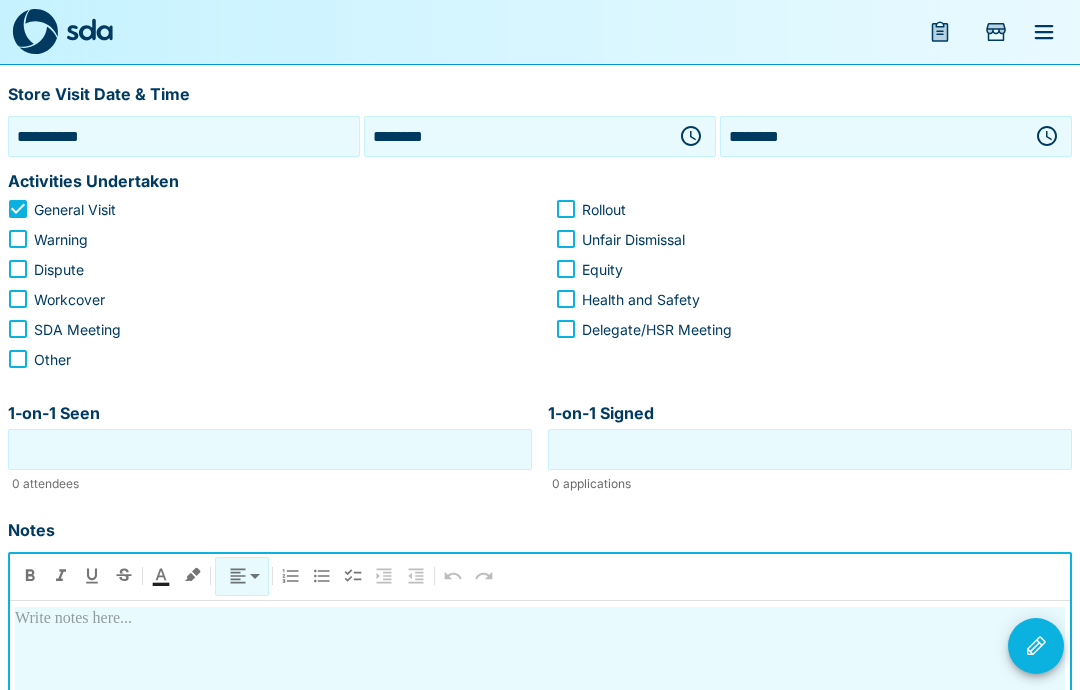 type 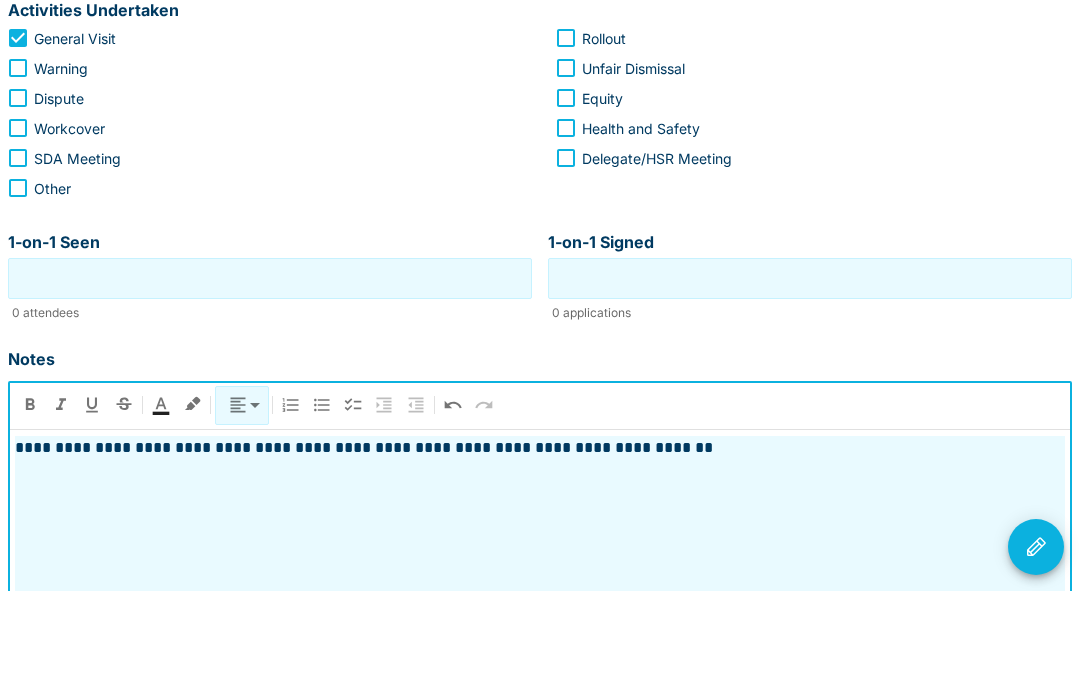 scroll, scrollTop: 581, scrollLeft: 0, axis: vertical 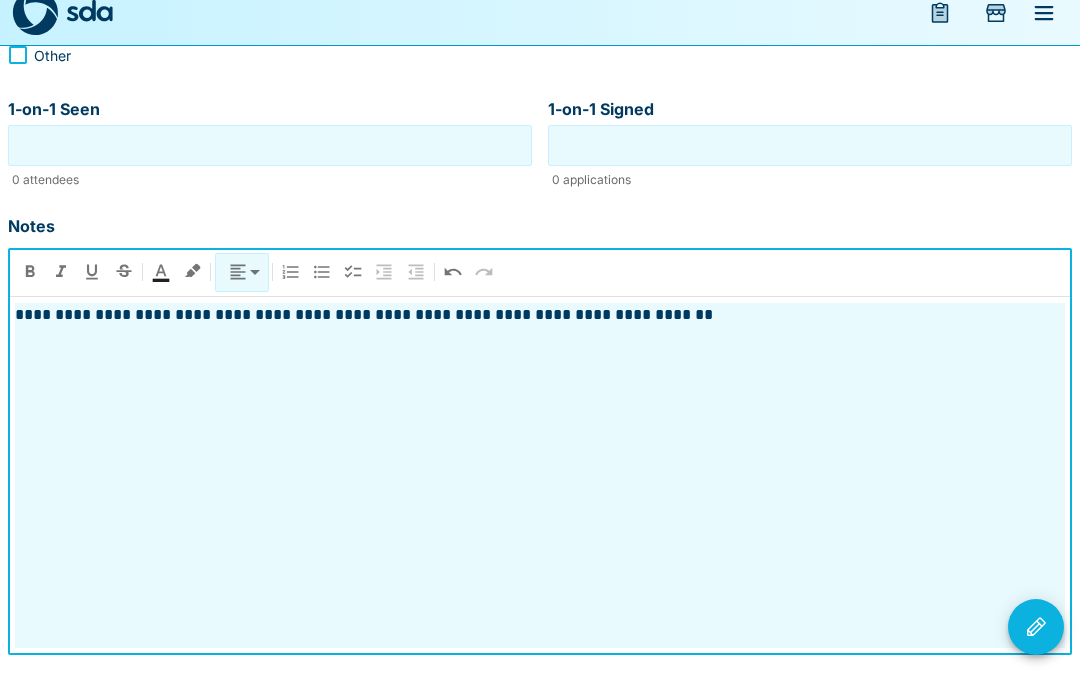 click 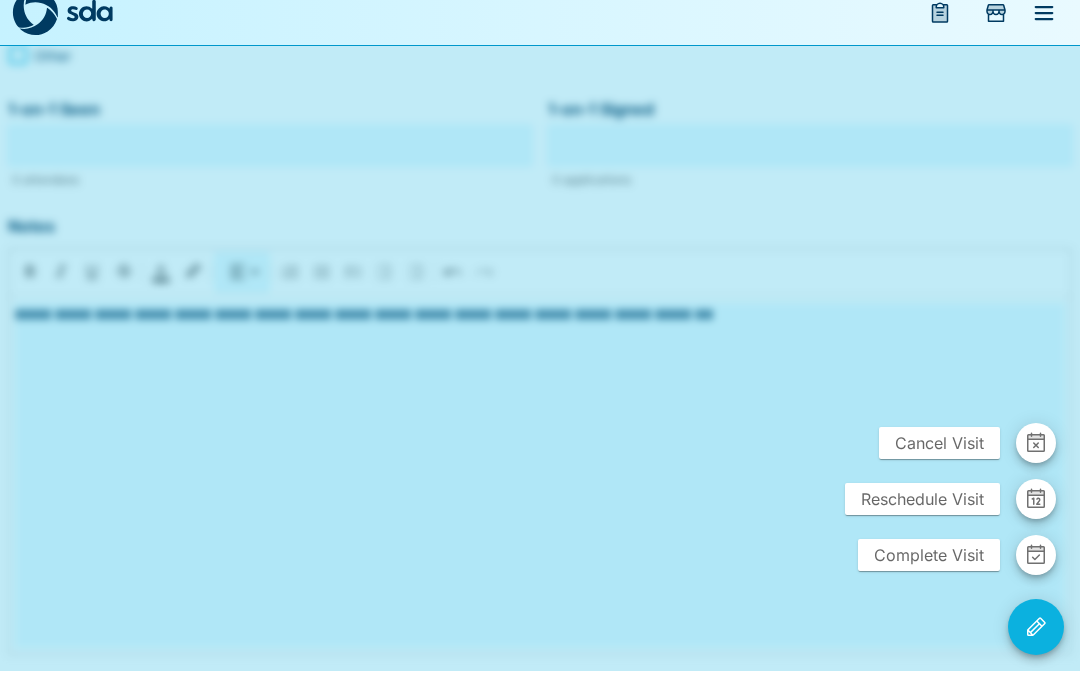 scroll, scrollTop: 501, scrollLeft: 0, axis: vertical 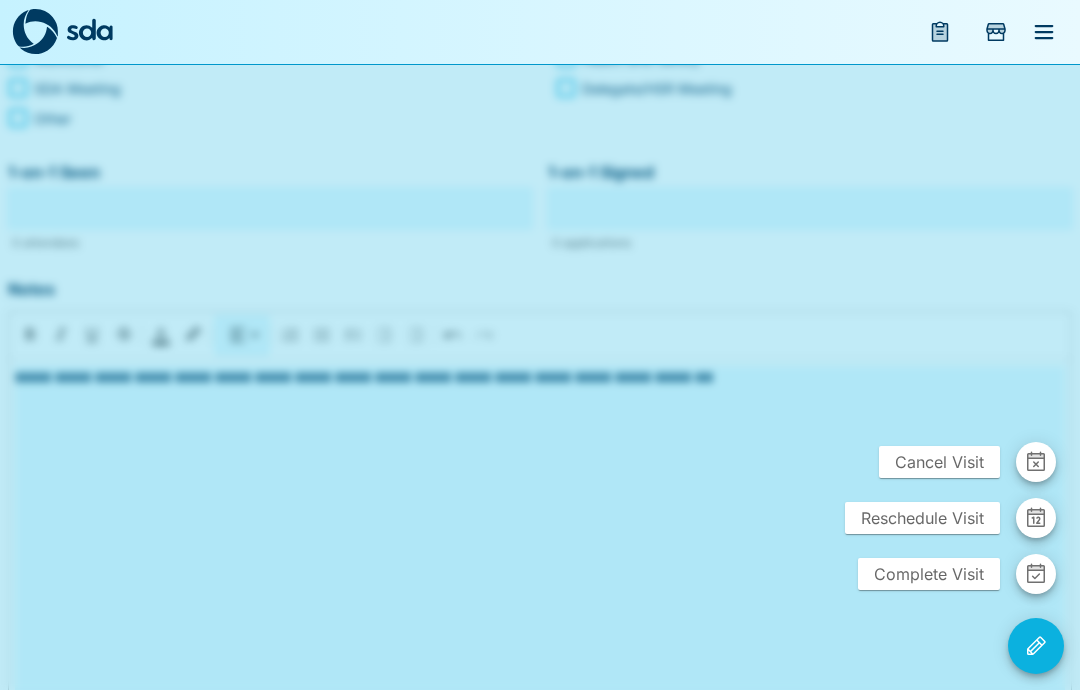 click on "Complete Visit" at bounding box center (929, 574) 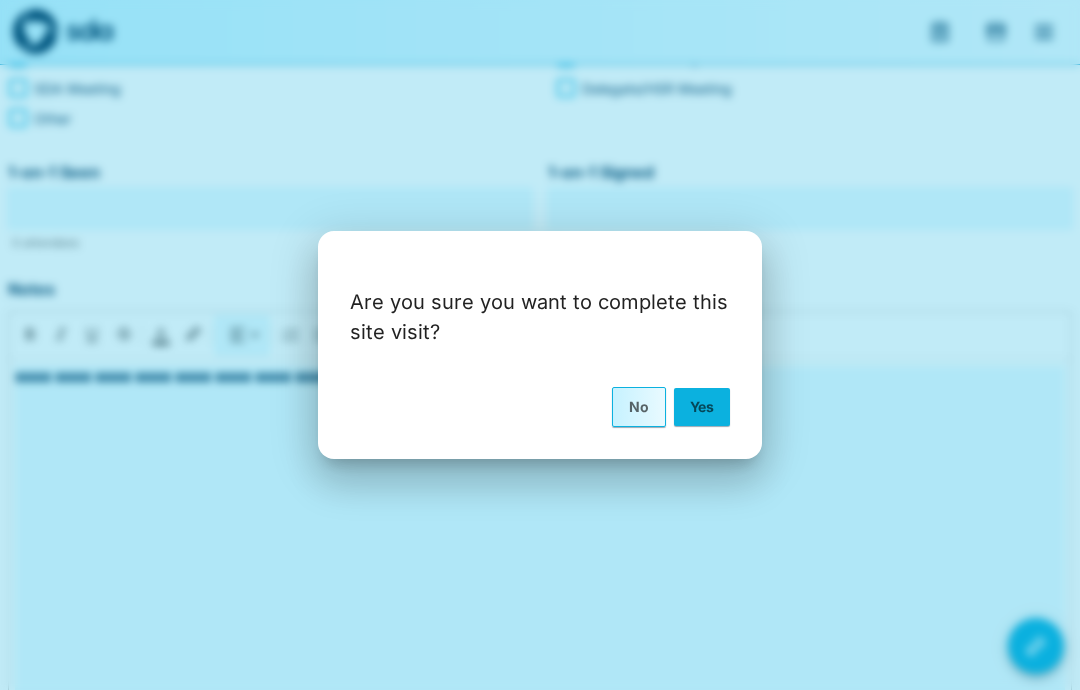 click on "Yes" at bounding box center (702, 407) 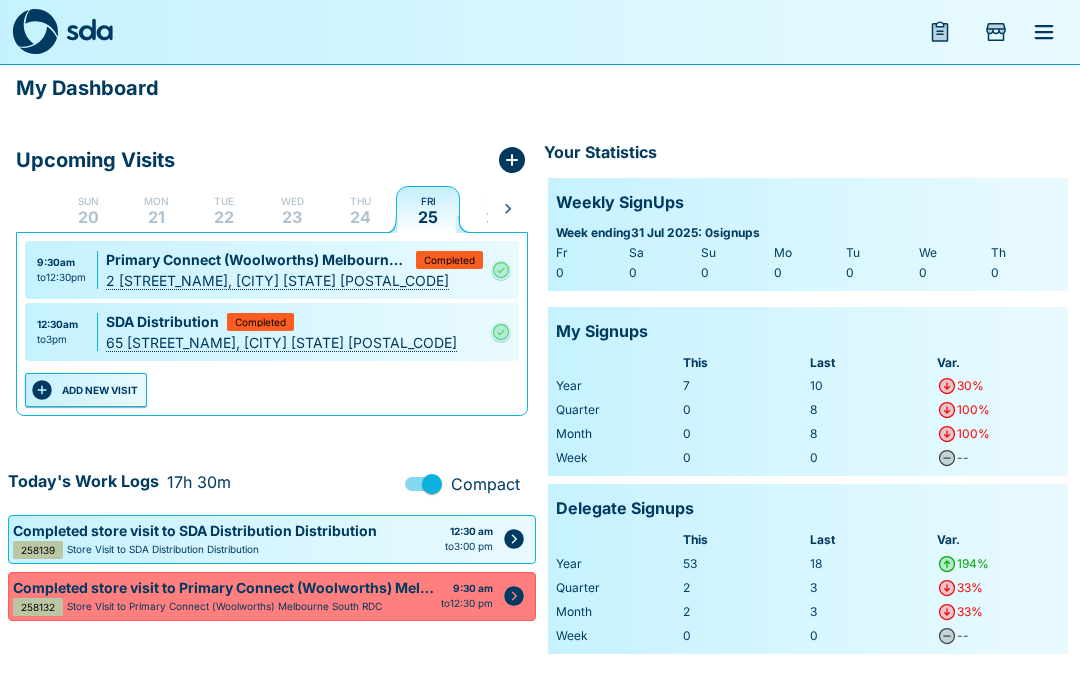 click at bounding box center (536, 116) 